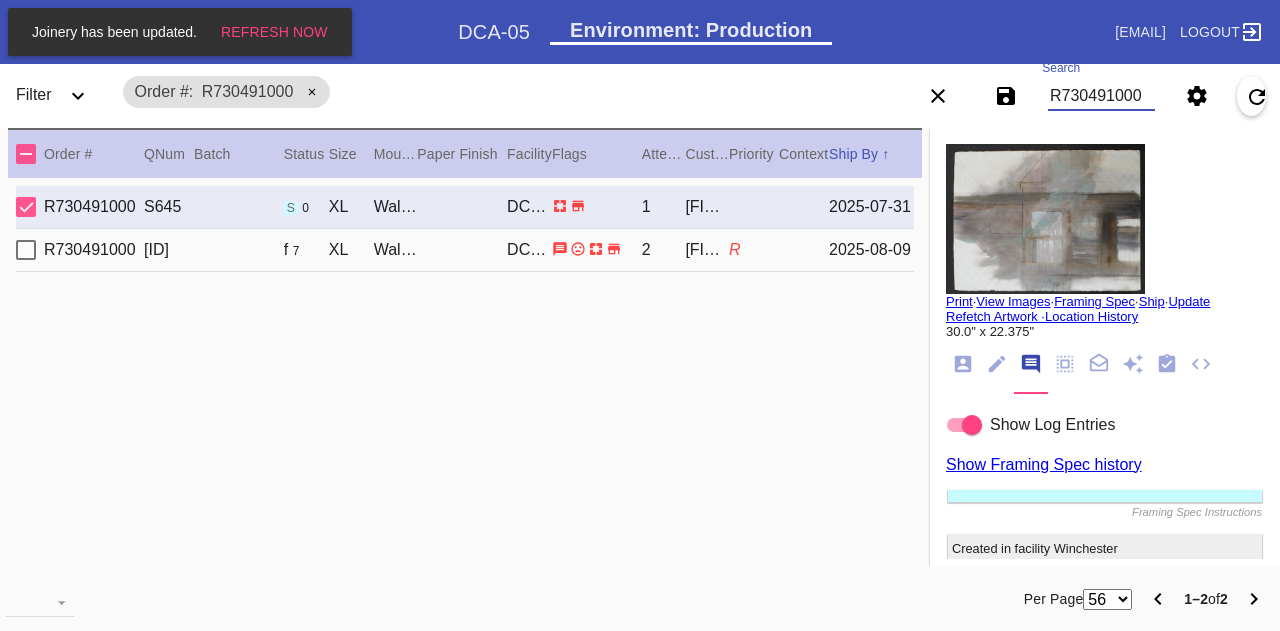 scroll, scrollTop: 0, scrollLeft: 0, axis: both 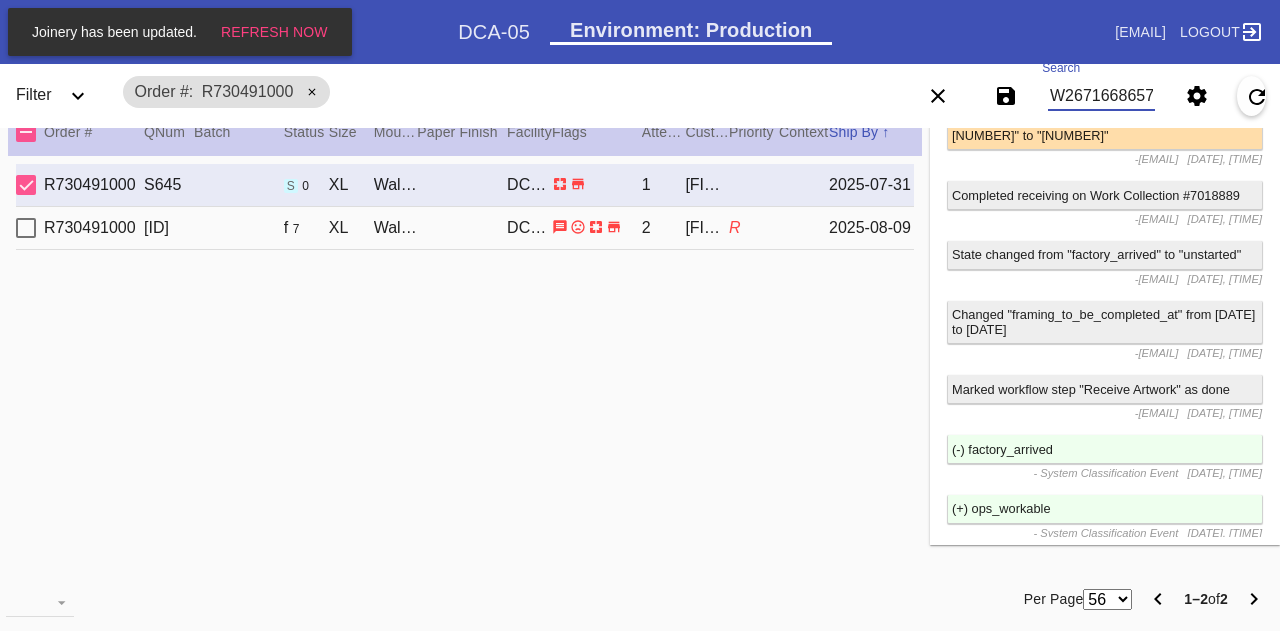 type on "W267166865755422" 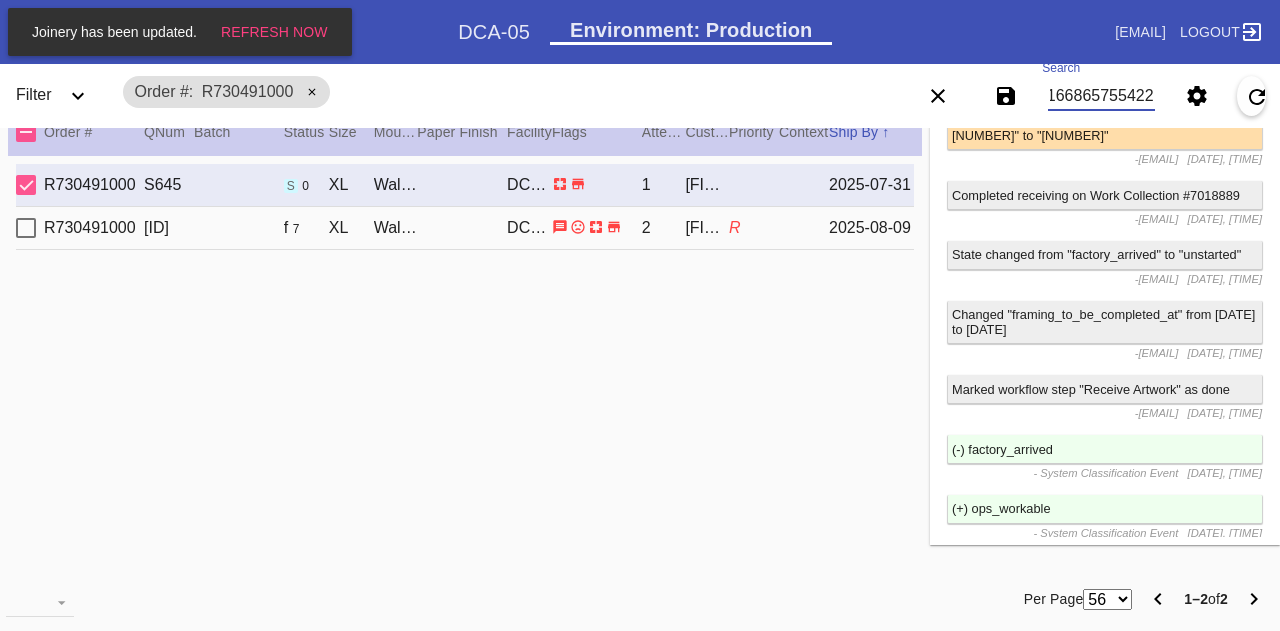 scroll, scrollTop: 1660, scrollLeft: 0, axis: vertical 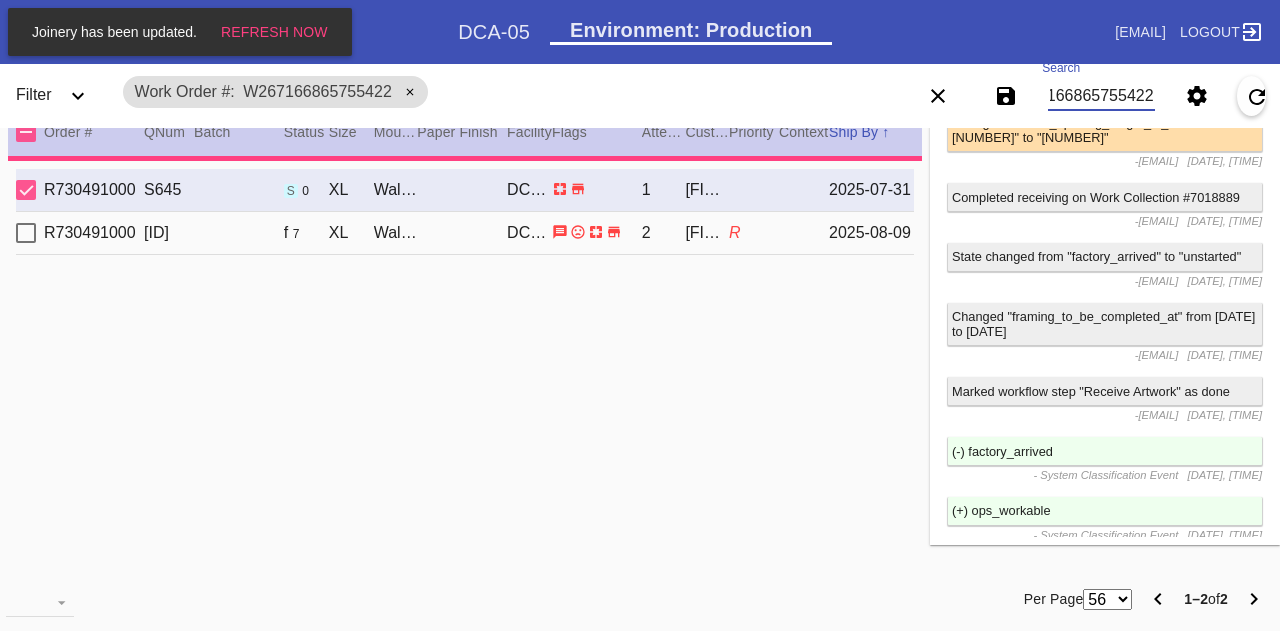 type on "2.0" 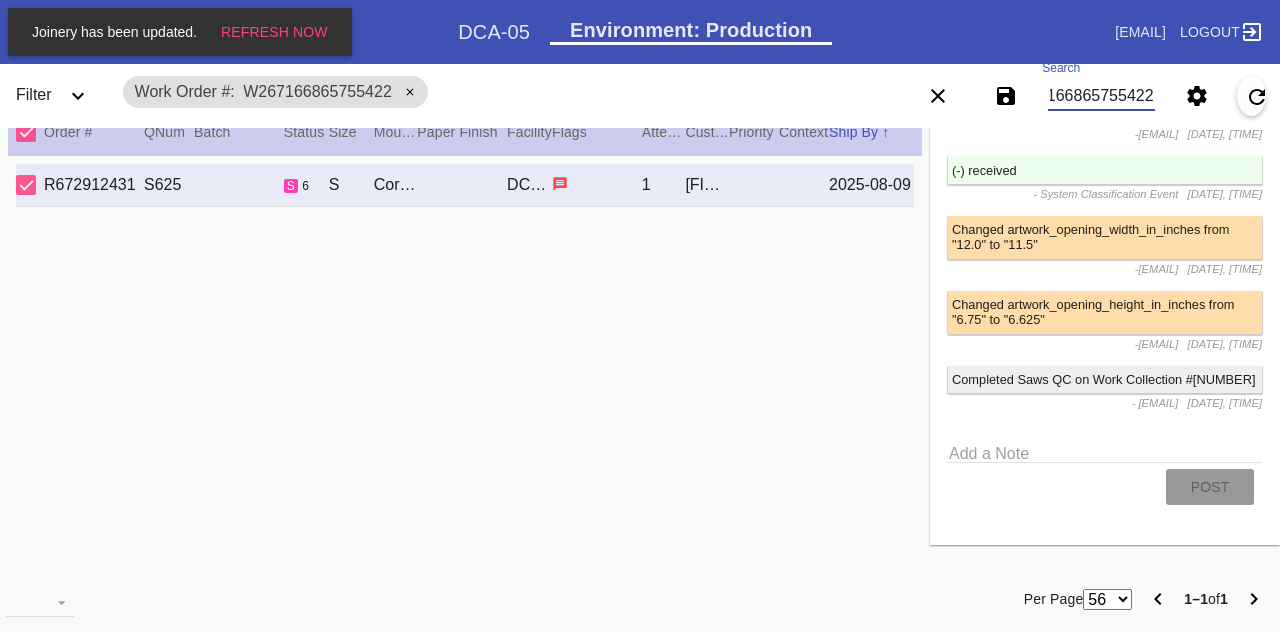 scroll, scrollTop: 4860, scrollLeft: 0, axis: vertical 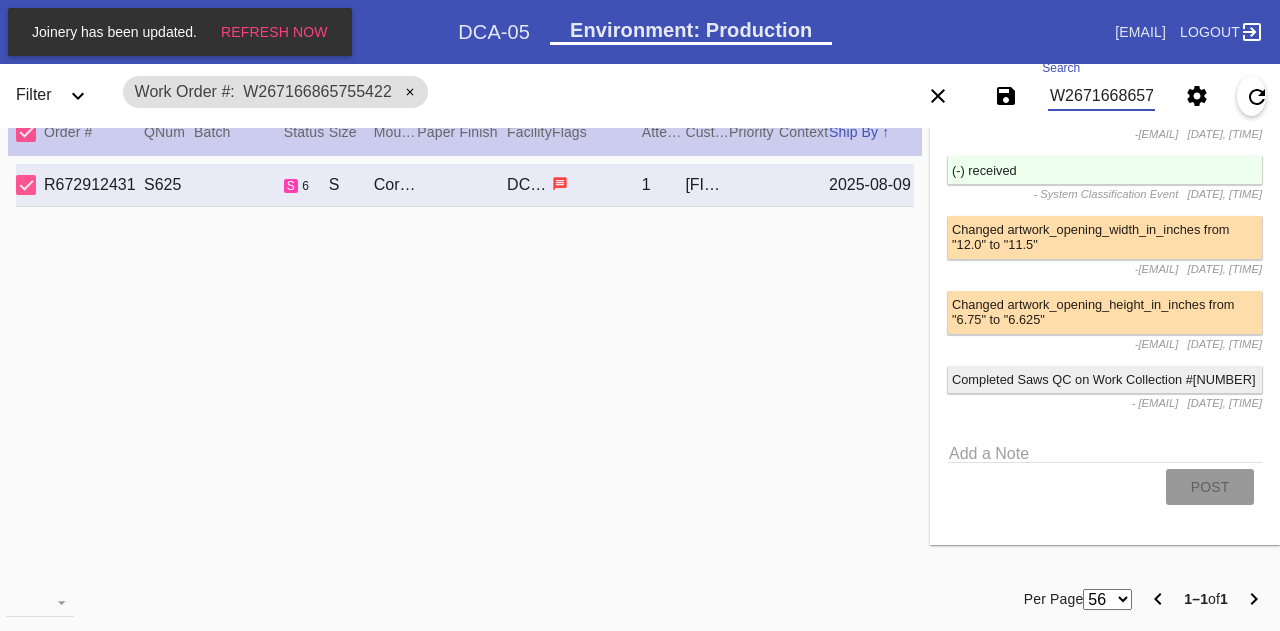 click on "W267166865755422" at bounding box center (1101, 96) 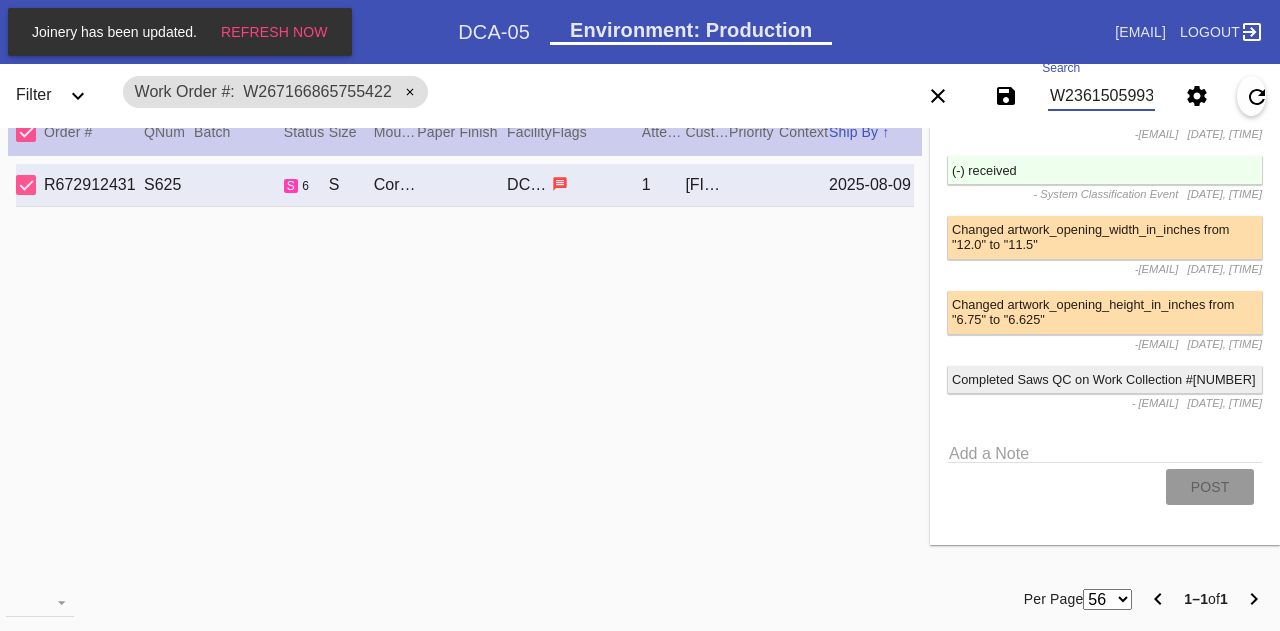 type on "W236150599356081" 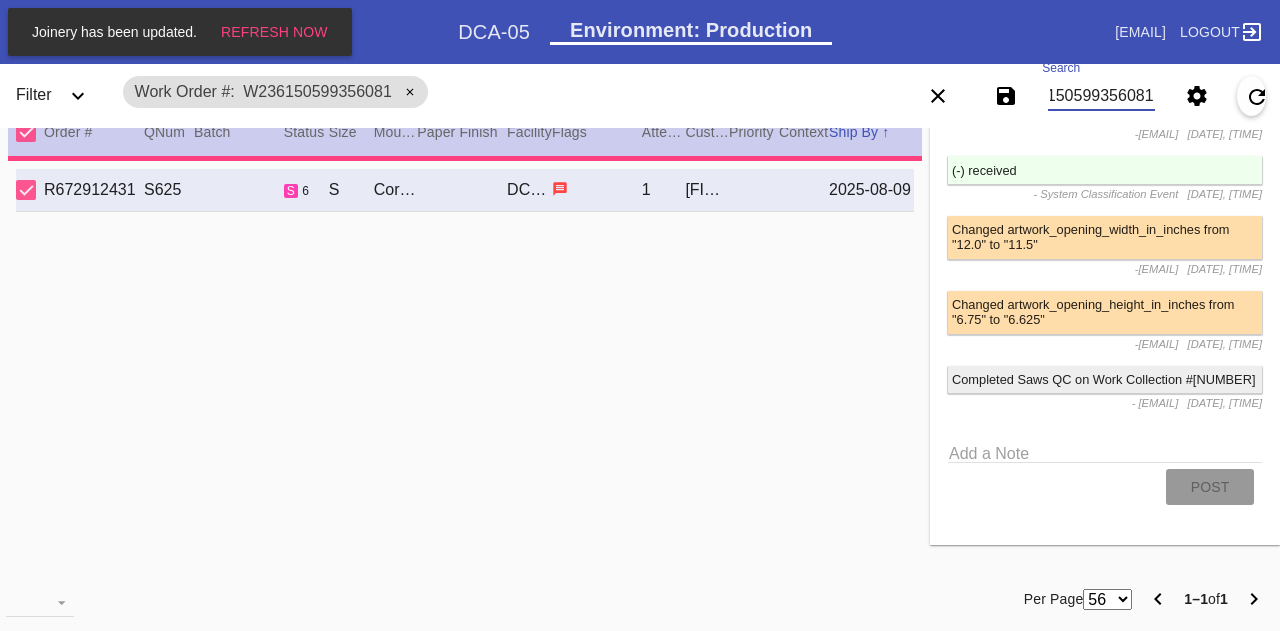 type on "1.5" 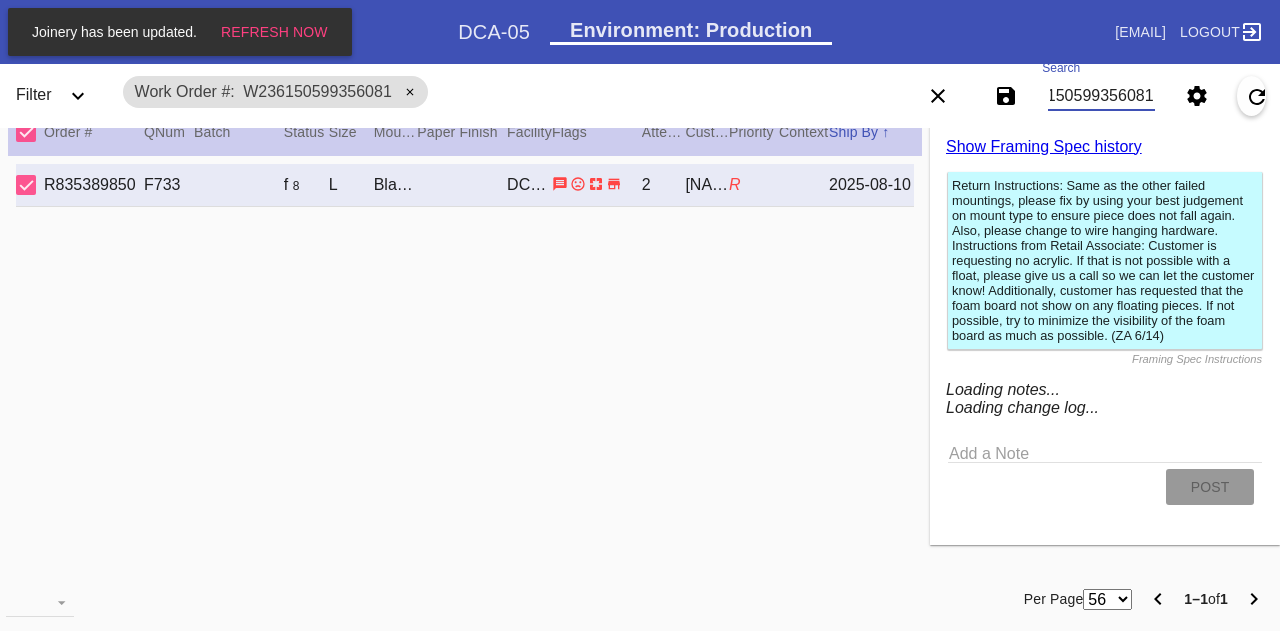 scroll, scrollTop: 2136, scrollLeft: 0, axis: vertical 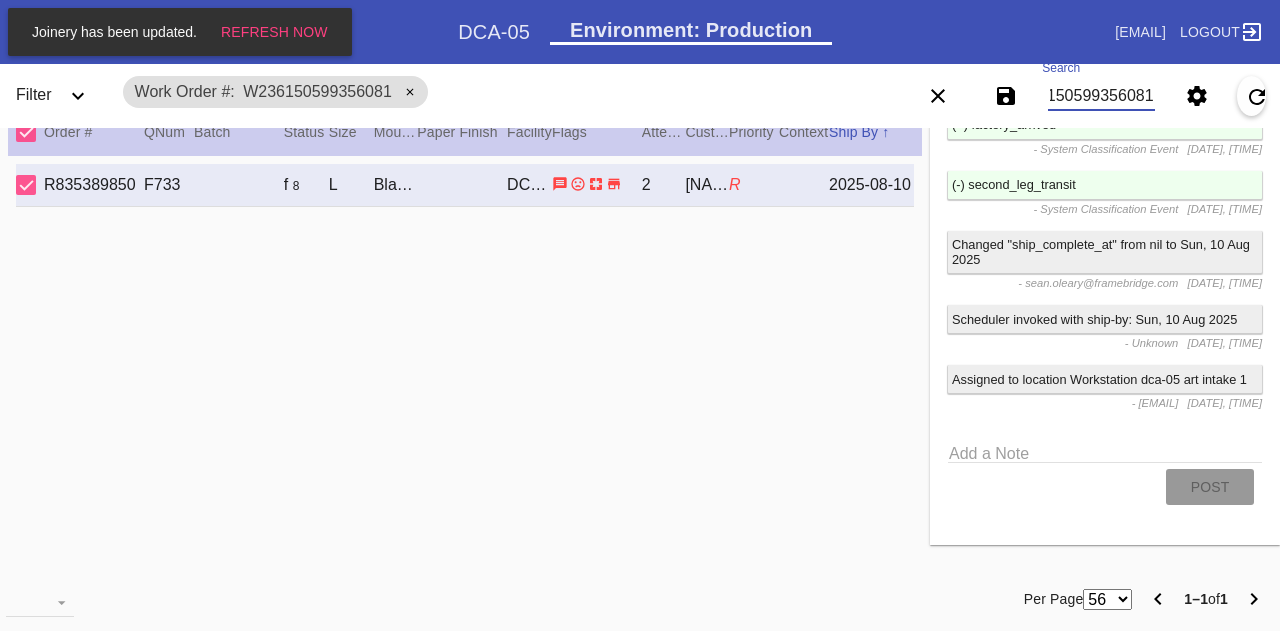 click on "W236150599356081" at bounding box center [1101, 96] 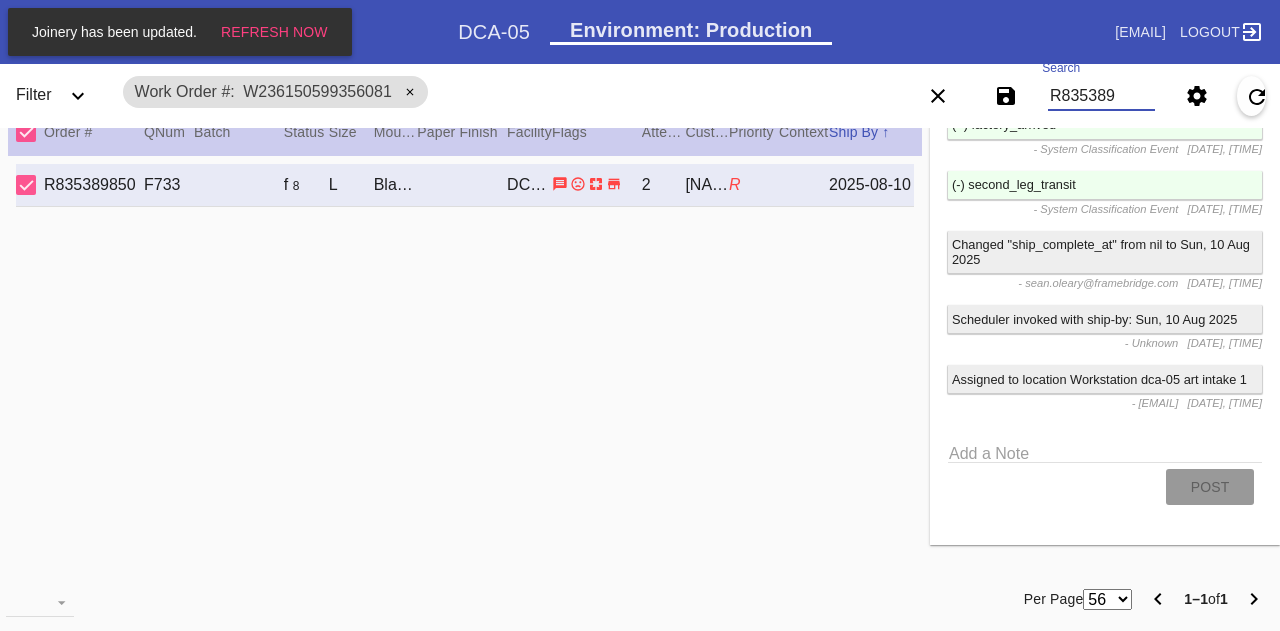 scroll, scrollTop: 0, scrollLeft: 0, axis: both 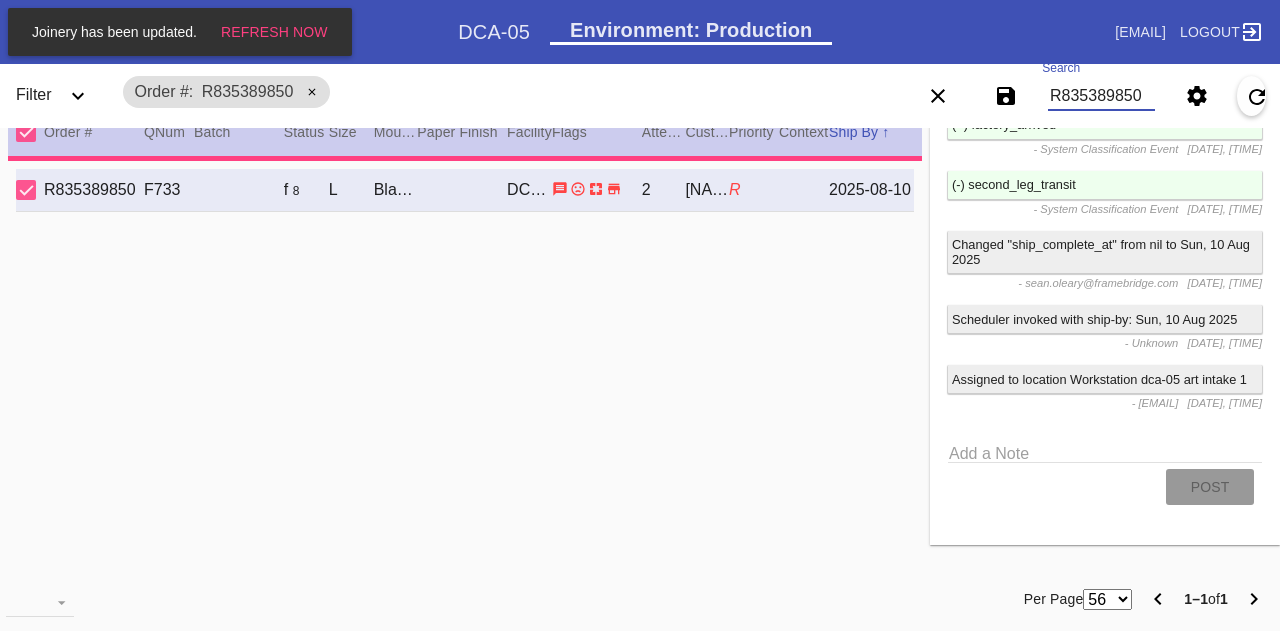 type on "R835389850" 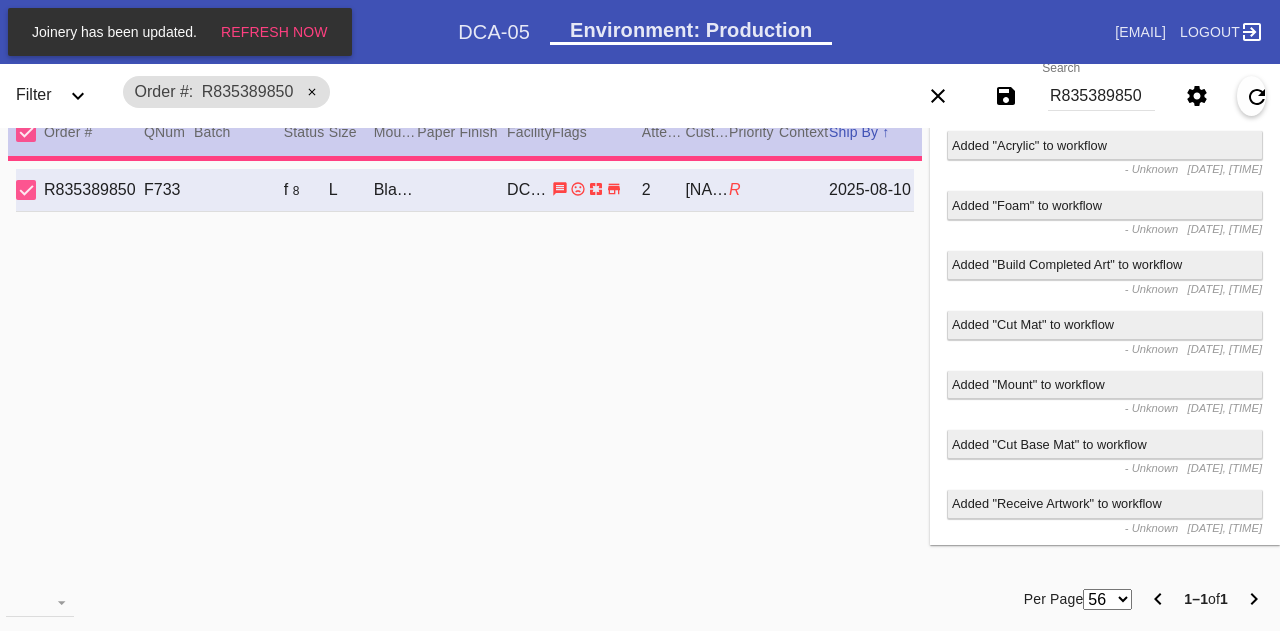 scroll, scrollTop: 0, scrollLeft: 0, axis: both 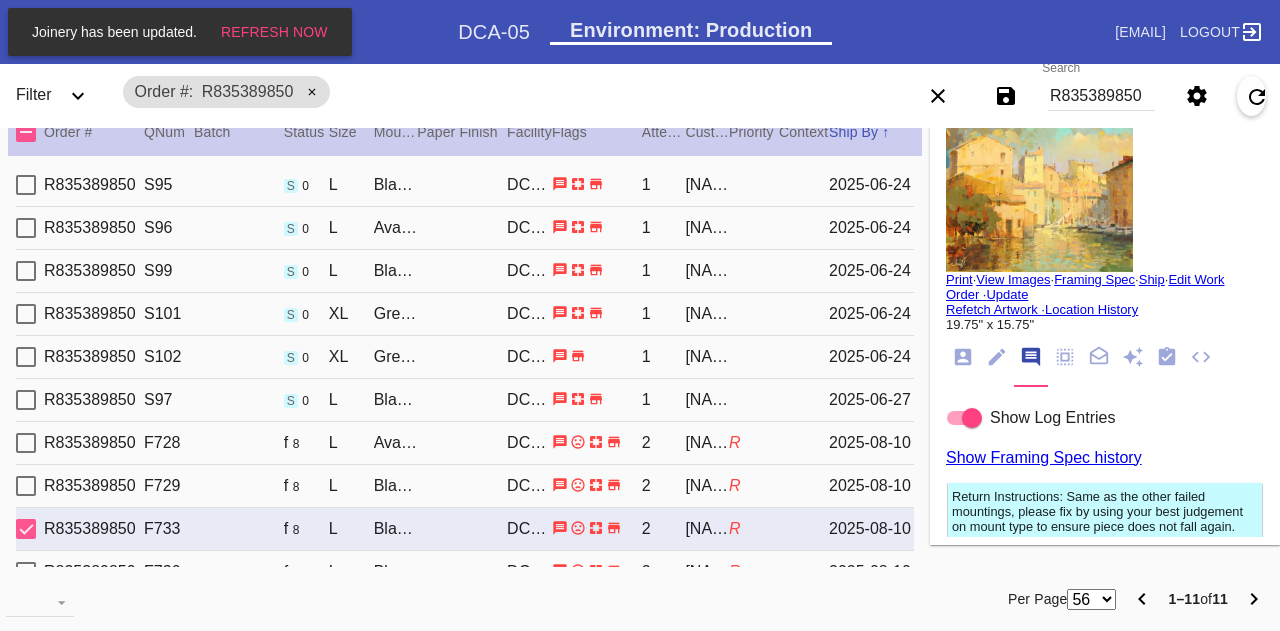 click on "[ID] [ID] f   [NUMBER] L [NAME] / [NAME] DCA-05 [NUMBER] [FIRST] [LAST]
R
[DATE]" at bounding box center (465, 443) 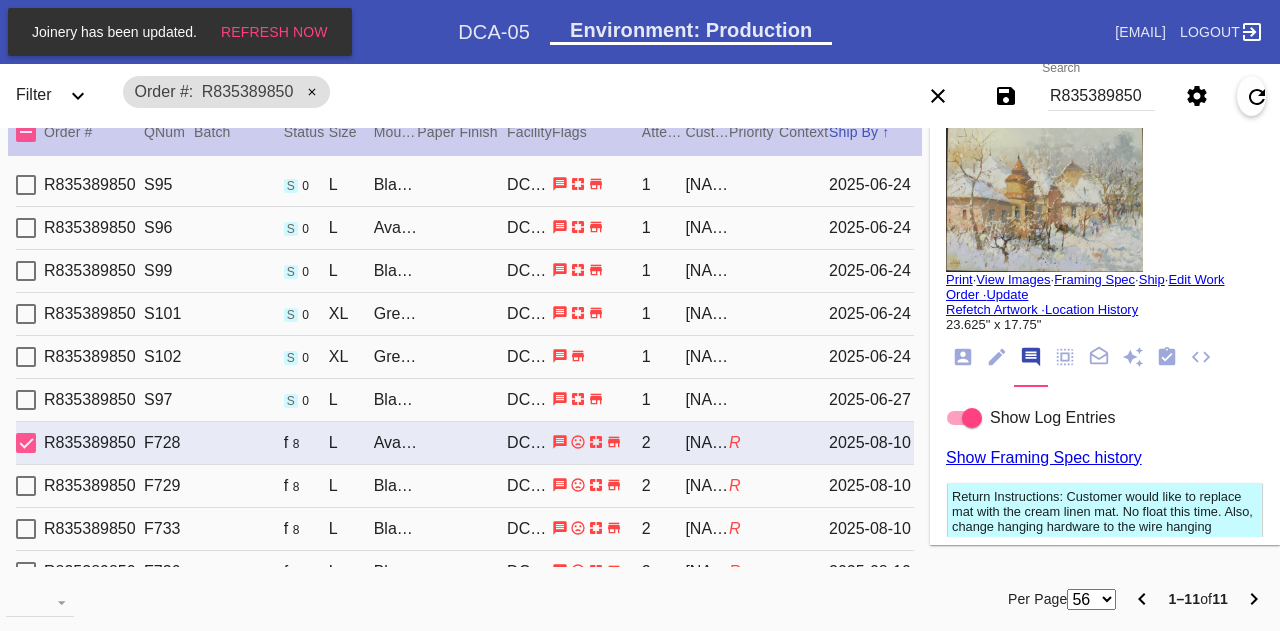 type on "1.5" 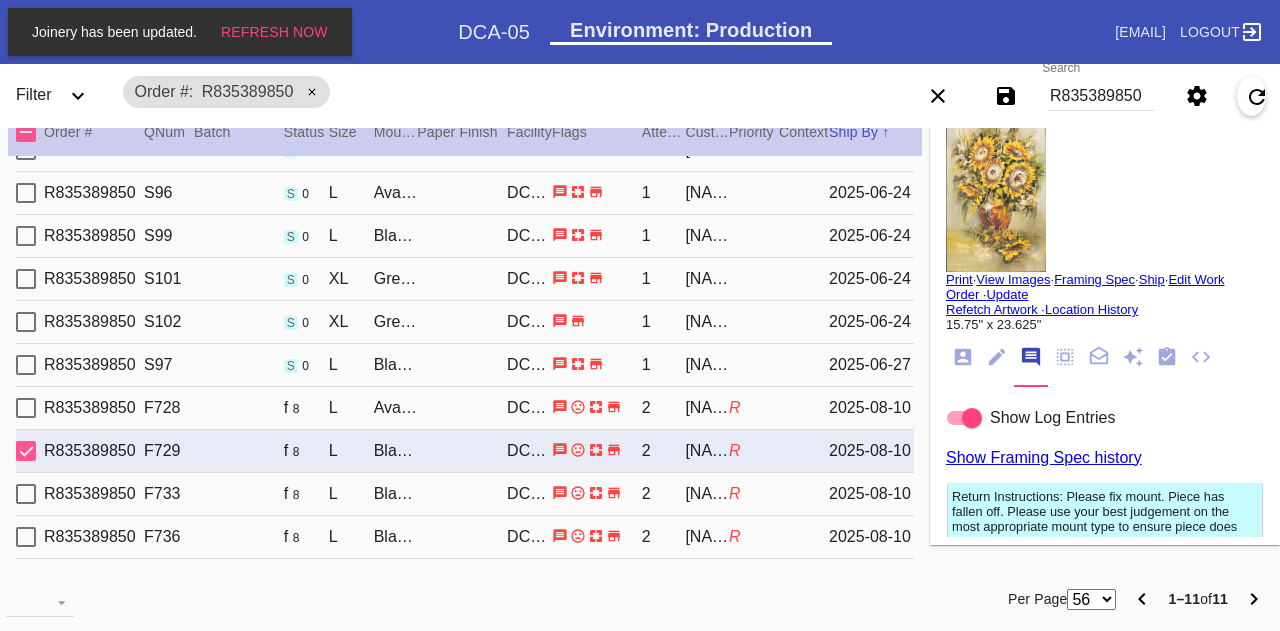 scroll, scrollTop: 40, scrollLeft: 0, axis: vertical 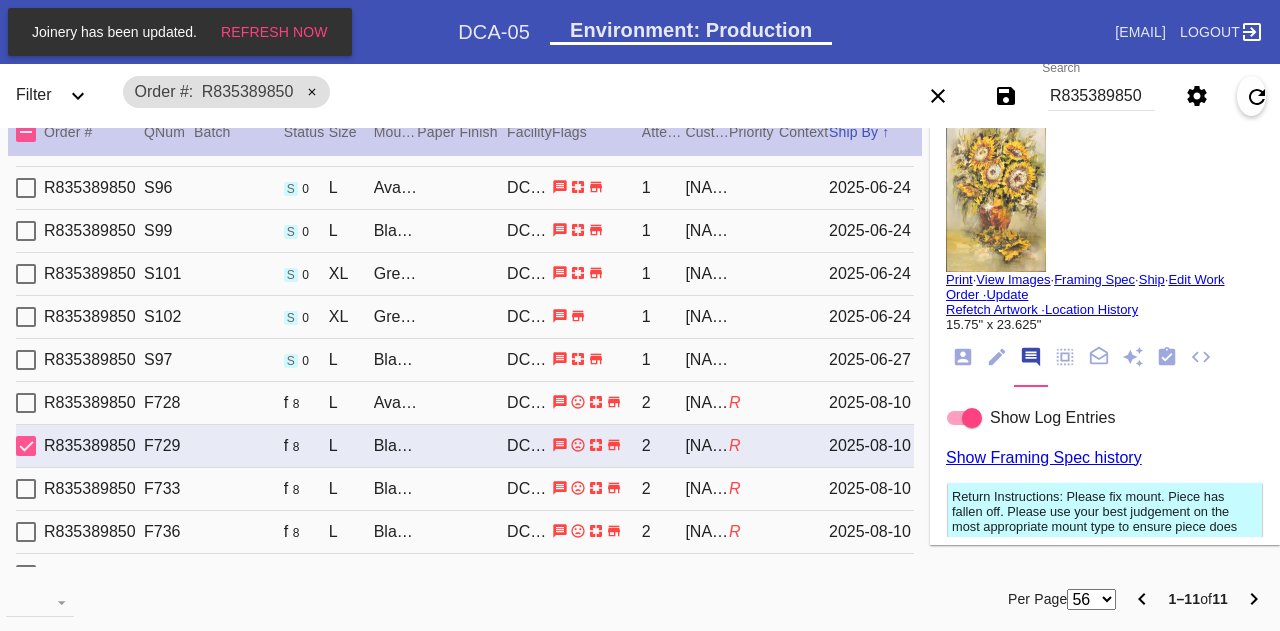 type on "2.0" 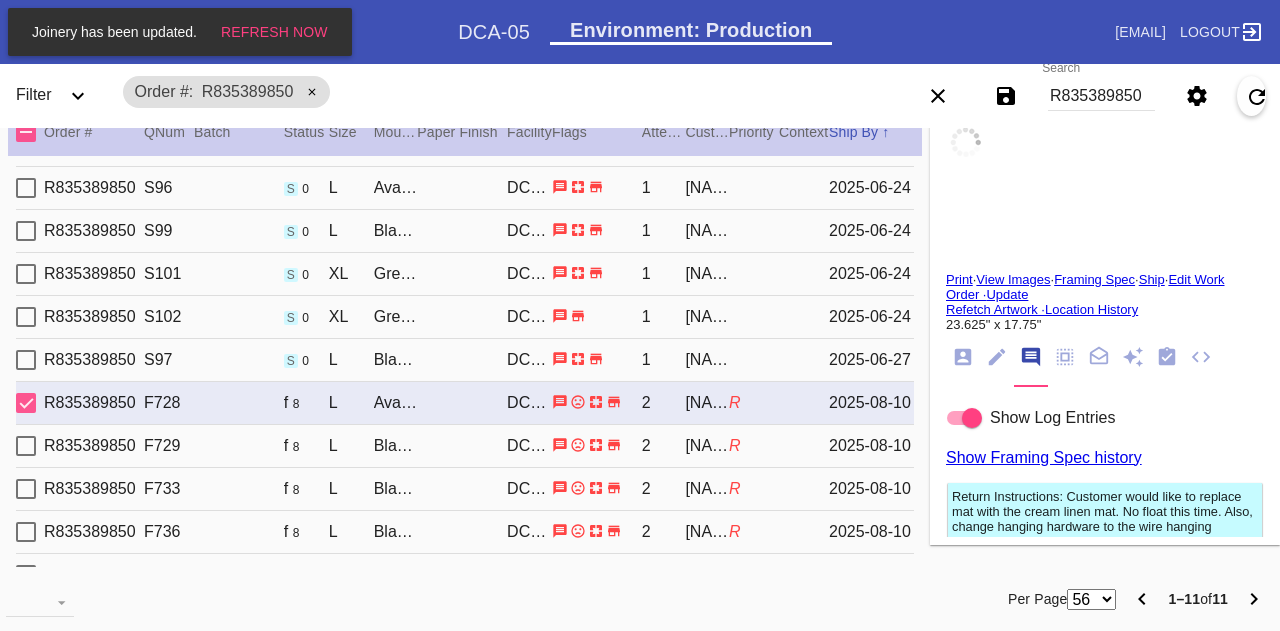 scroll, scrollTop: 0, scrollLeft: 0, axis: both 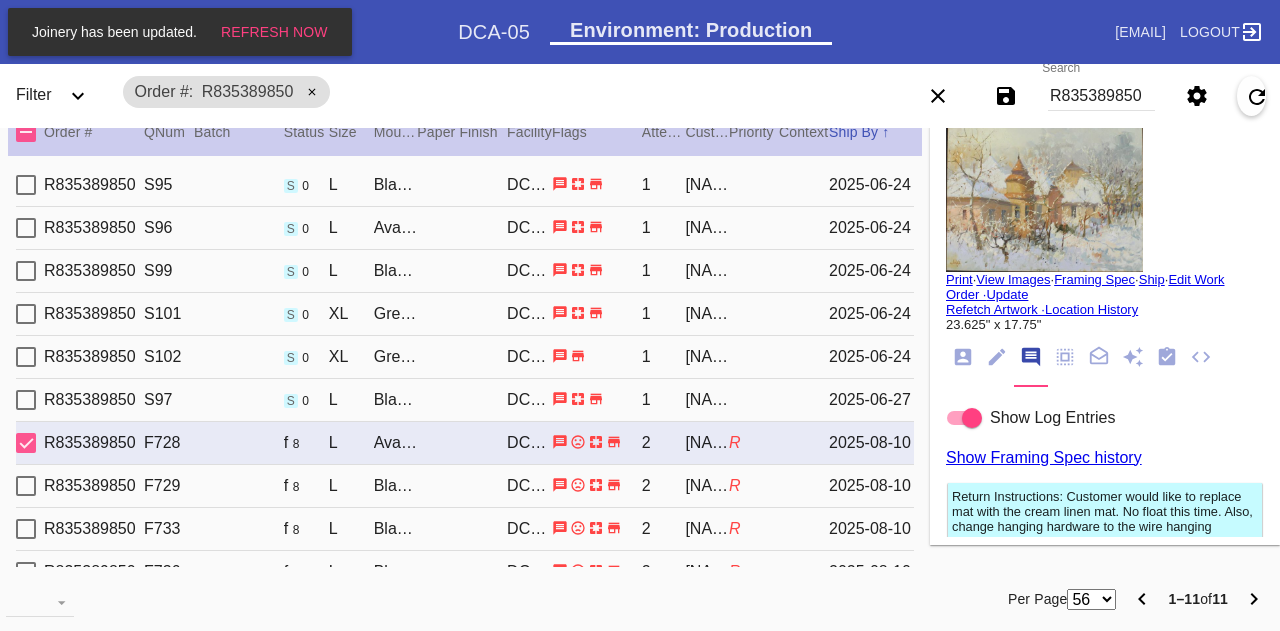 type on "1.5" 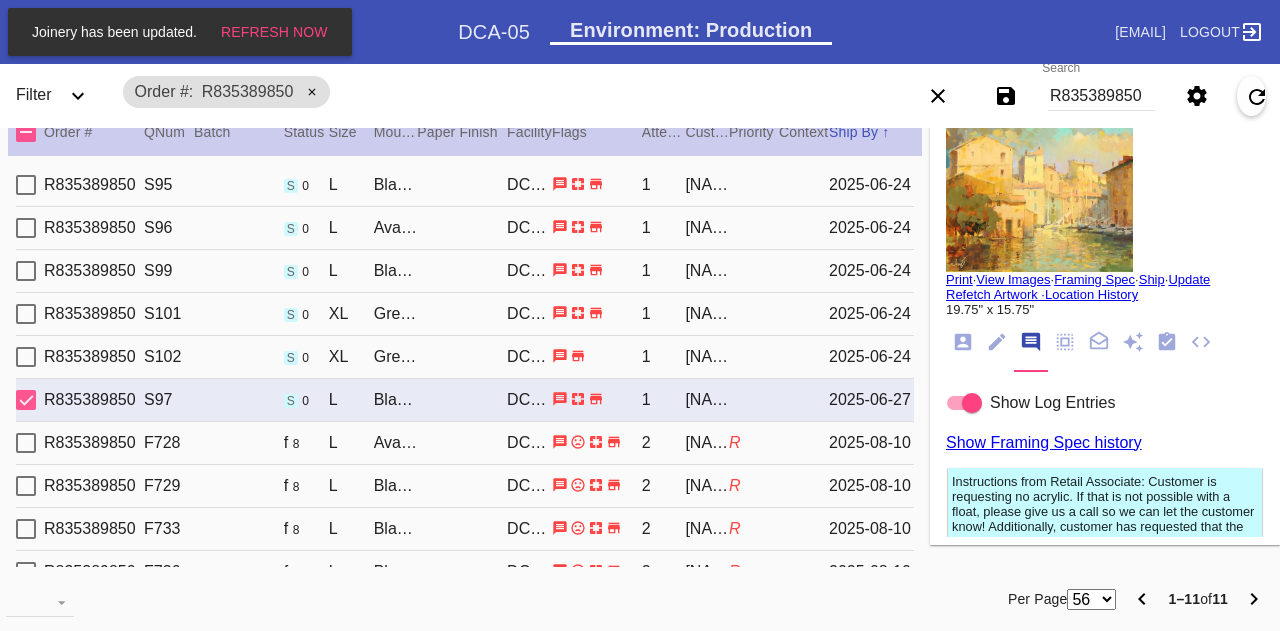 scroll, scrollTop: 0, scrollLeft: 0, axis: both 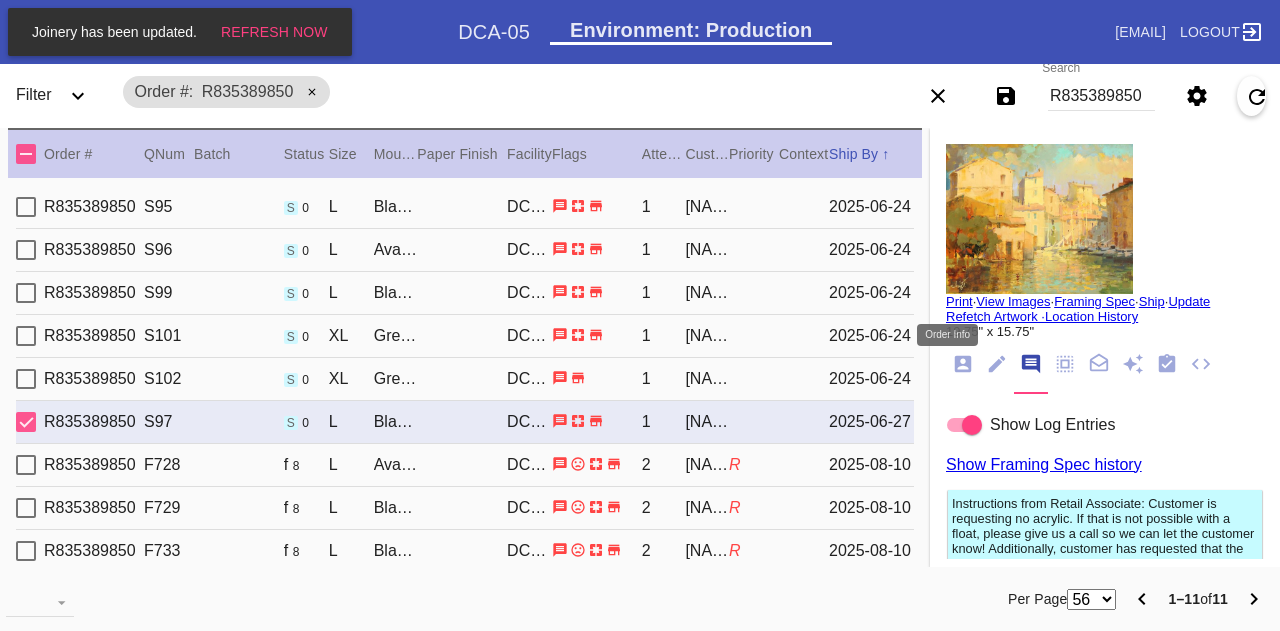 click 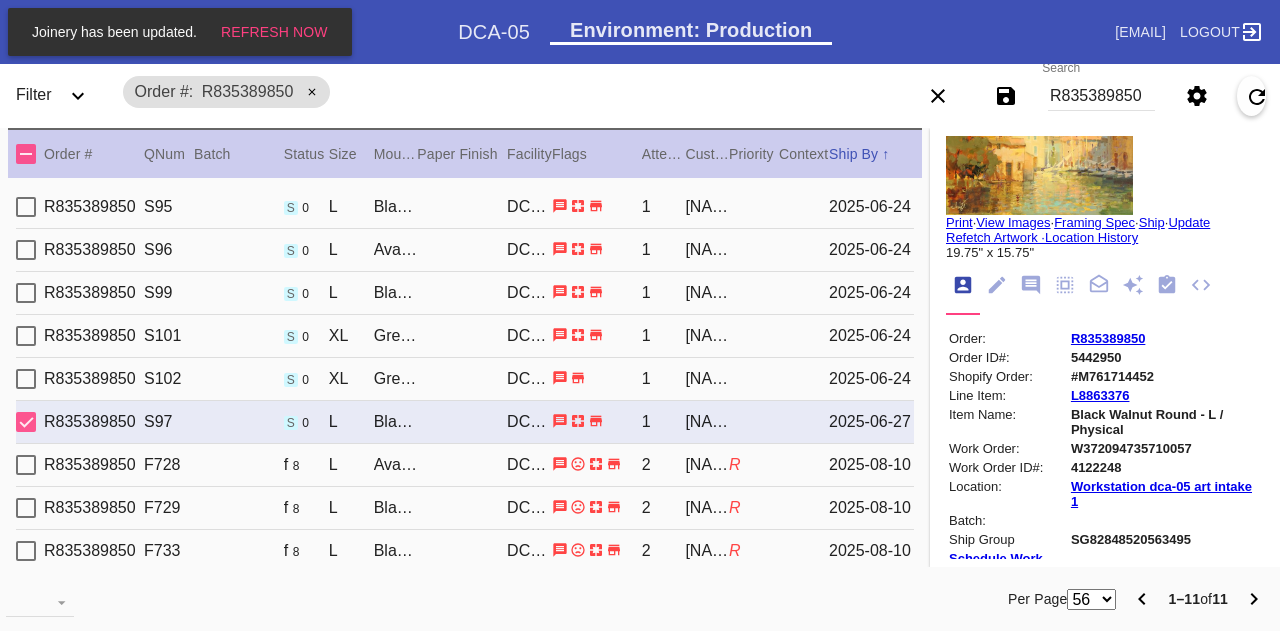 scroll, scrollTop: 80, scrollLeft: 0, axis: vertical 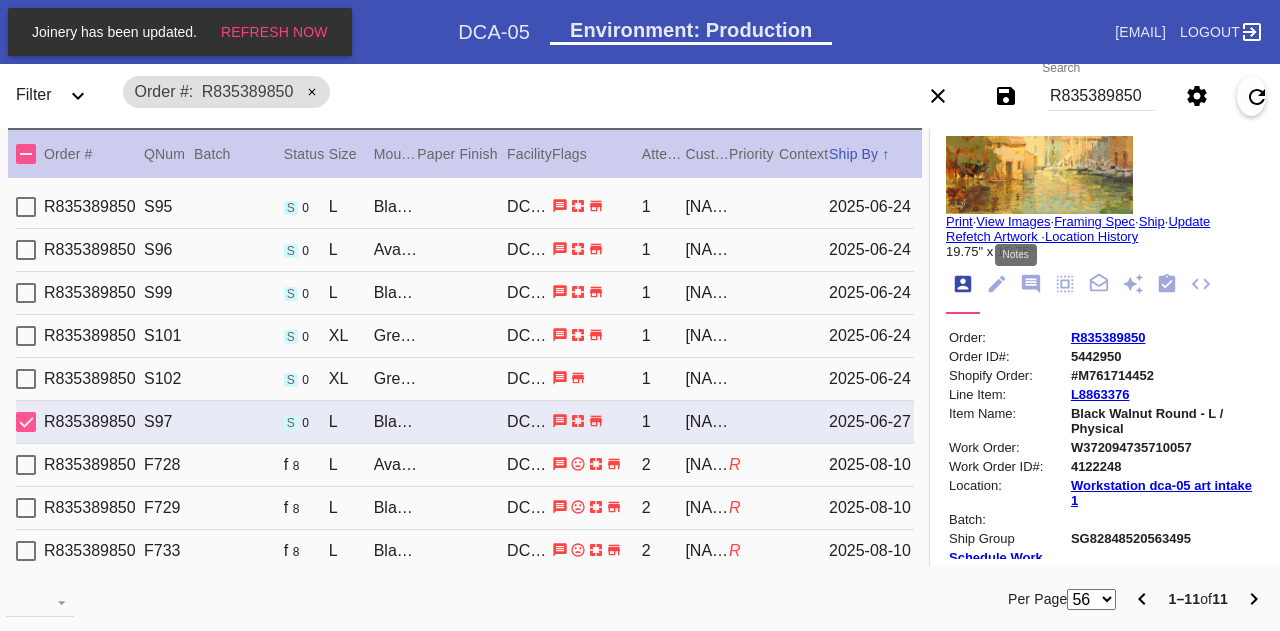 click 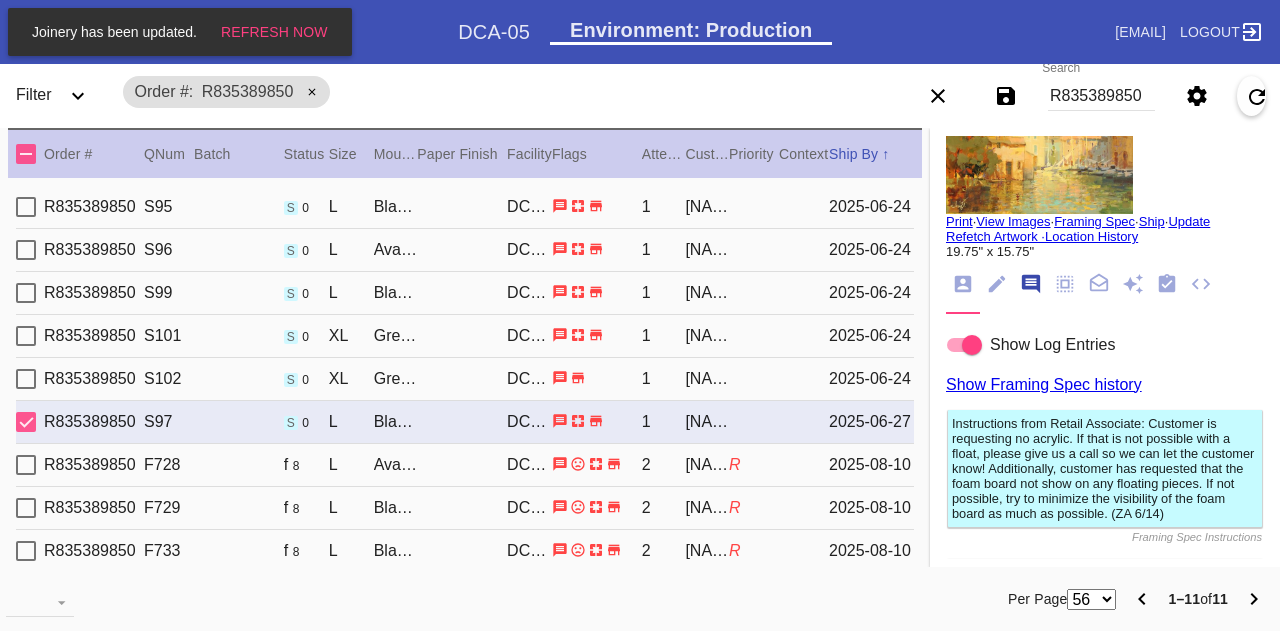 scroll, scrollTop: 122, scrollLeft: 0, axis: vertical 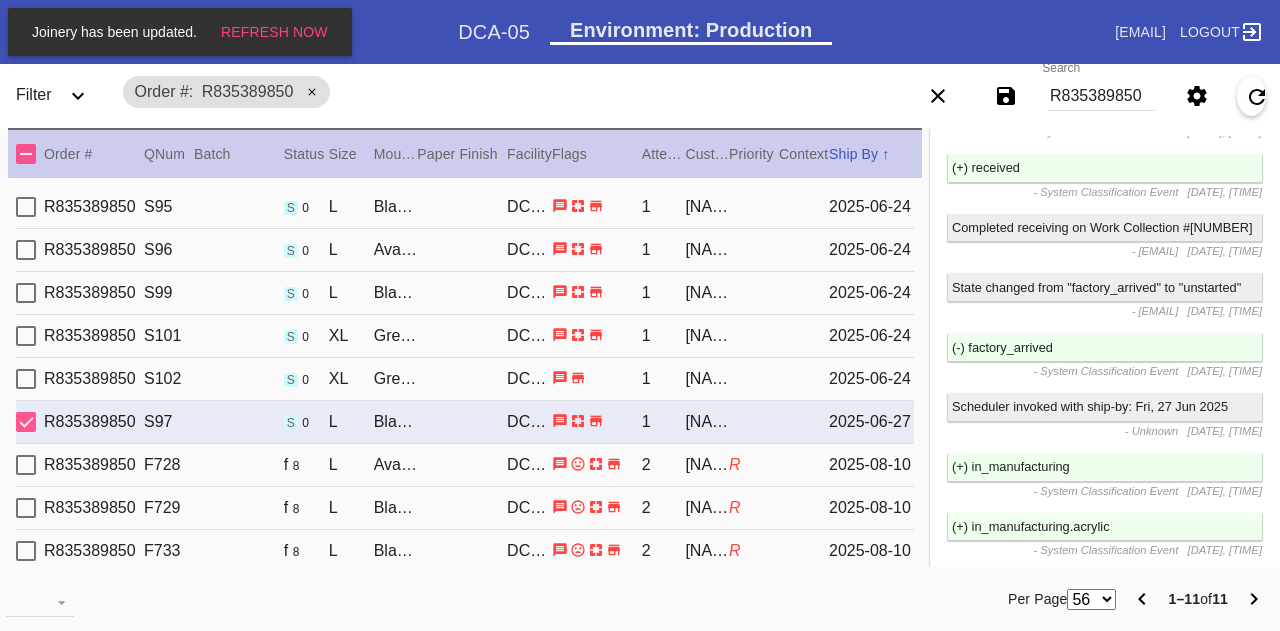 click on "Completed receiving on Work Collection #[NUMBER]" at bounding box center [1105, 228] 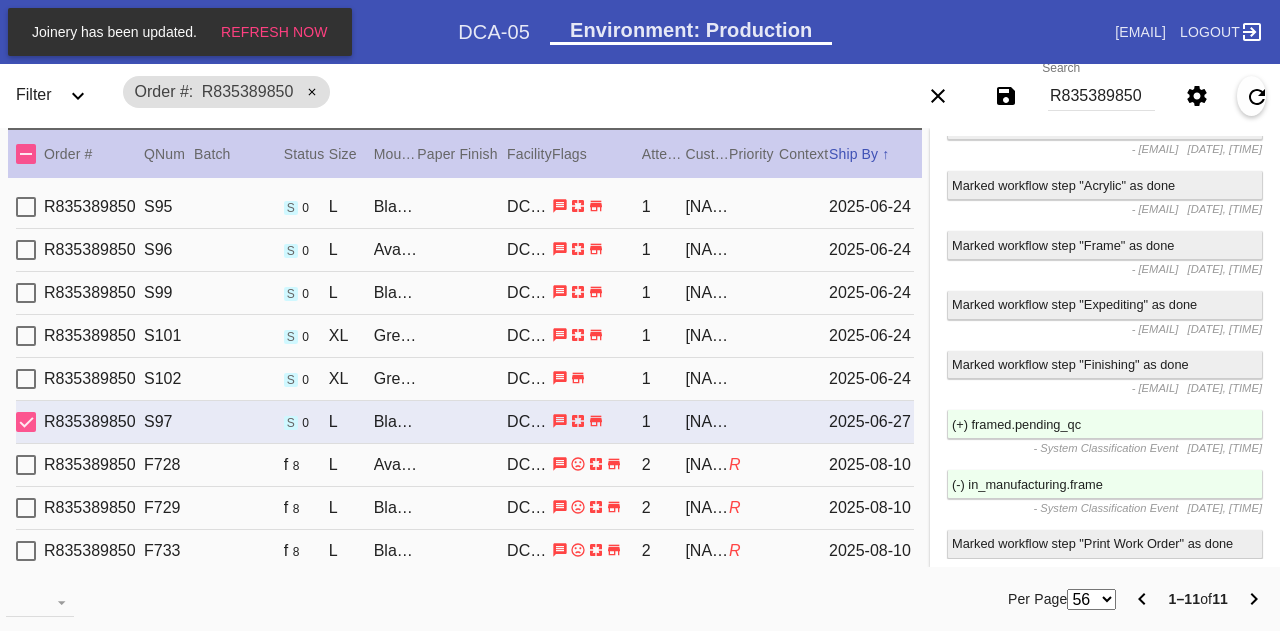 scroll, scrollTop: 4068, scrollLeft: 0, axis: vertical 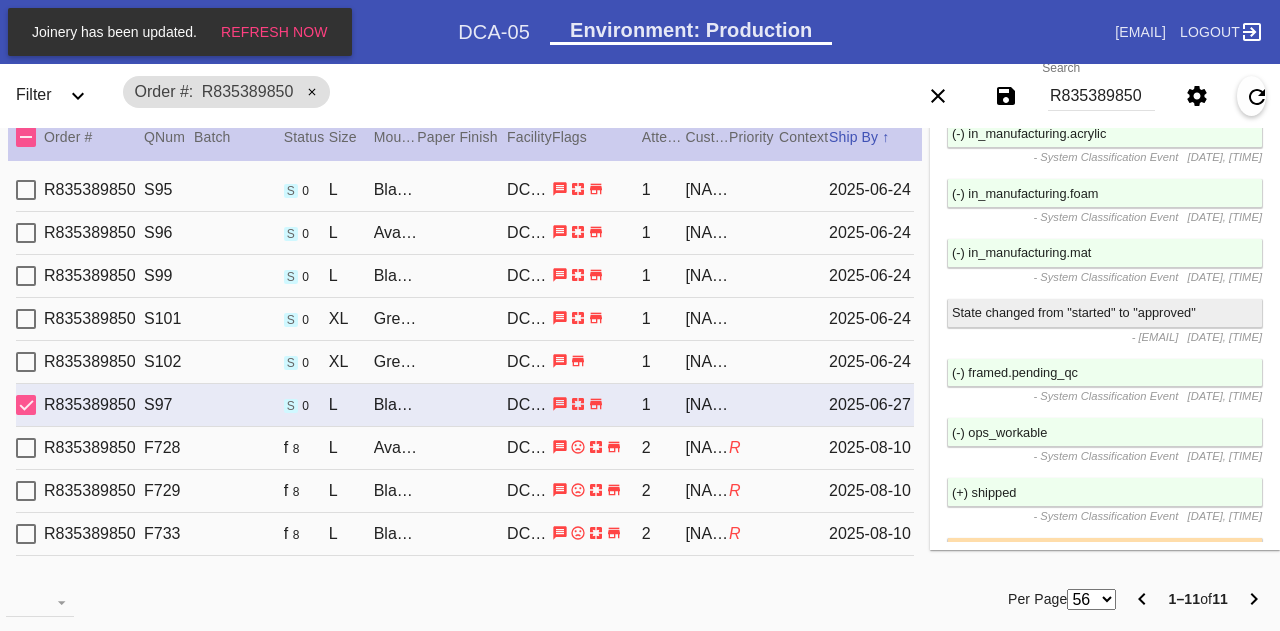 click on "2025-06-24" at bounding box center (871, 362) 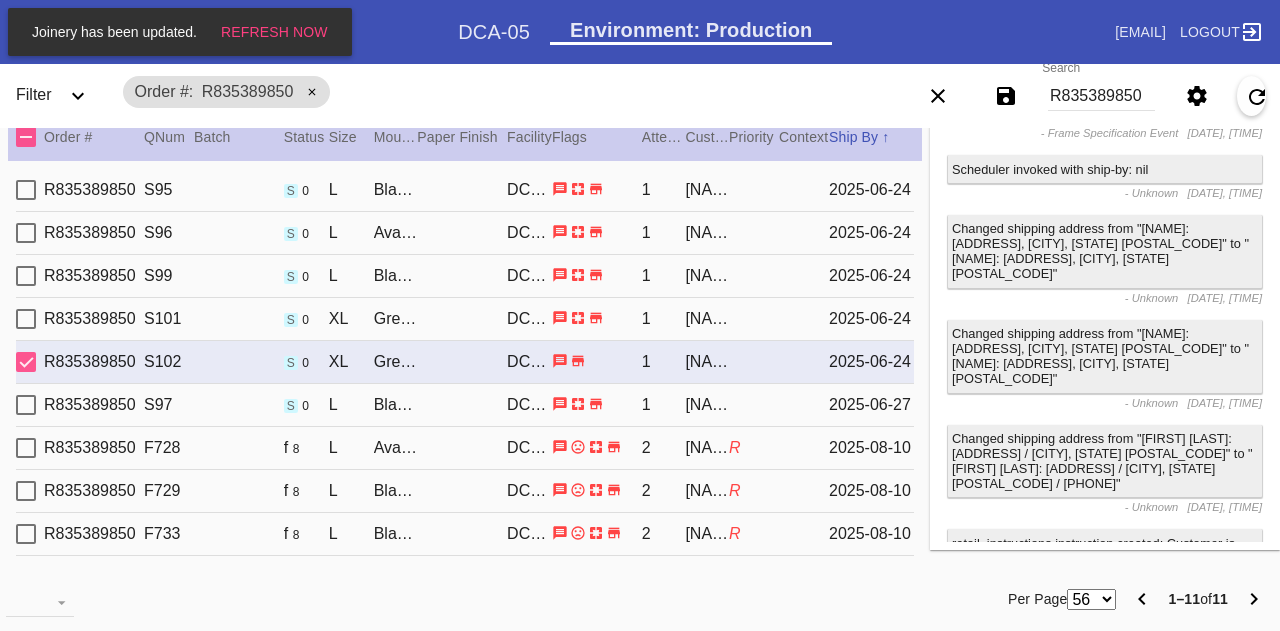 scroll, scrollTop: 0, scrollLeft: 0, axis: both 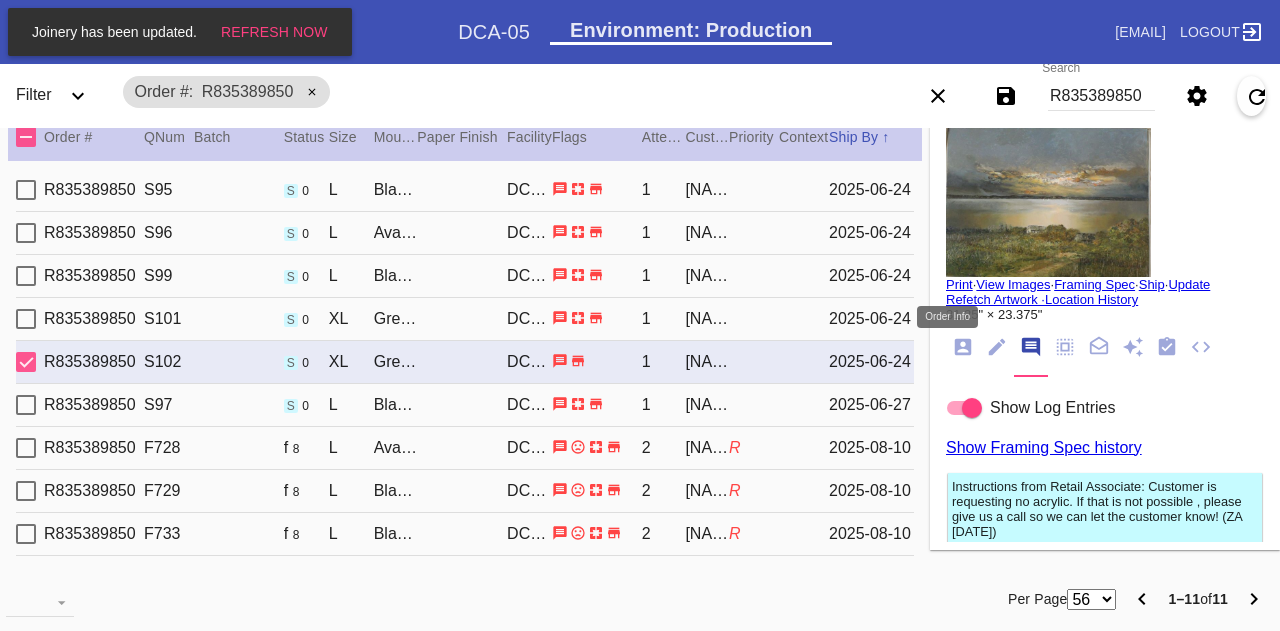 click 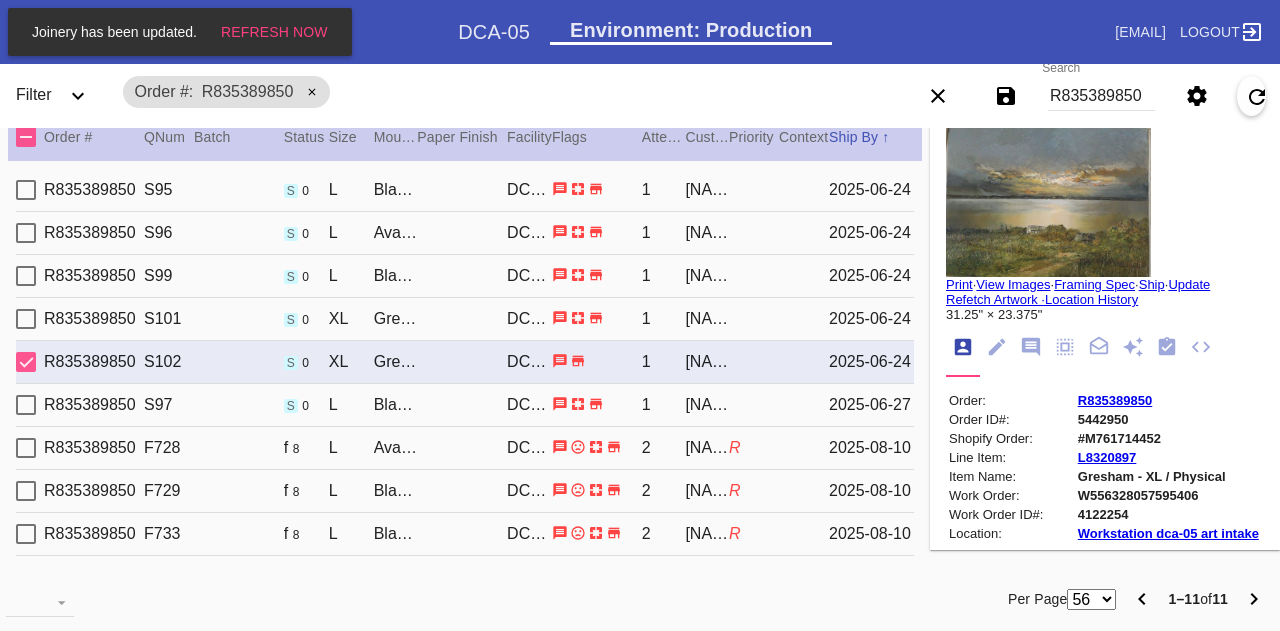 type on "2.0" 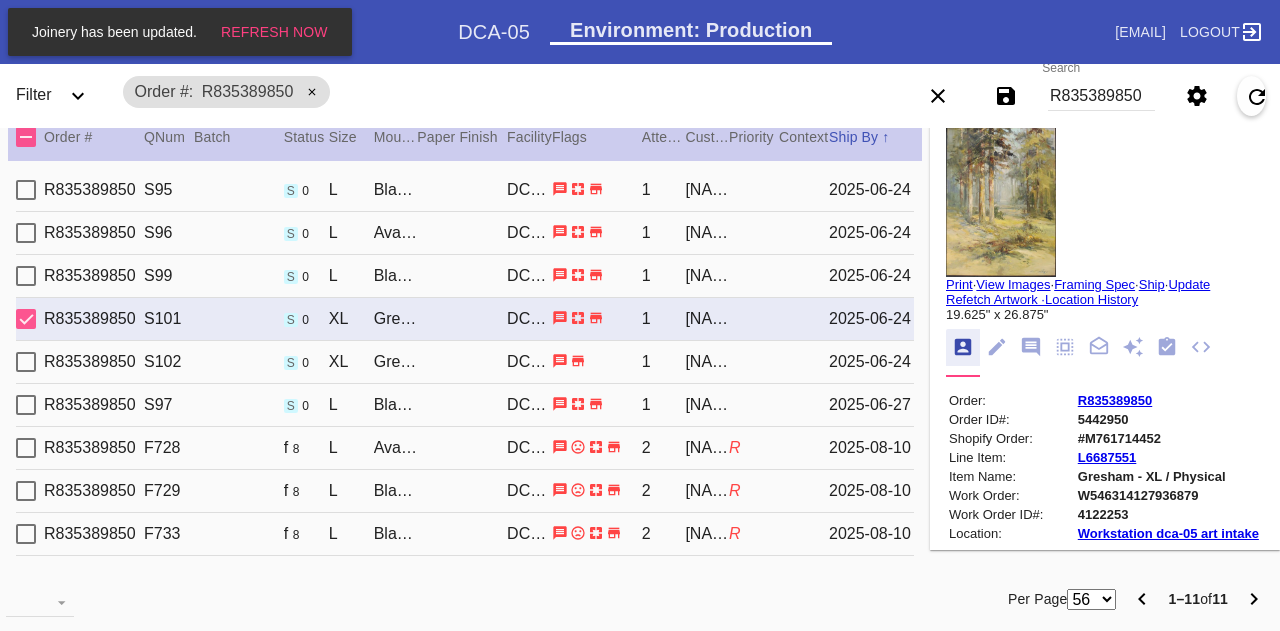 scroll, scrollTop: 0, scrollLeft: 0, axis: both 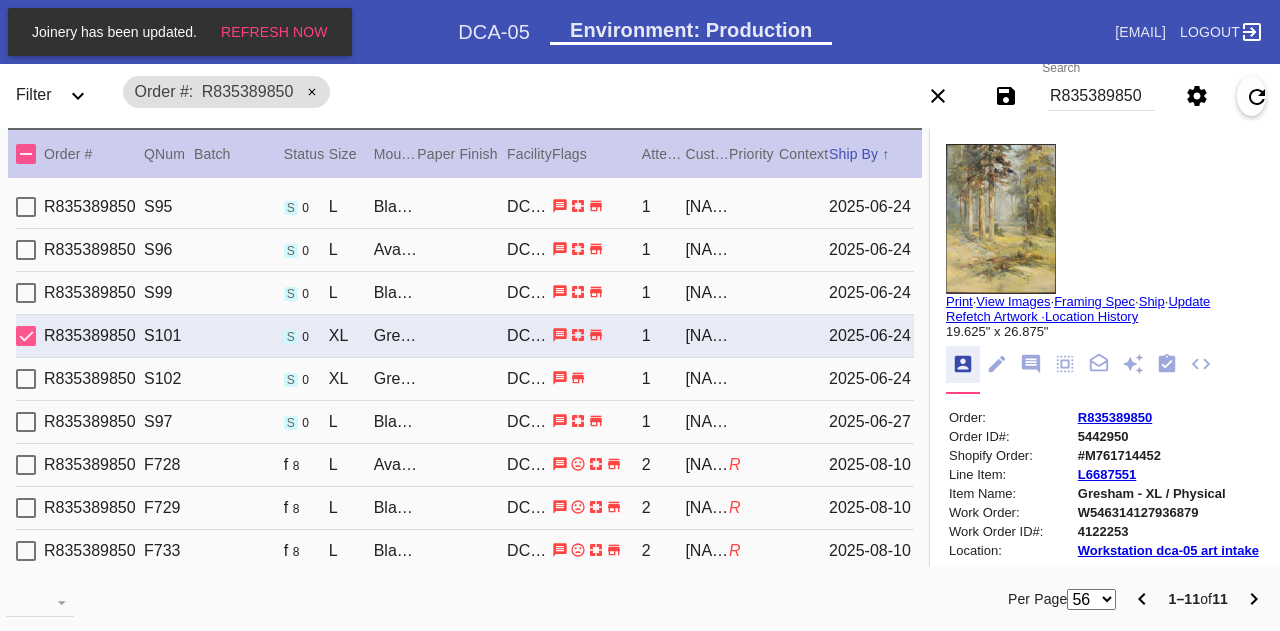 type on "1.5" 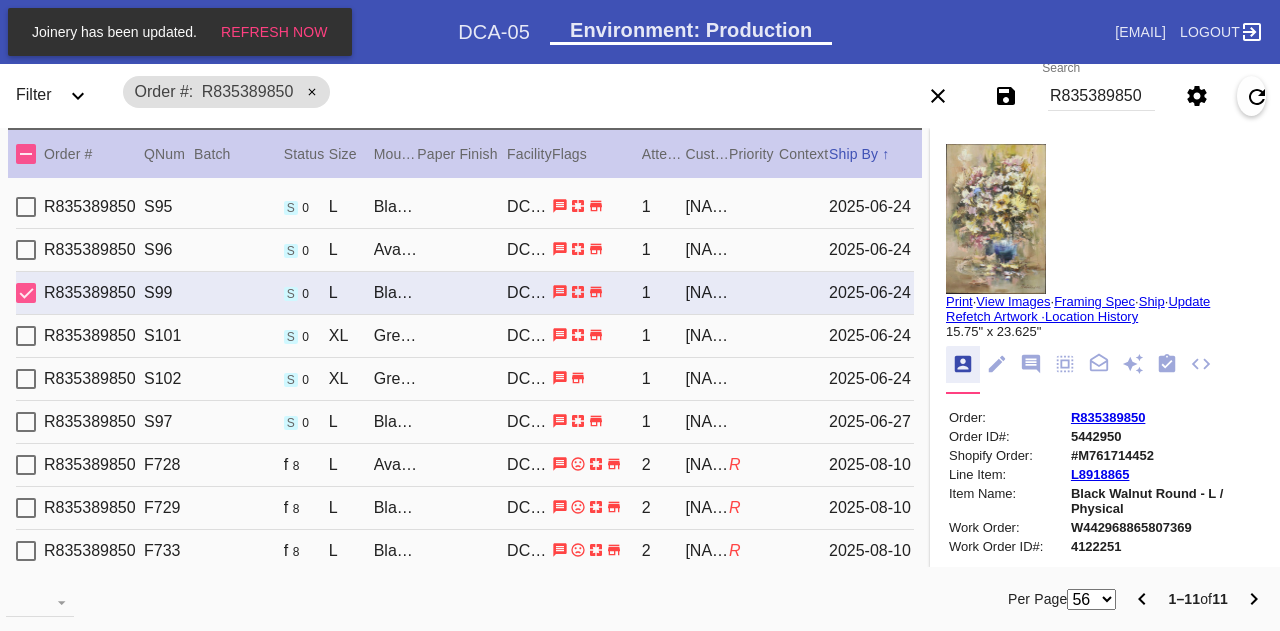 type on "23.5" 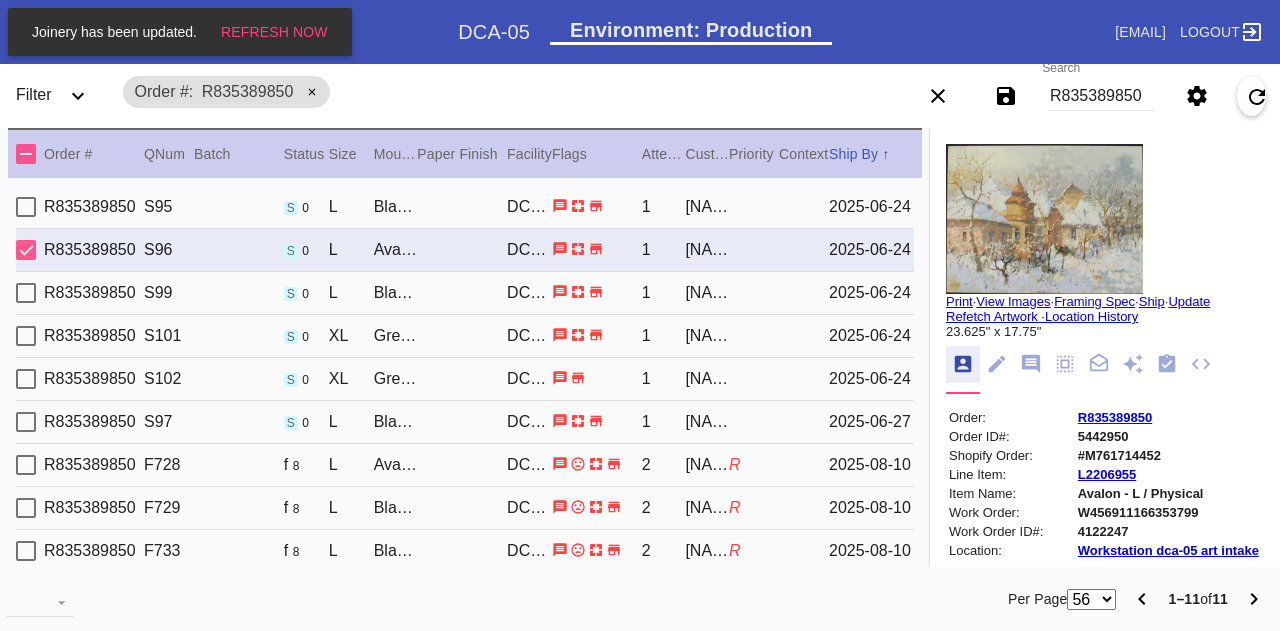 type on "15.75" 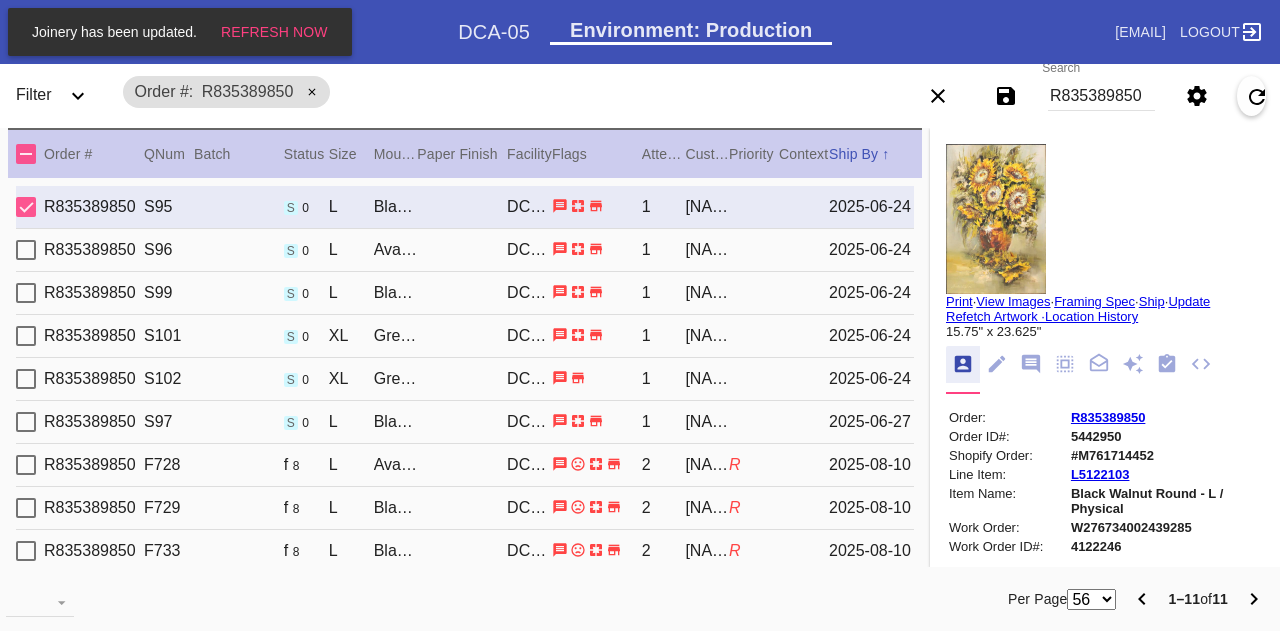 click 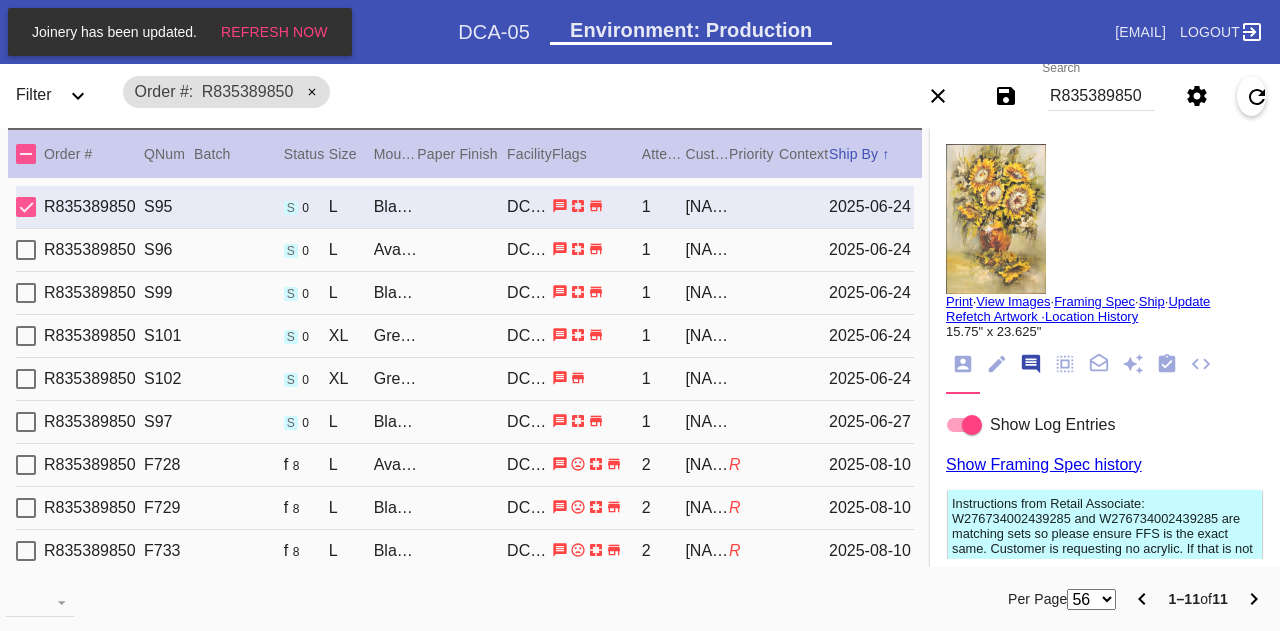 scroll, scrollTop: 122, scrollLeft: 0, axis: vertical 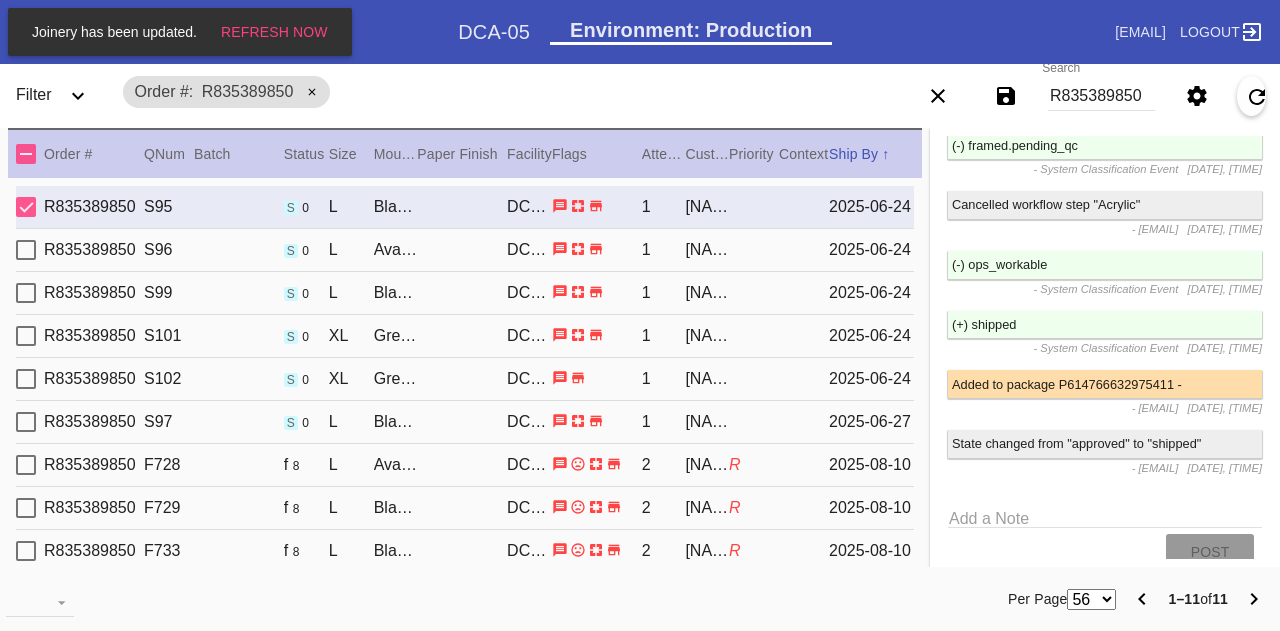 click on "R835389850" at bounding box center [1101, 96] 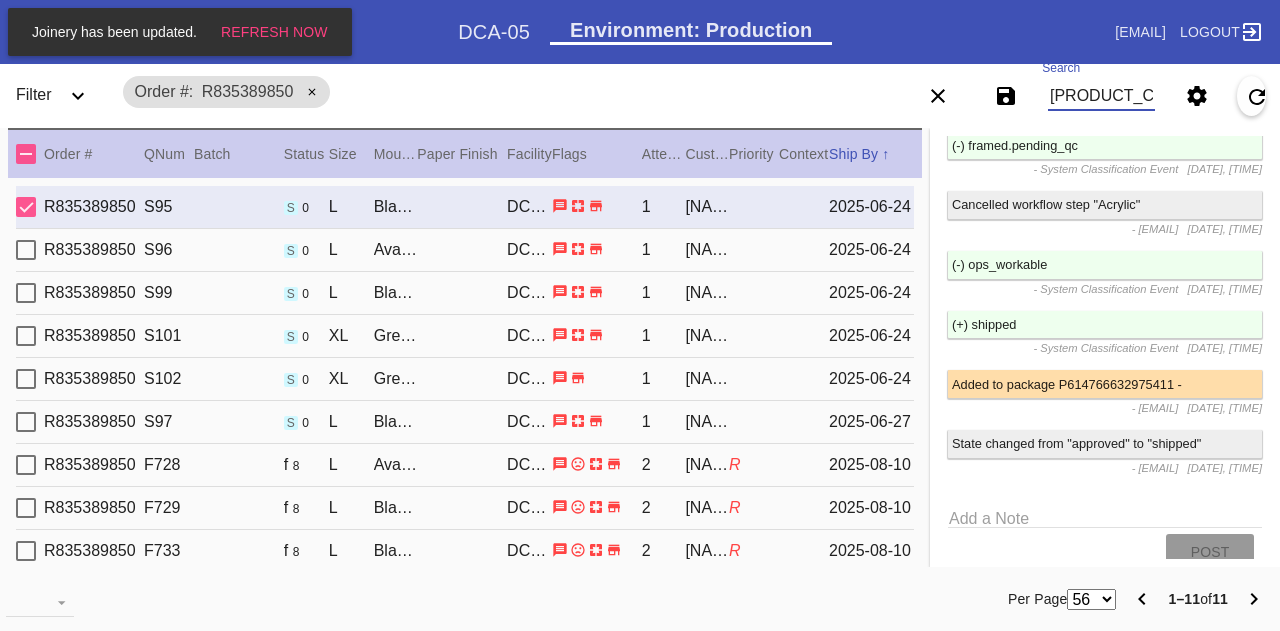 type on "R662183140" 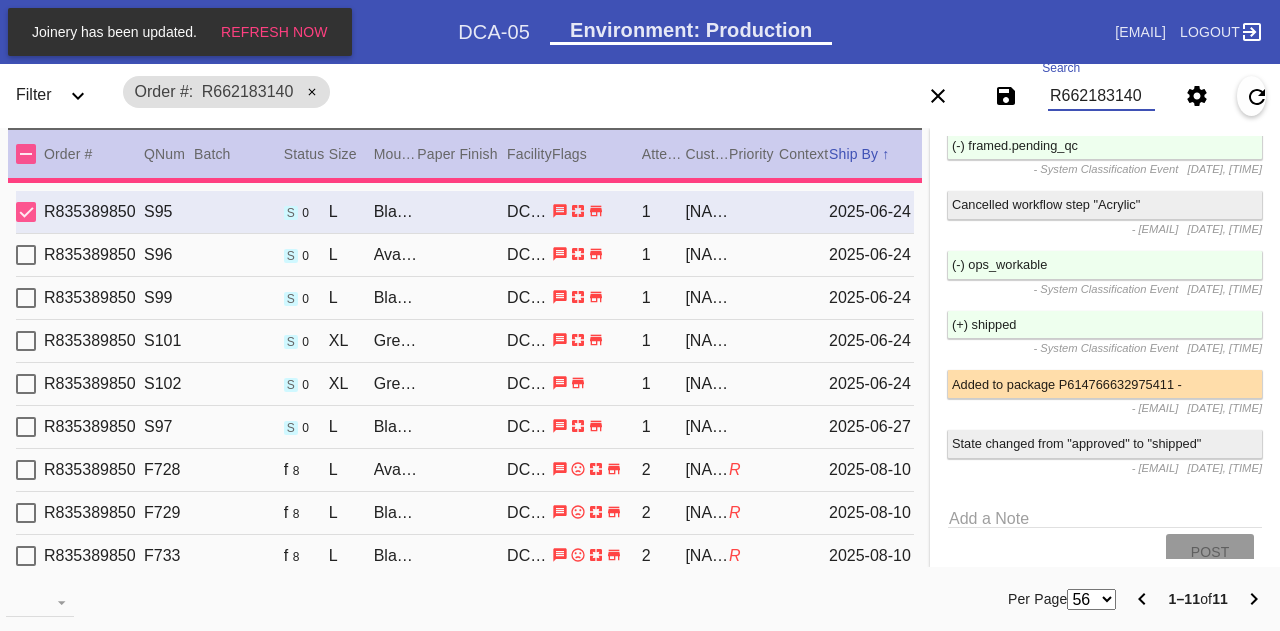 type 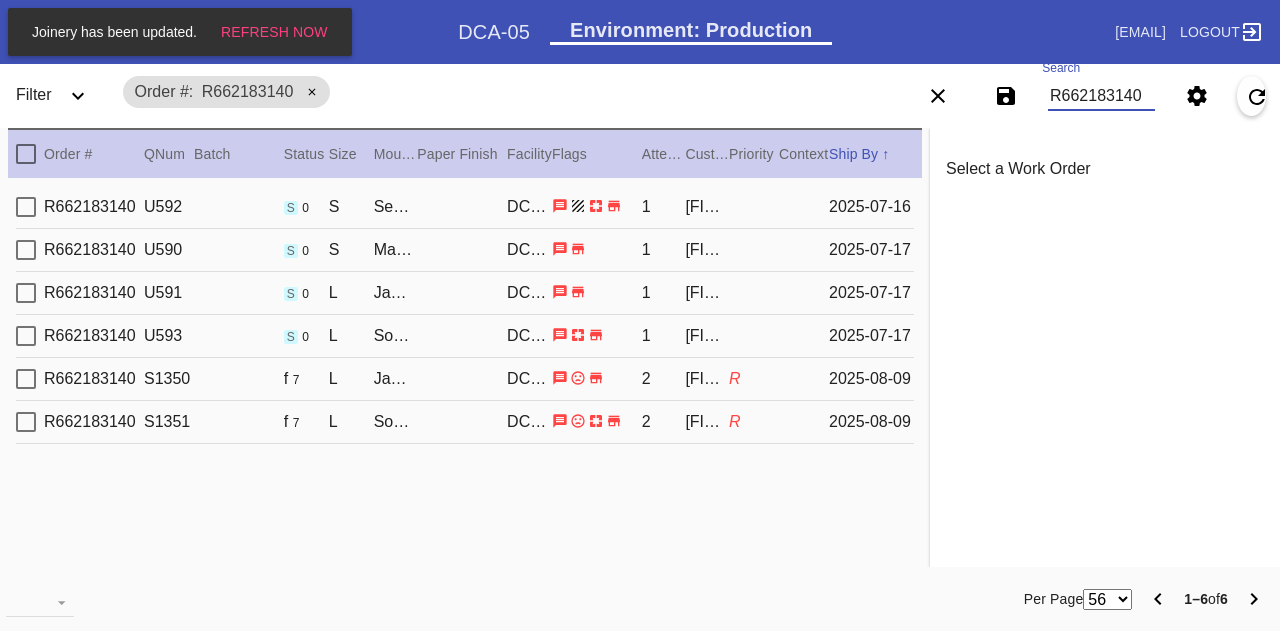 type on "R662183140" 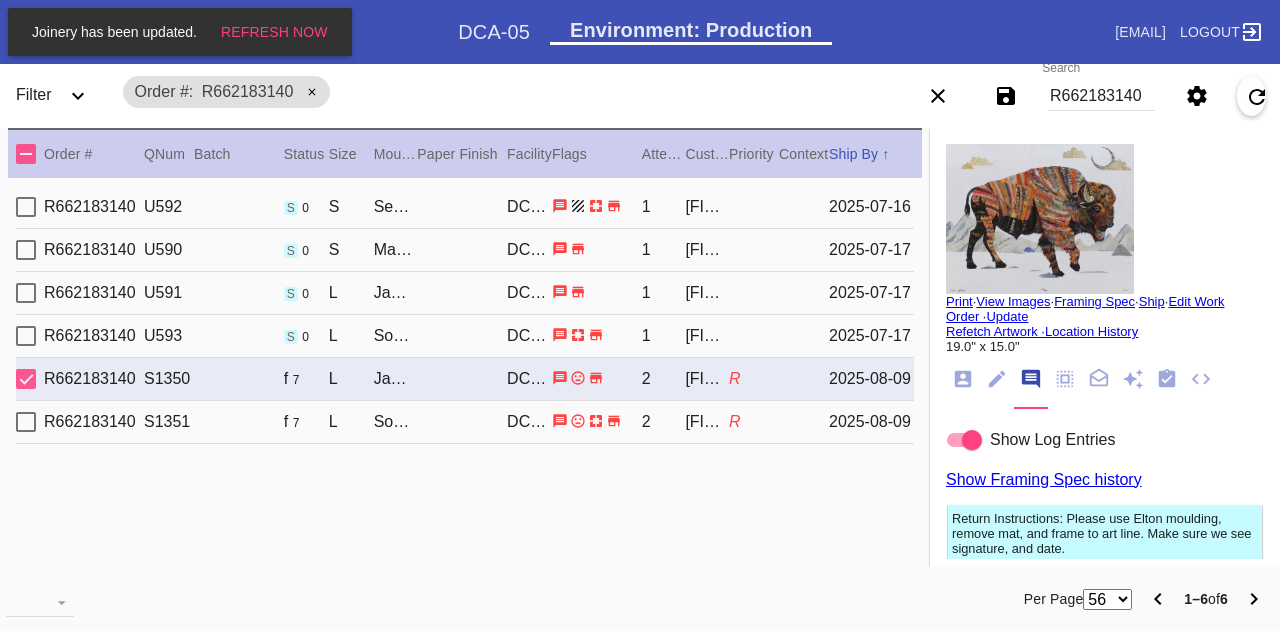 type on "16.5" 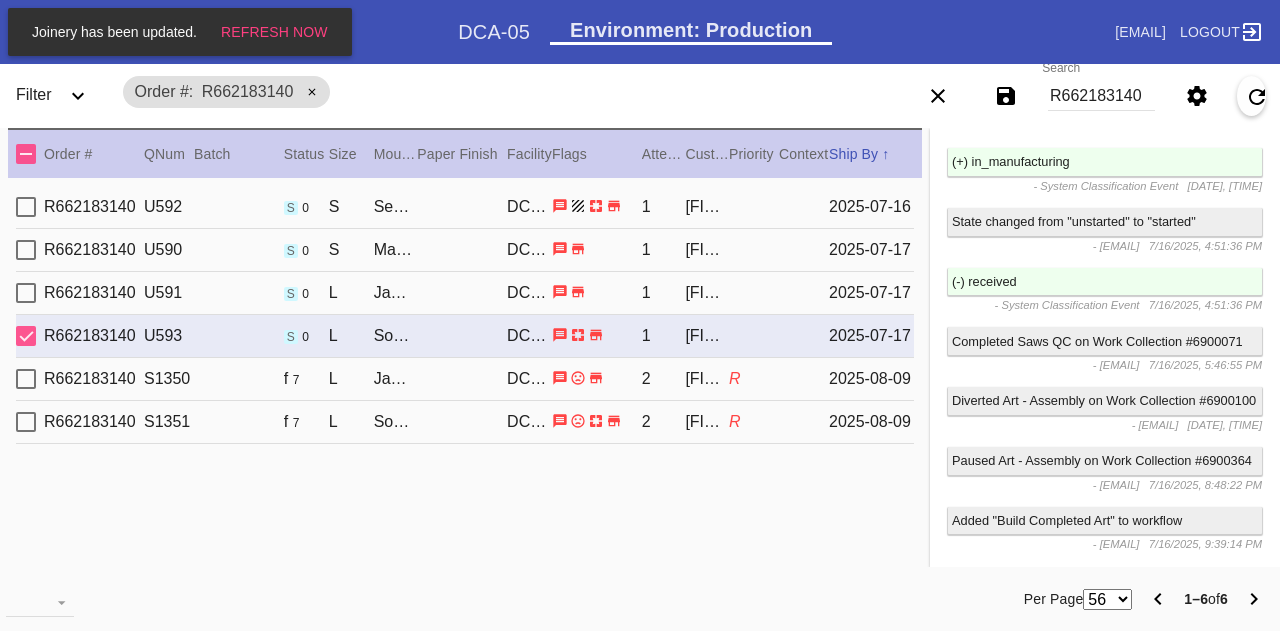 scroll, scrollTop: 2970, scrollLeft: 0, axis: vertical 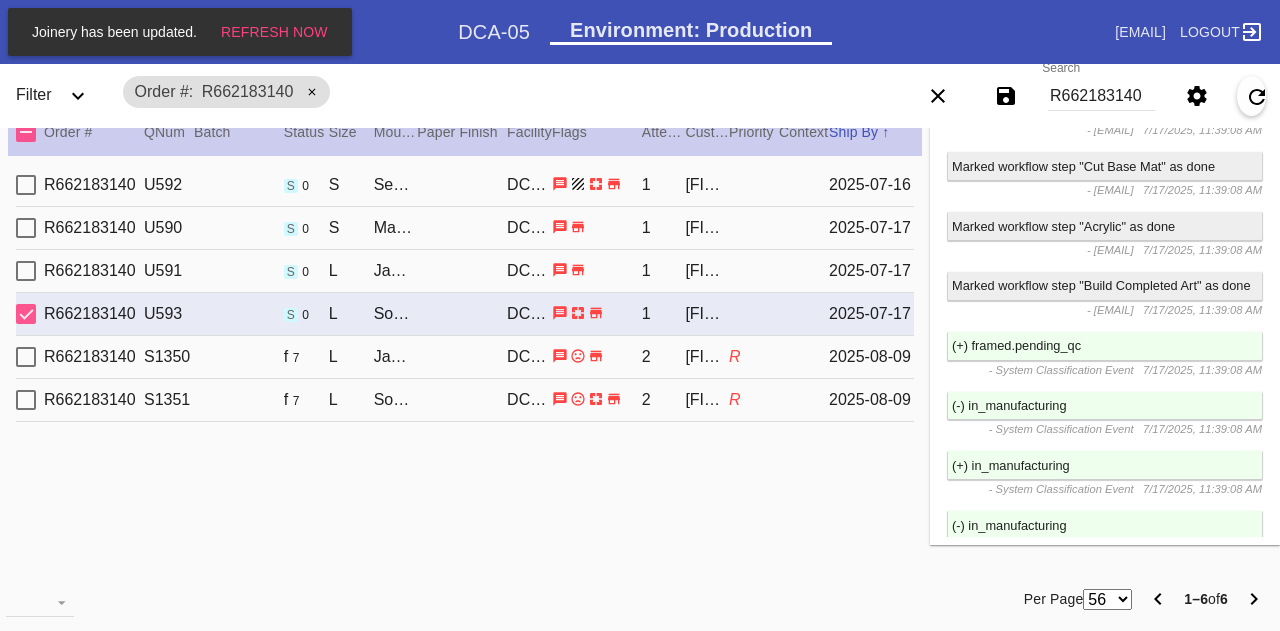 click on "R662183140" at bounding box center [1101, 96] 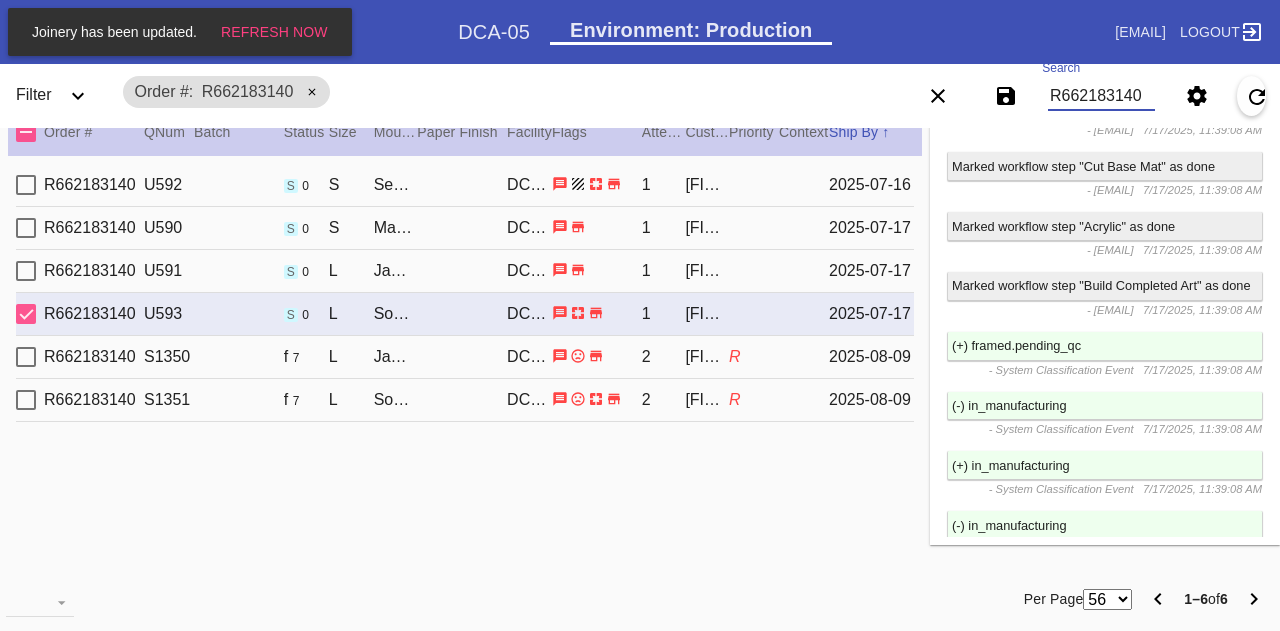 click on "R662183140" at bounding box center (1101, 96) 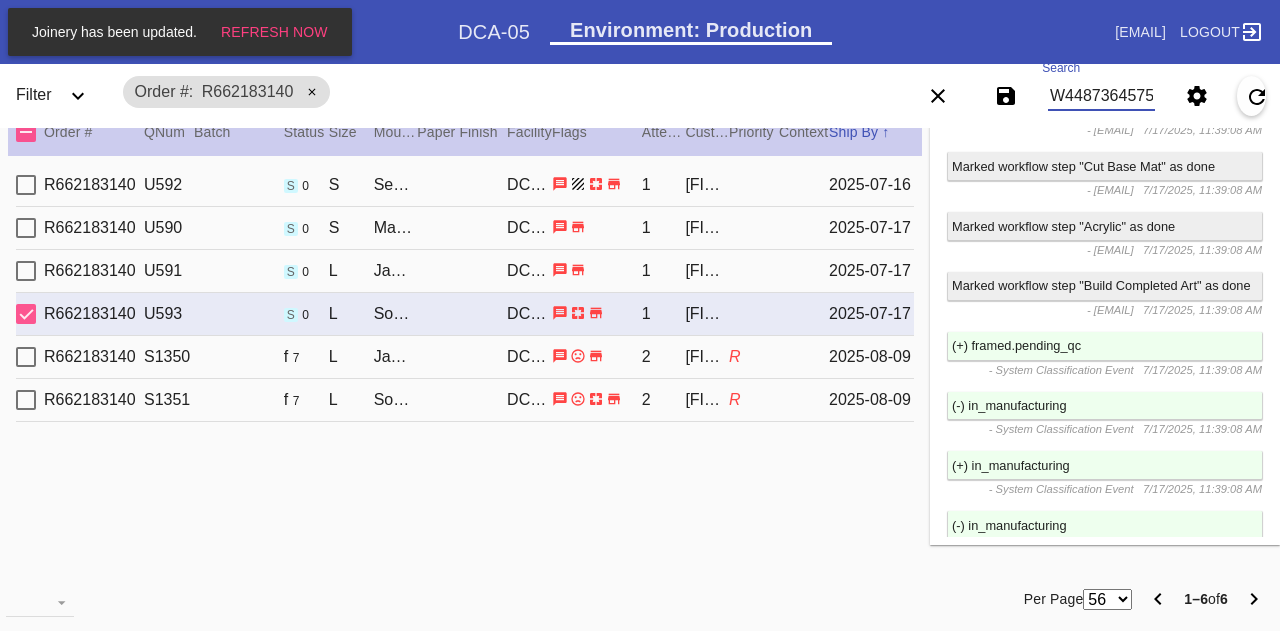type on "W448736457578334" 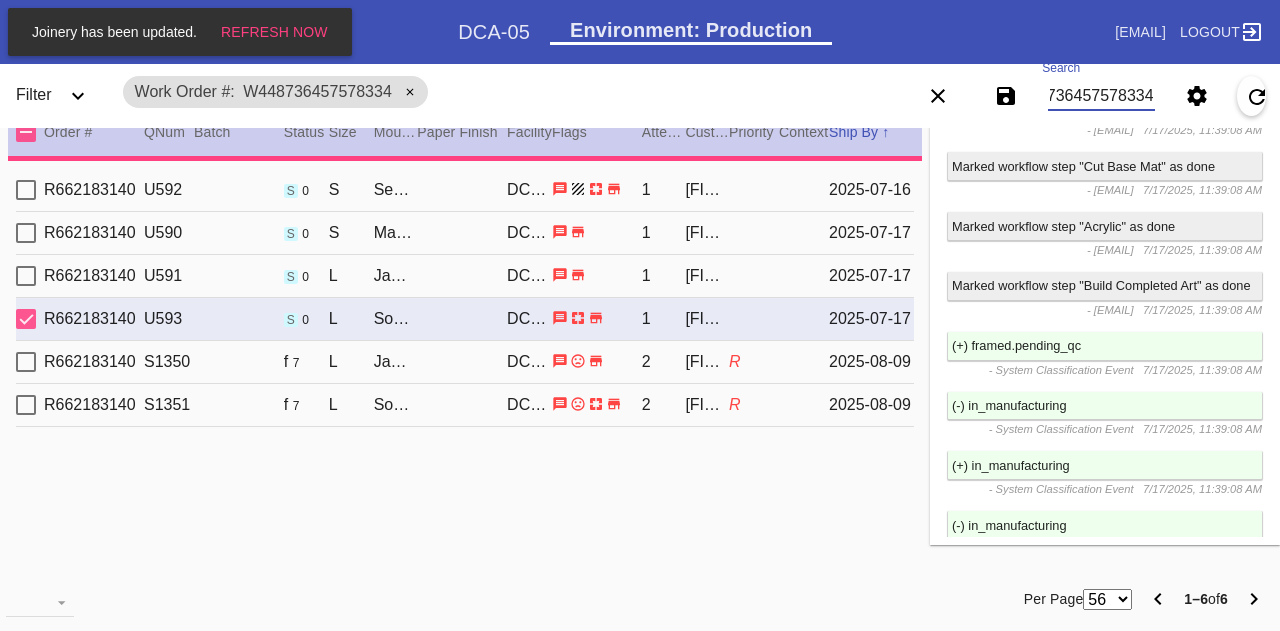type on "4.375" 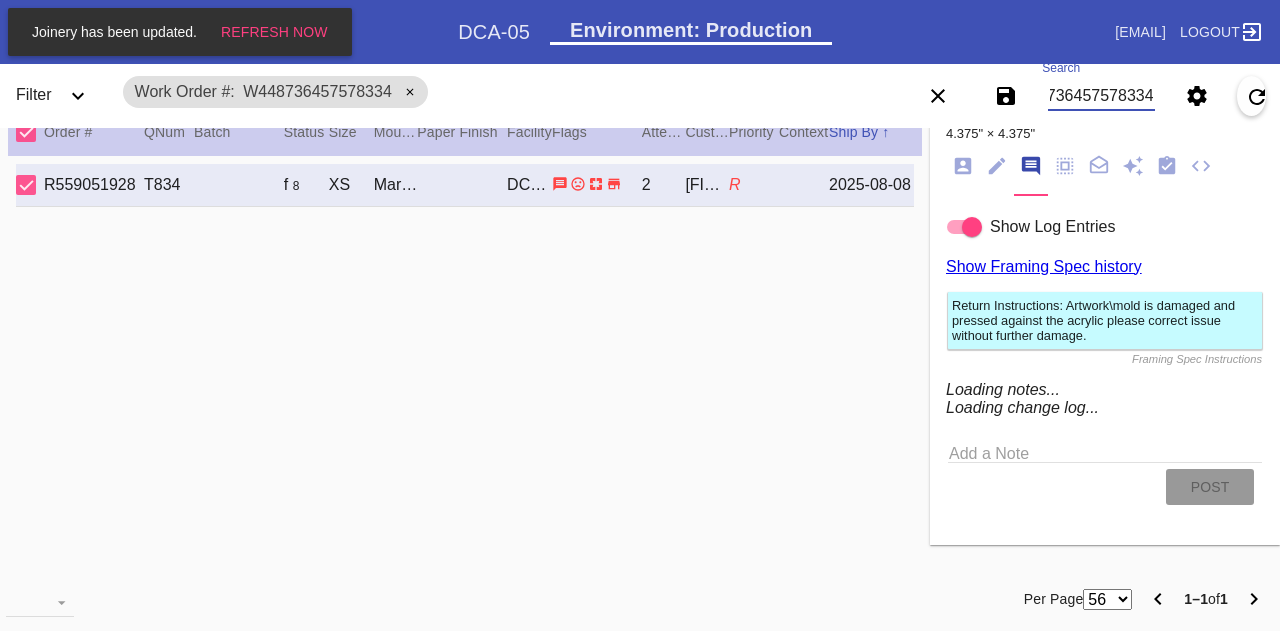 scroll, scrollTop: 2061, scrollLeft: 0, axis: vertical 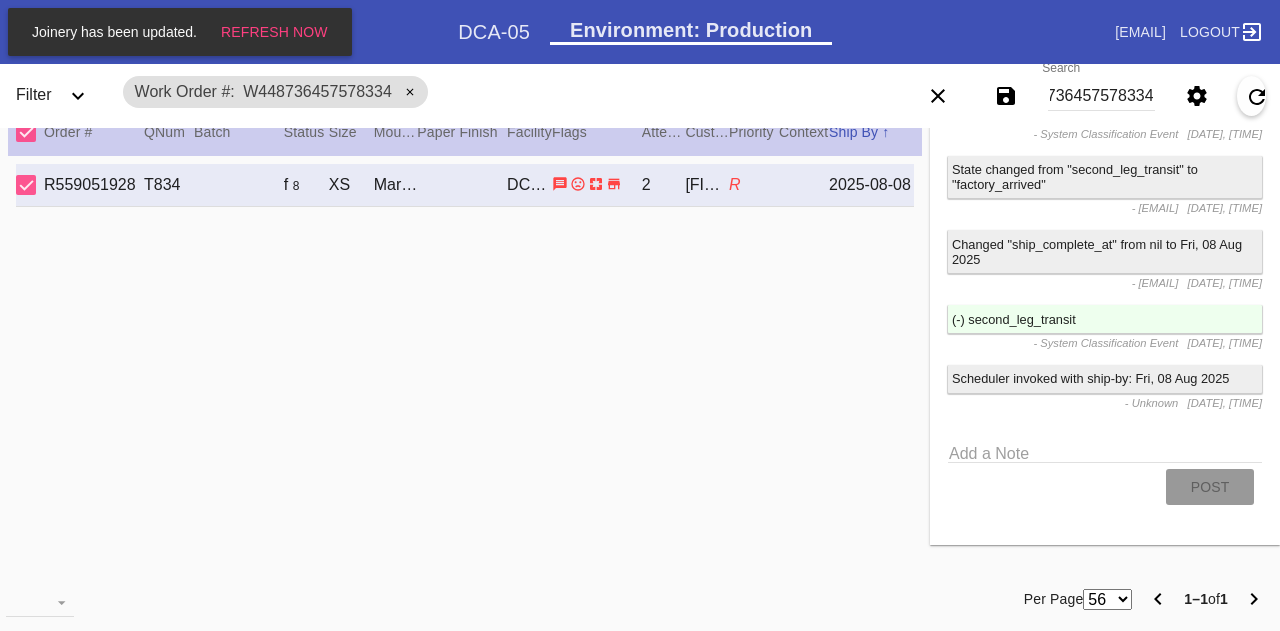 click on "Changed "ship_complete_at" from nil to Fri, 08 Aug 2025" at bounding box center [1105, 251] 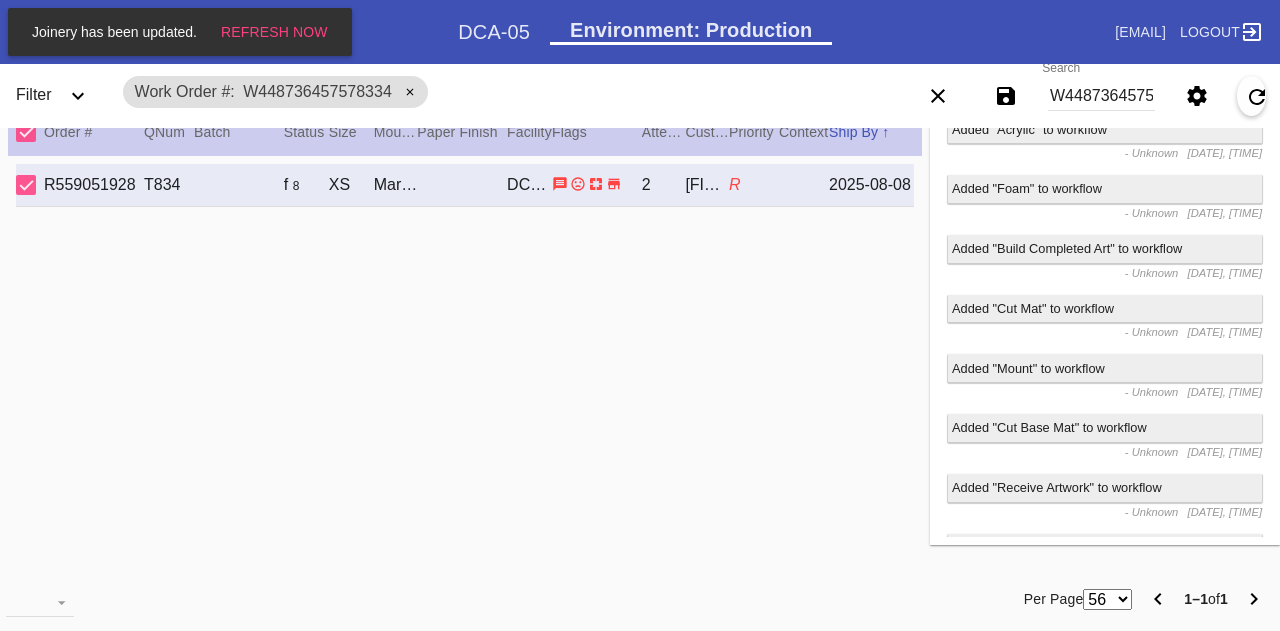 scroll, scrollTop: 512, scrollLeft: 0, axis: vertical 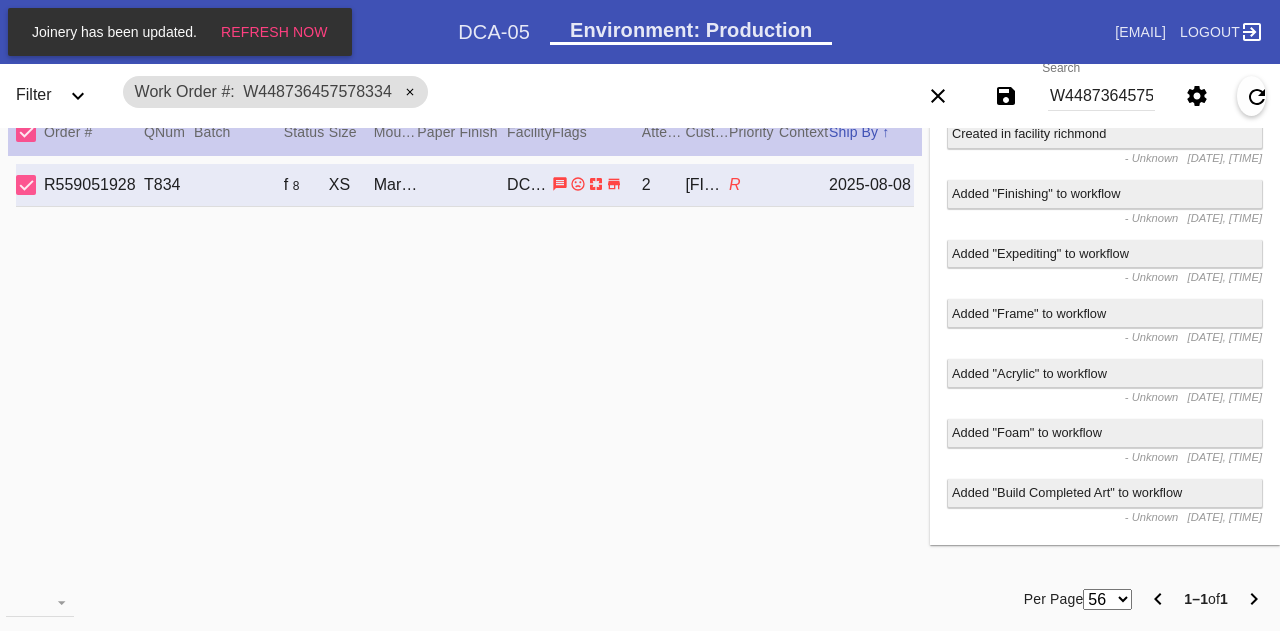 click on "Search [PRODUCT_CODE]" at bounding box center (1101, 96) 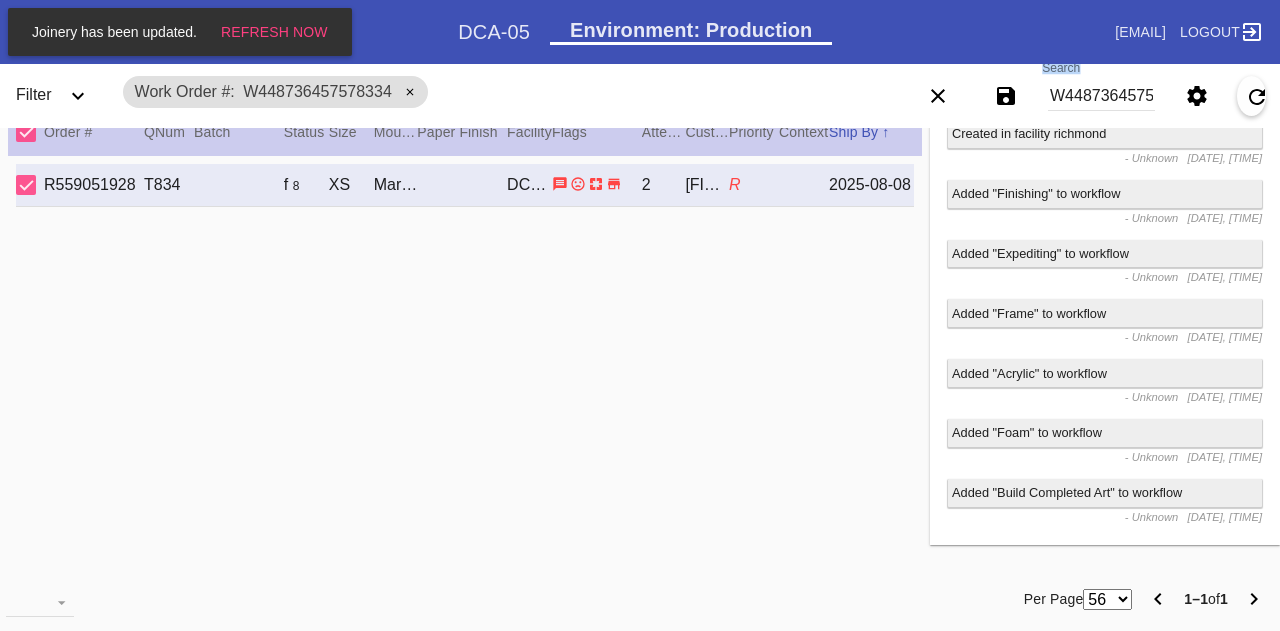 click on "Search [PRODUCT_CODE]" at bounding box center [1101, 96] 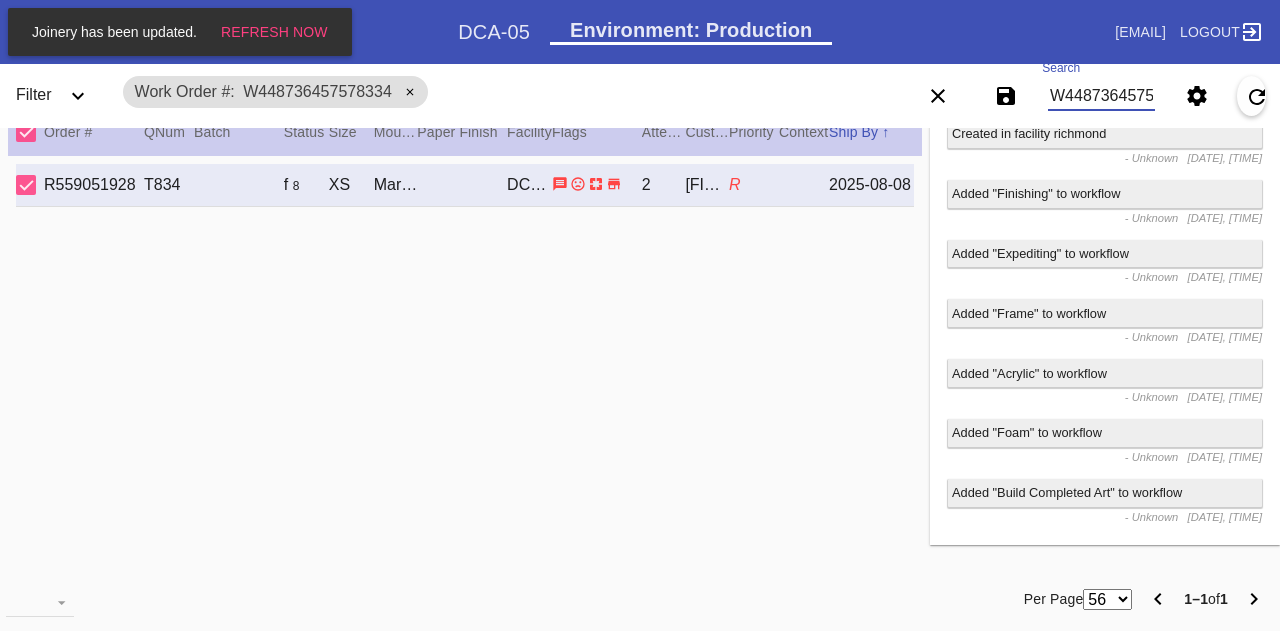 click on "W448736457578334" at bounding box center [1101, 96] 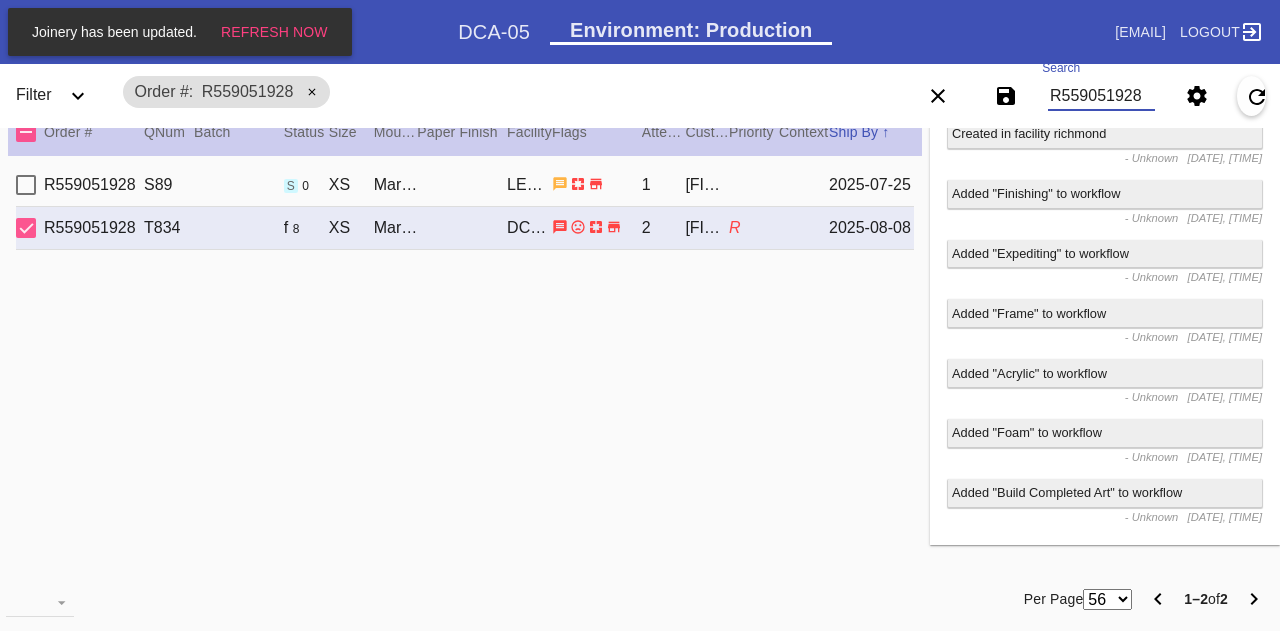 type on "R559051928" 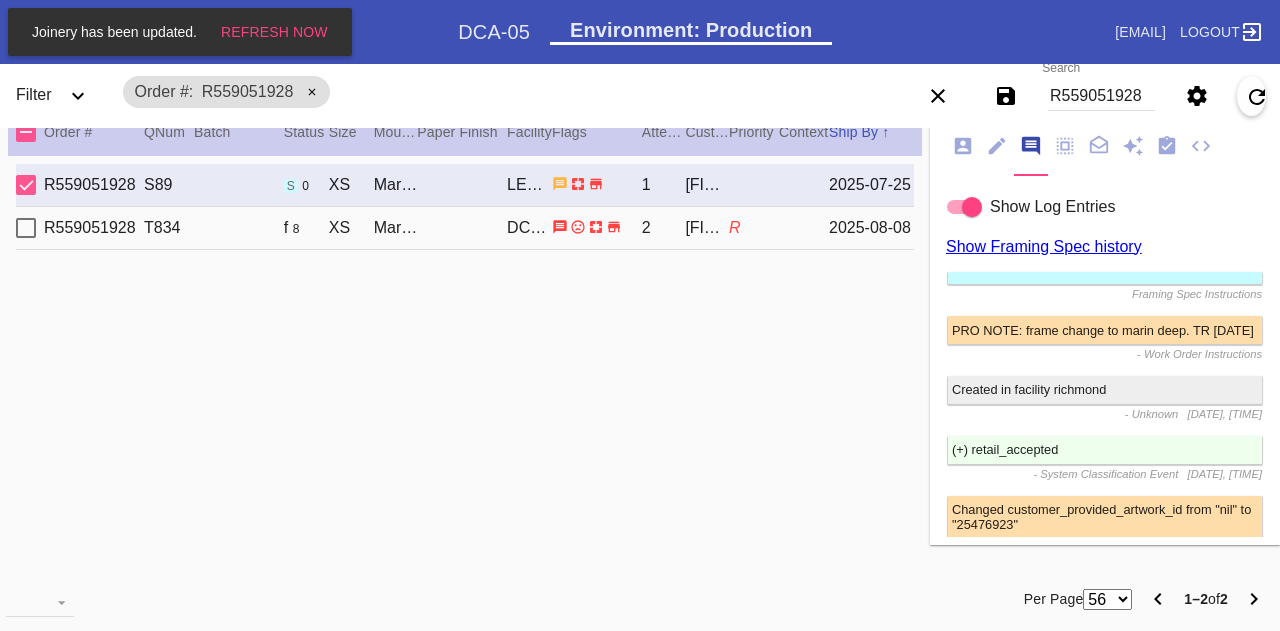 scroll, scrollTop: 482, scrollLeft: 0, axis: vertical 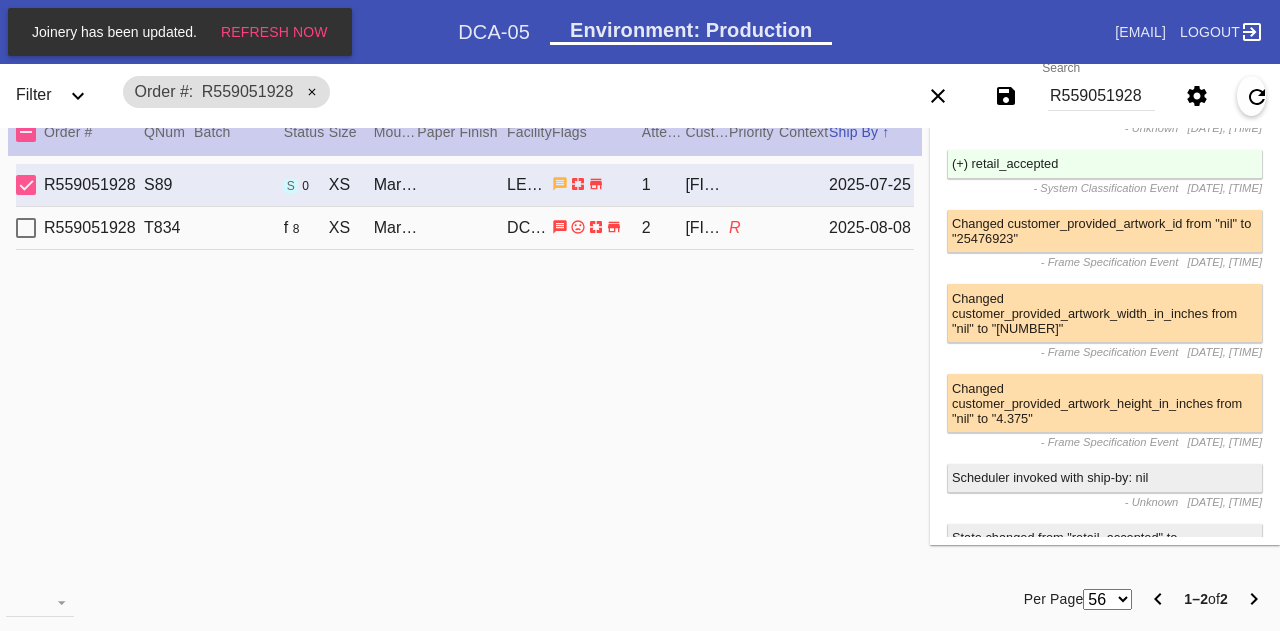click on "[PRODUCT_CODE] [PRODUCT_CODE] s   0 [PRODUCT_NAME] / White [PRODUCT_CODE] 1 [FIRST] [LAST]
[DATE] [PRODUCT_CODE] [LETTER] [NUMBER] [PRODUCT_NAME] / White [PRODUCT_CODE] 2 [FIRST] [LAST]
[LETTER]
[DATE]" at bounding box center [465, 361] 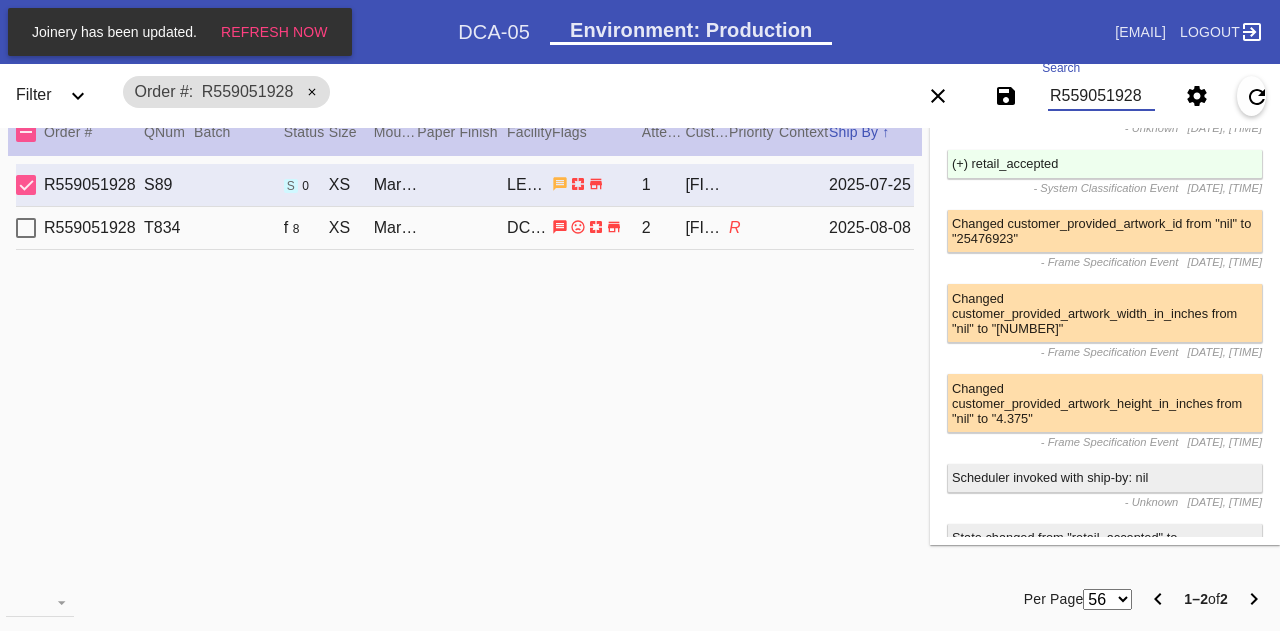 click on "R559051928" at bounding box center [1101, 96] 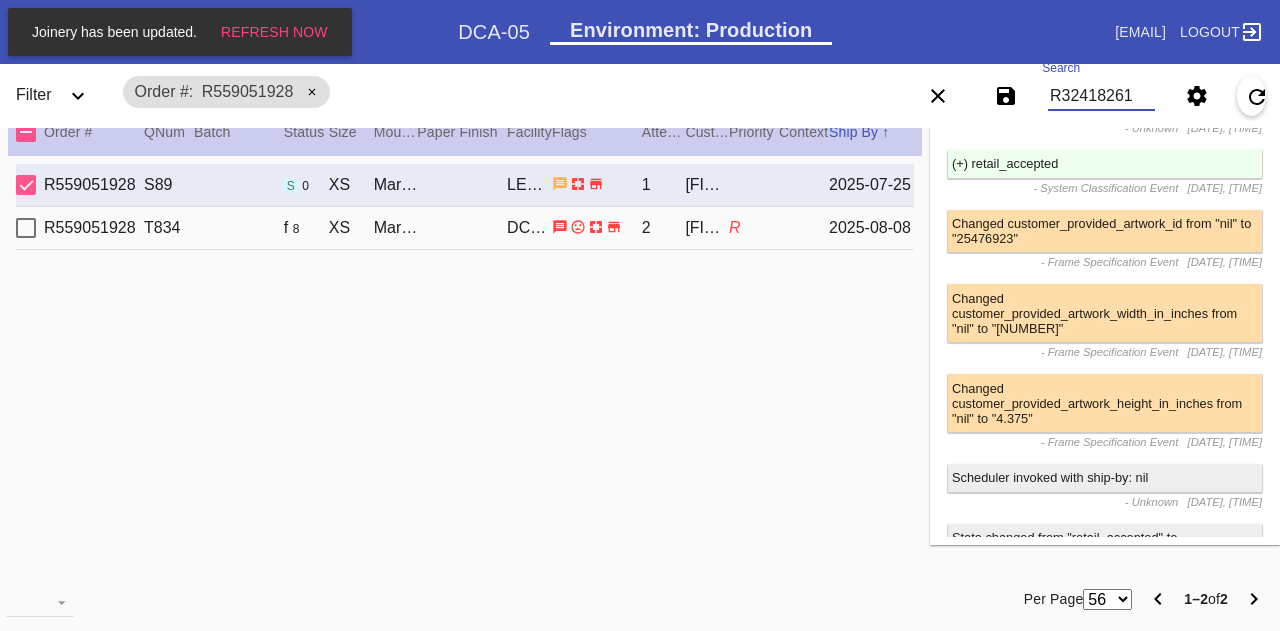 type on "R324182615" 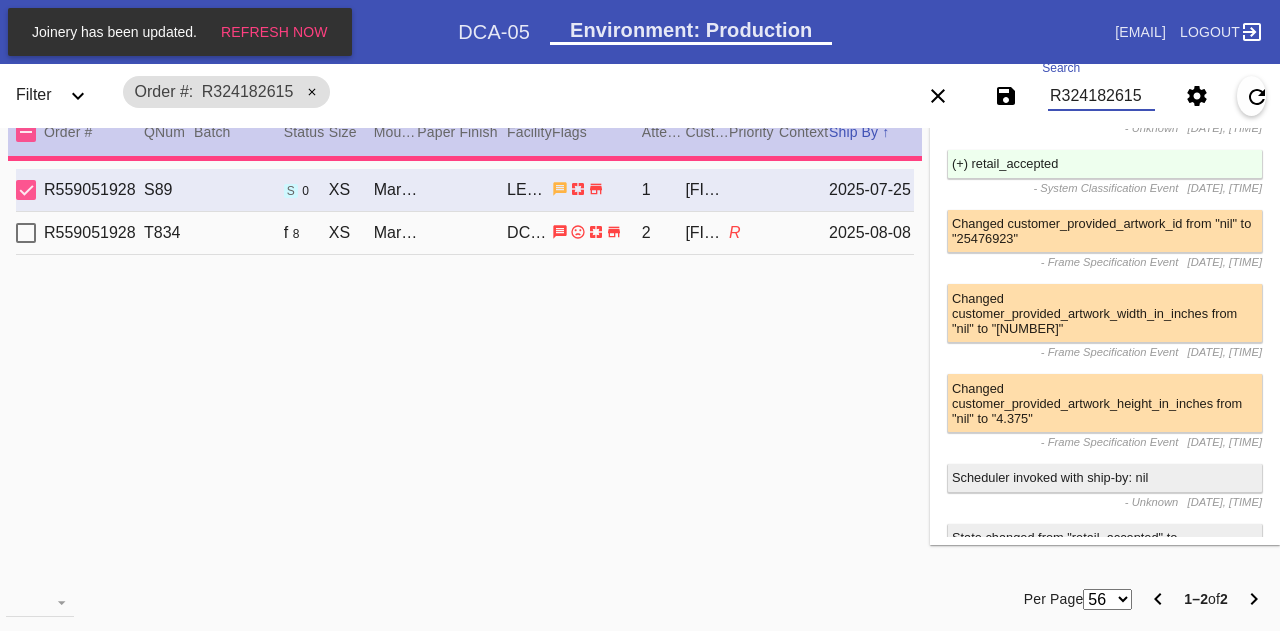 type 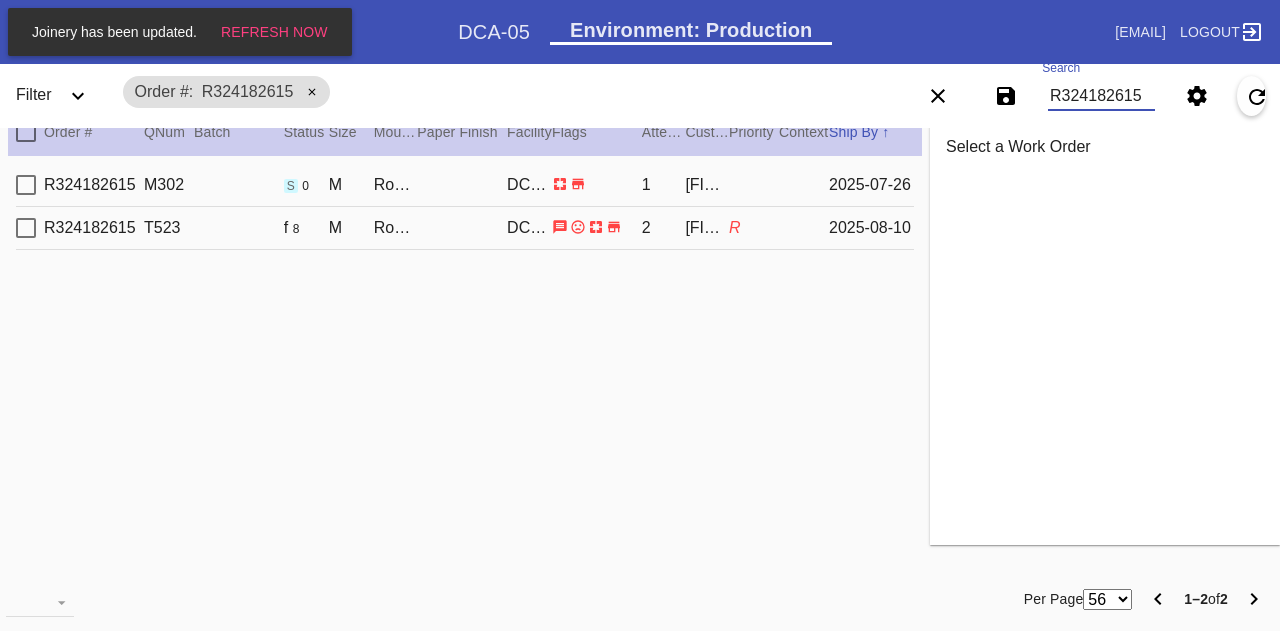 scroll, scrollTop: 0, scrollLeft: 0, axis: both 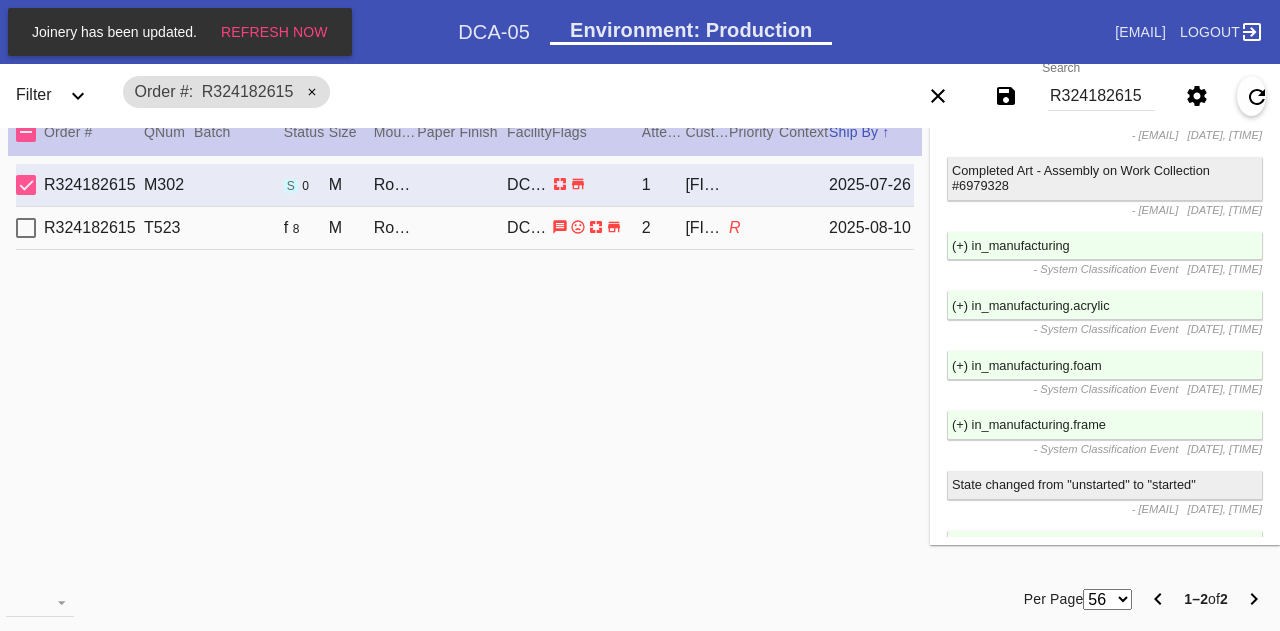 click on "- [EMAIL]" at bounding box center (1155, 210) 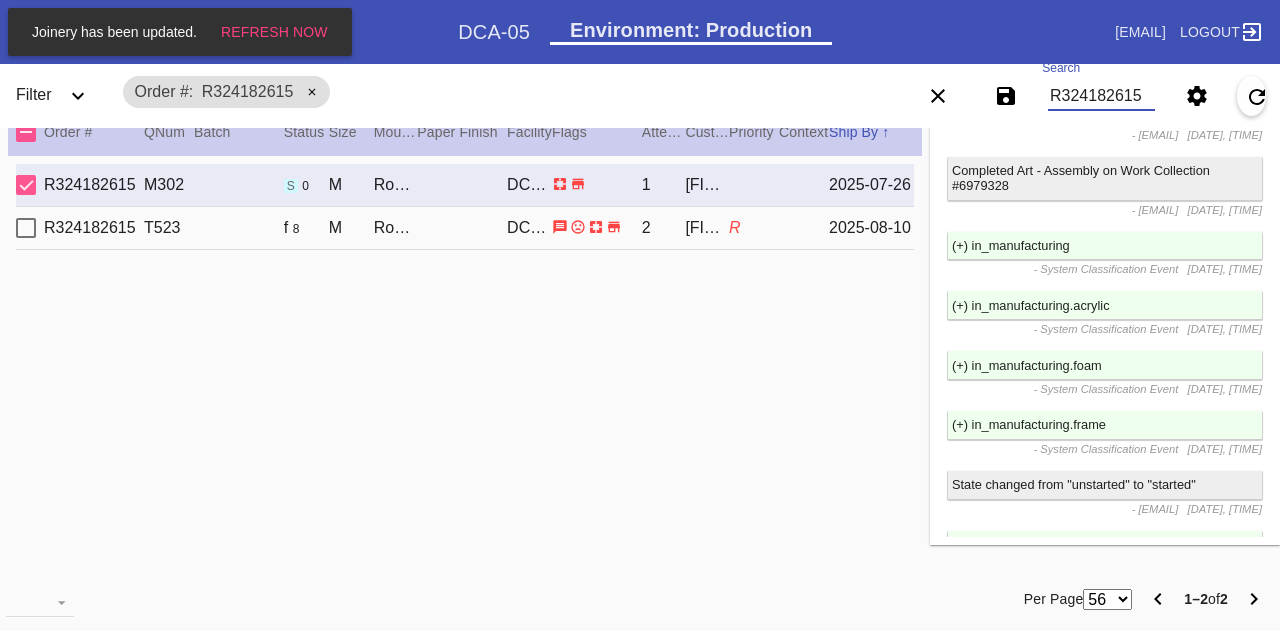 click on "R324182615" at bounding box center [1101, 96] 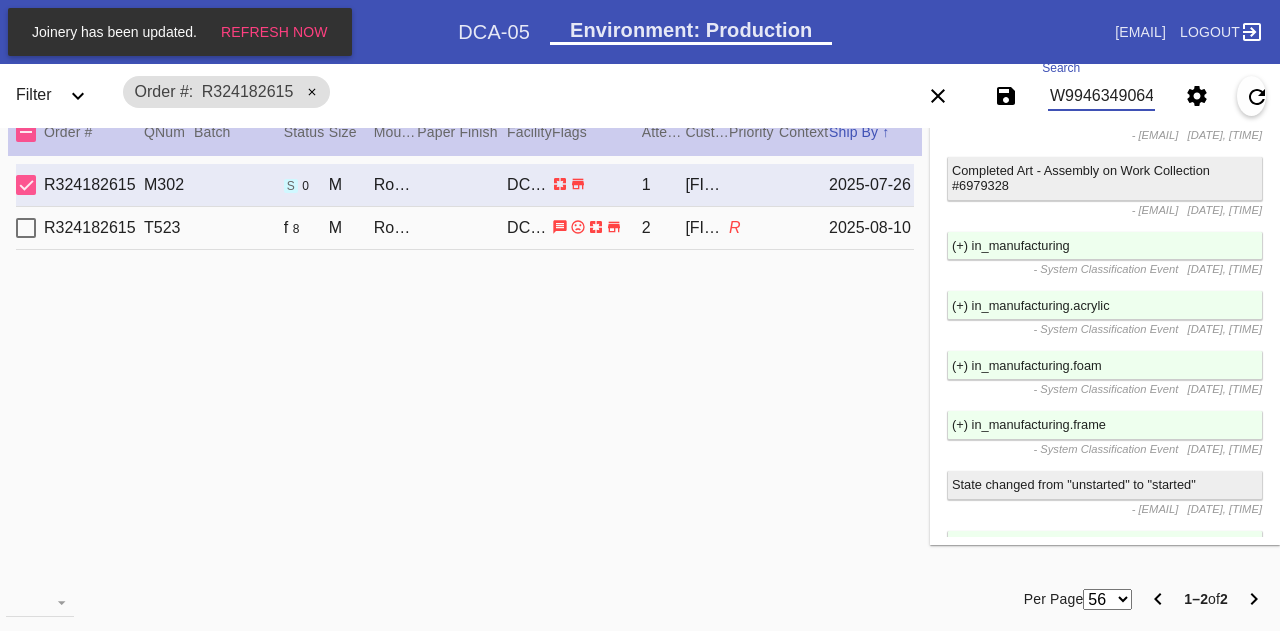 scroll, scrollTop: 0, scrollLeft: 45, axis: horizontal 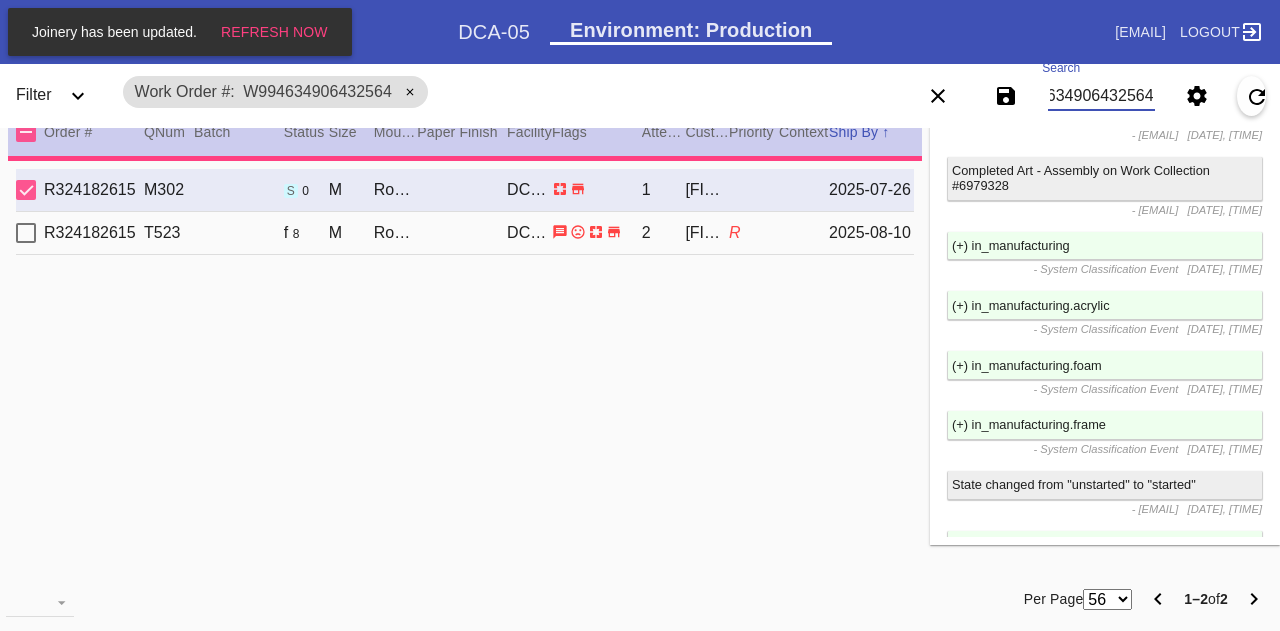 click on "W994634906432564" at bounding box center [1101, 96] 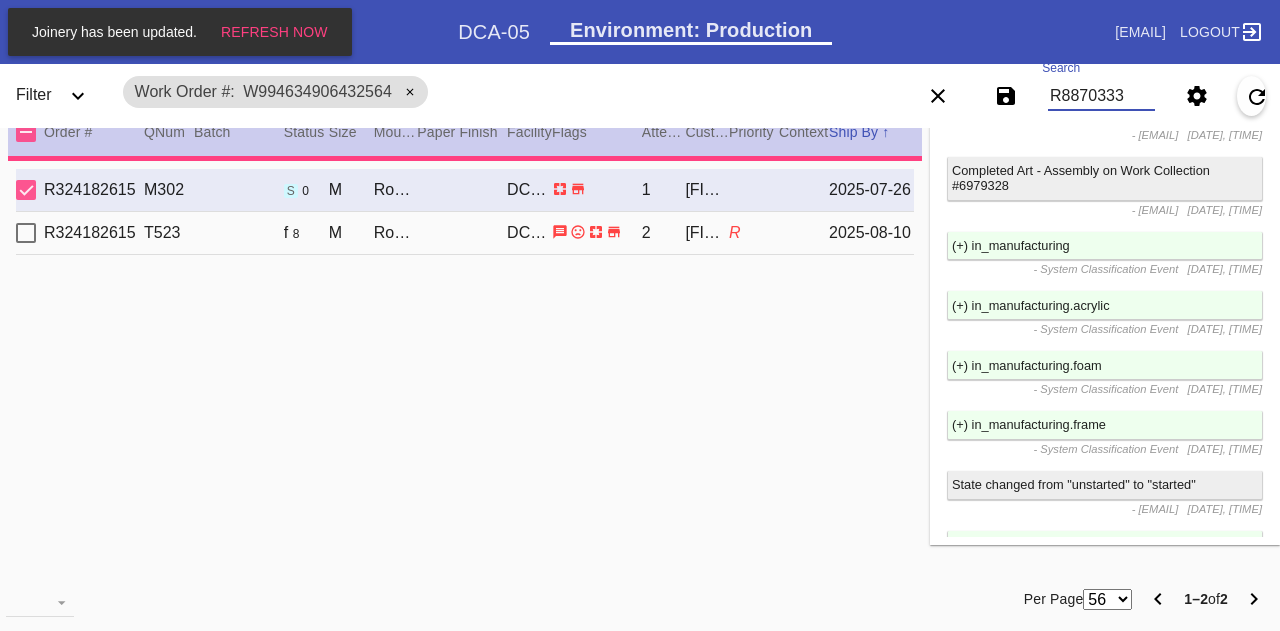 scroll, scrollTop: 0, scrollLeft: 0, axis: both 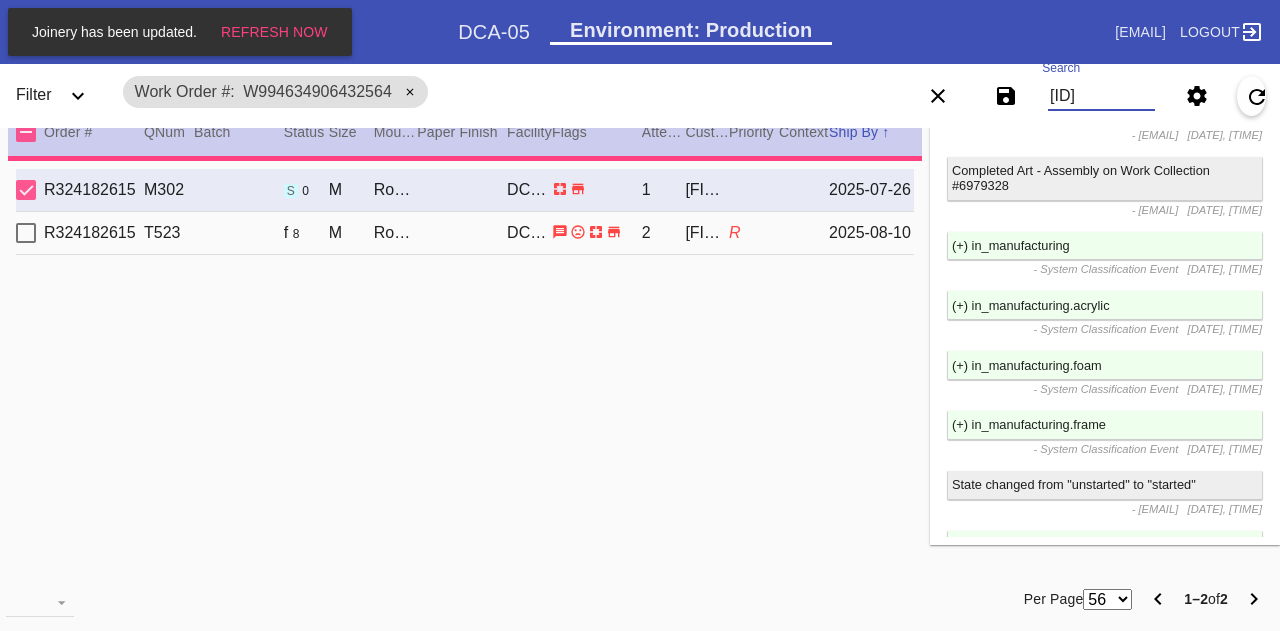 type on "R887033362" 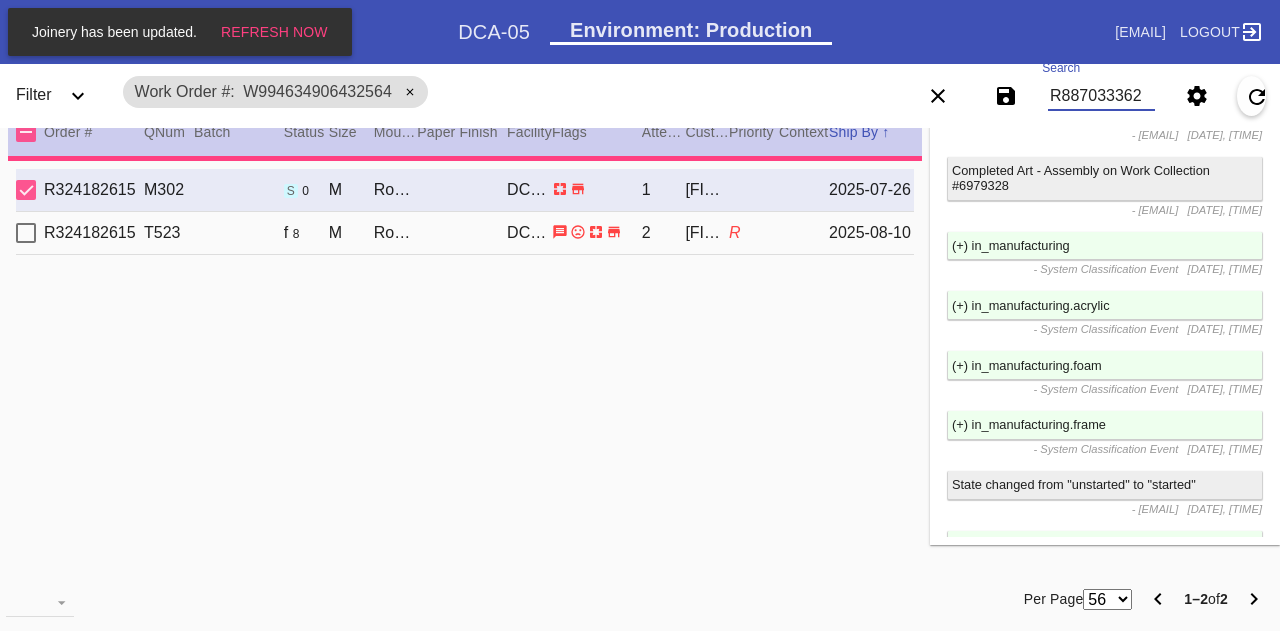 type on "19.25" 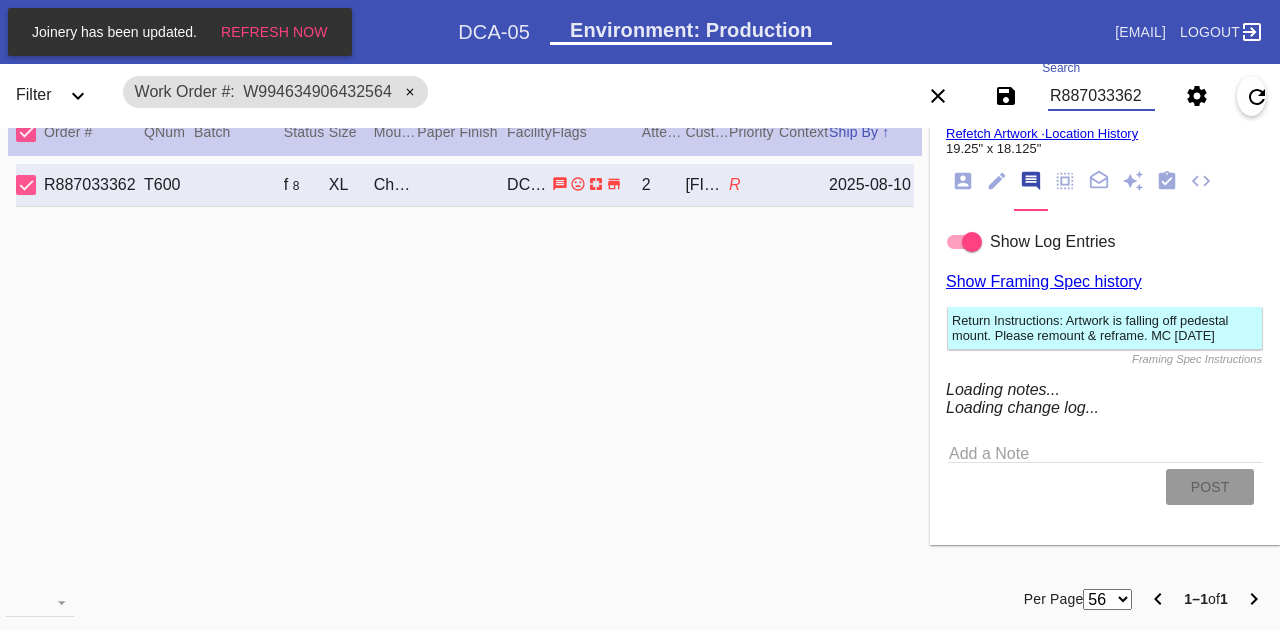 scroll, scrollTop: 180, scrollLeft: 0, axis: vertical 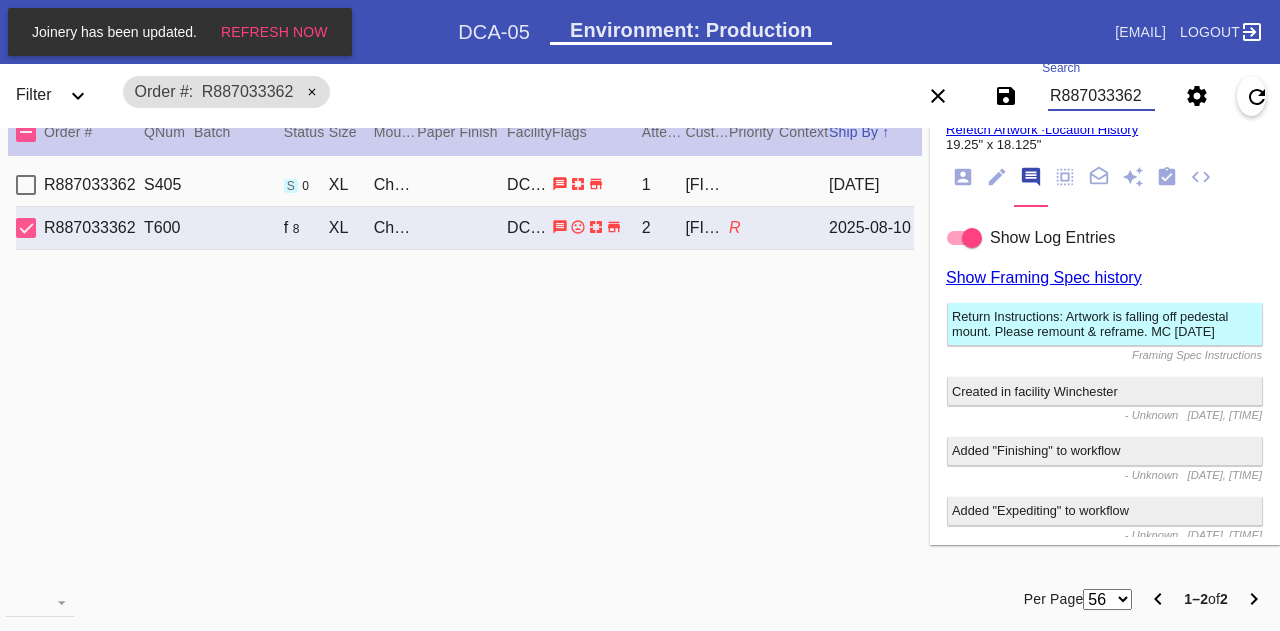 type on "R887033362" 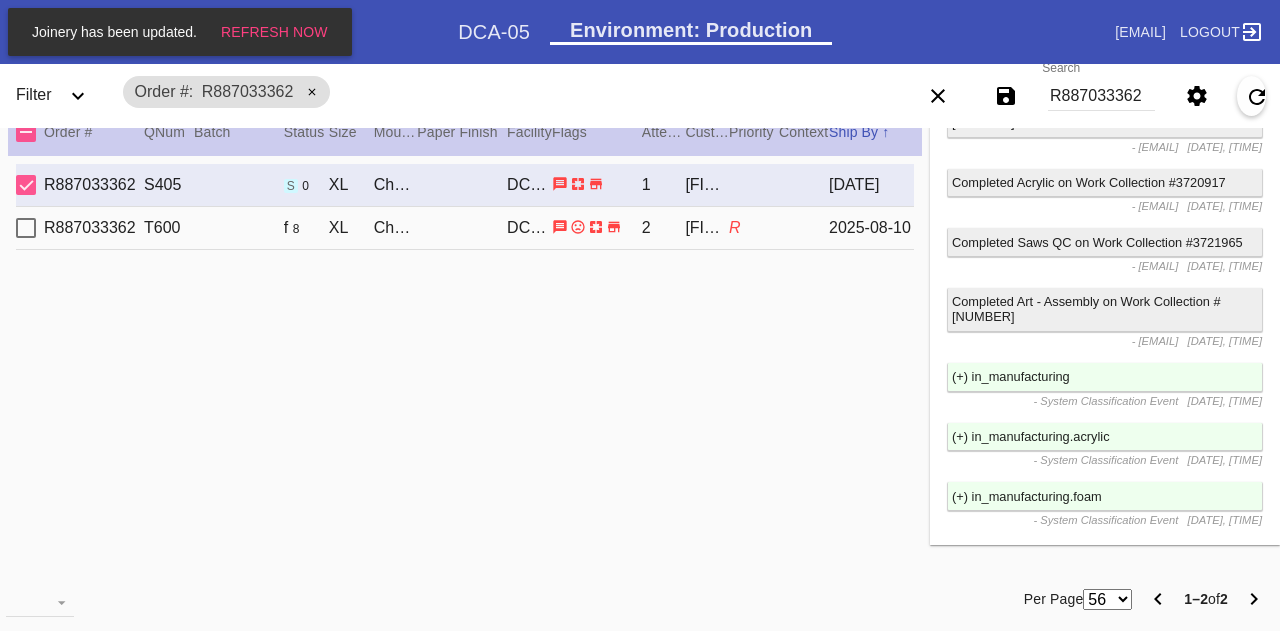 scroll, scrollTop: 2399, scrollLeft: 0, axis: vertical 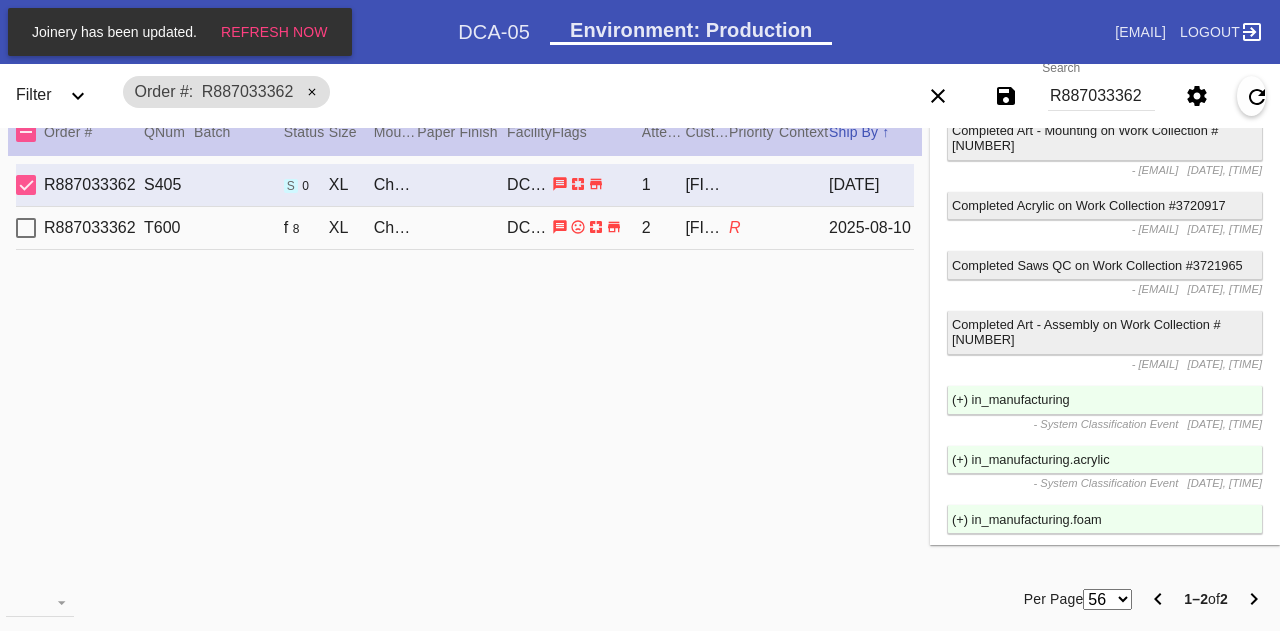 click on "R887033362" at bounding box center [1101, 96] 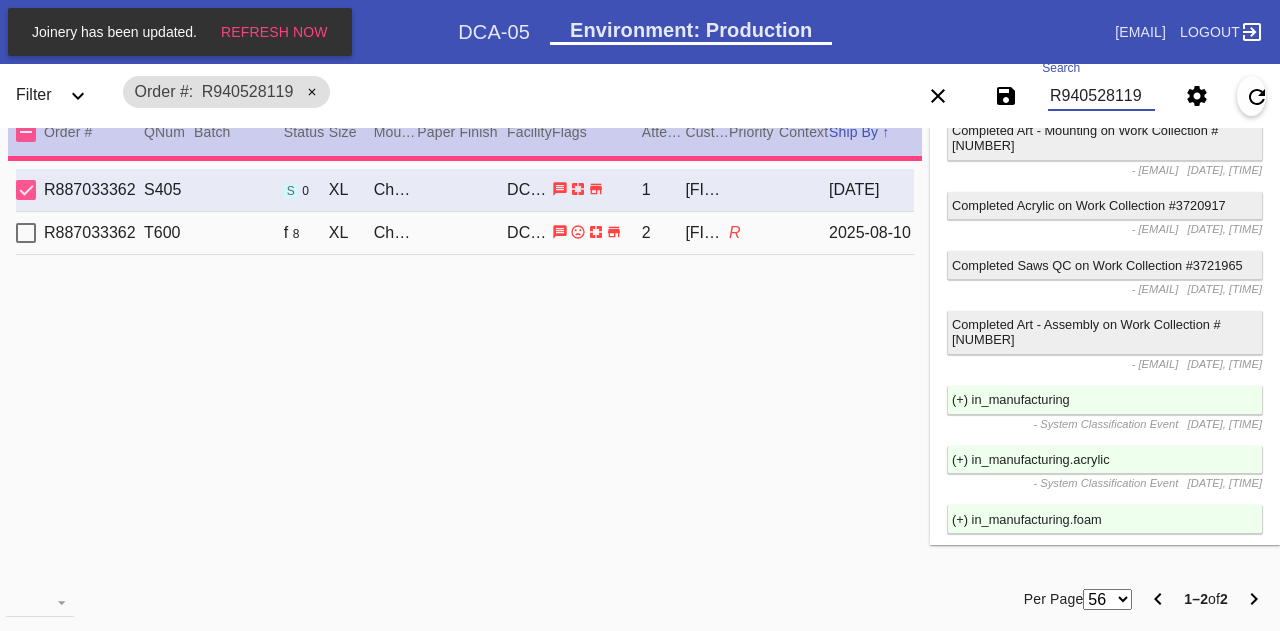 scroll, scrollTop: 0, scrollLeft: 0, axis: both 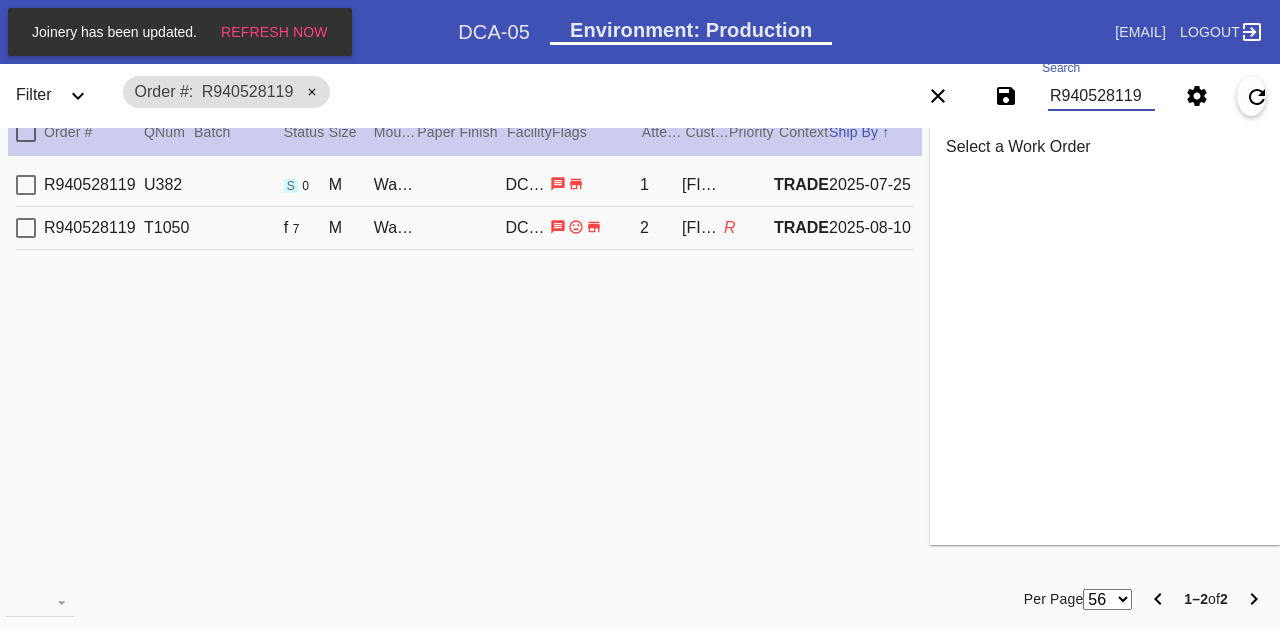 type on "R940528119" 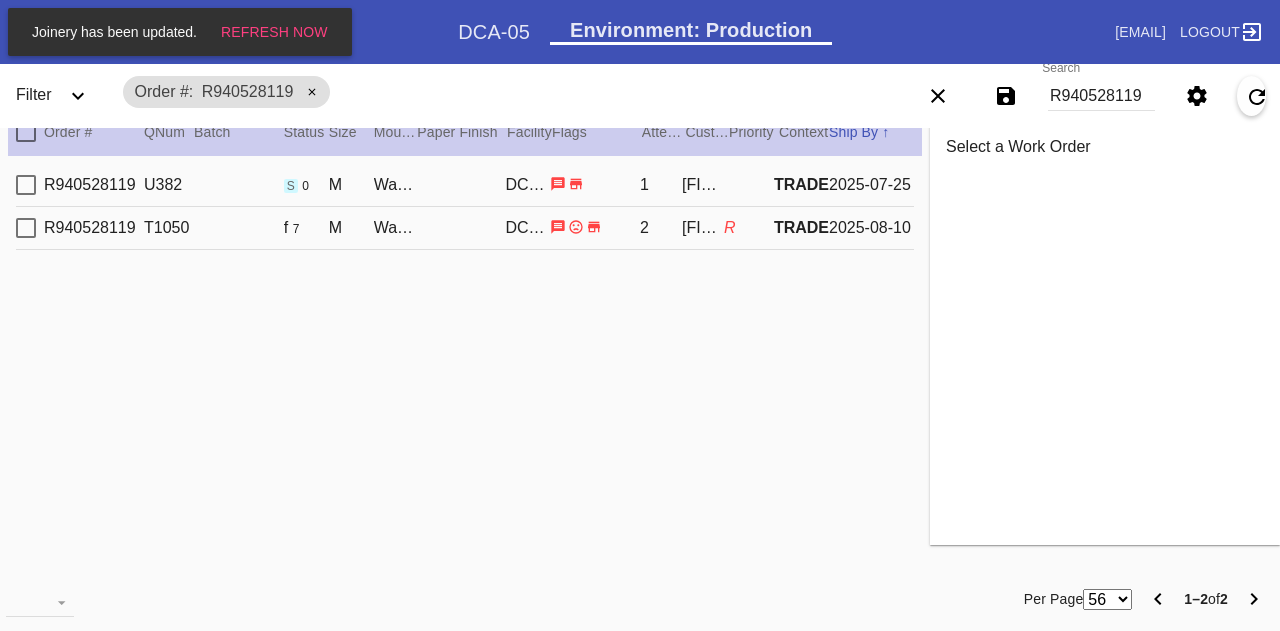 click on "TRADE" at bounding box center [801, 184] 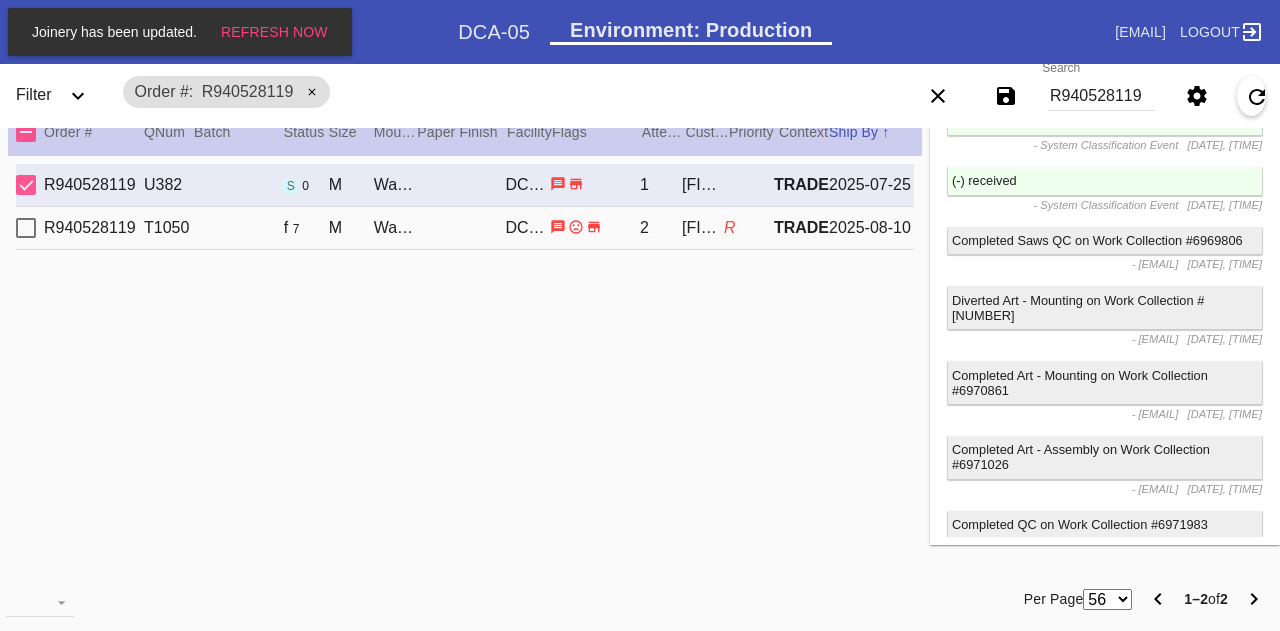 scroll, scrollTop: 3366, scrollLeft: 0, axis: vertical 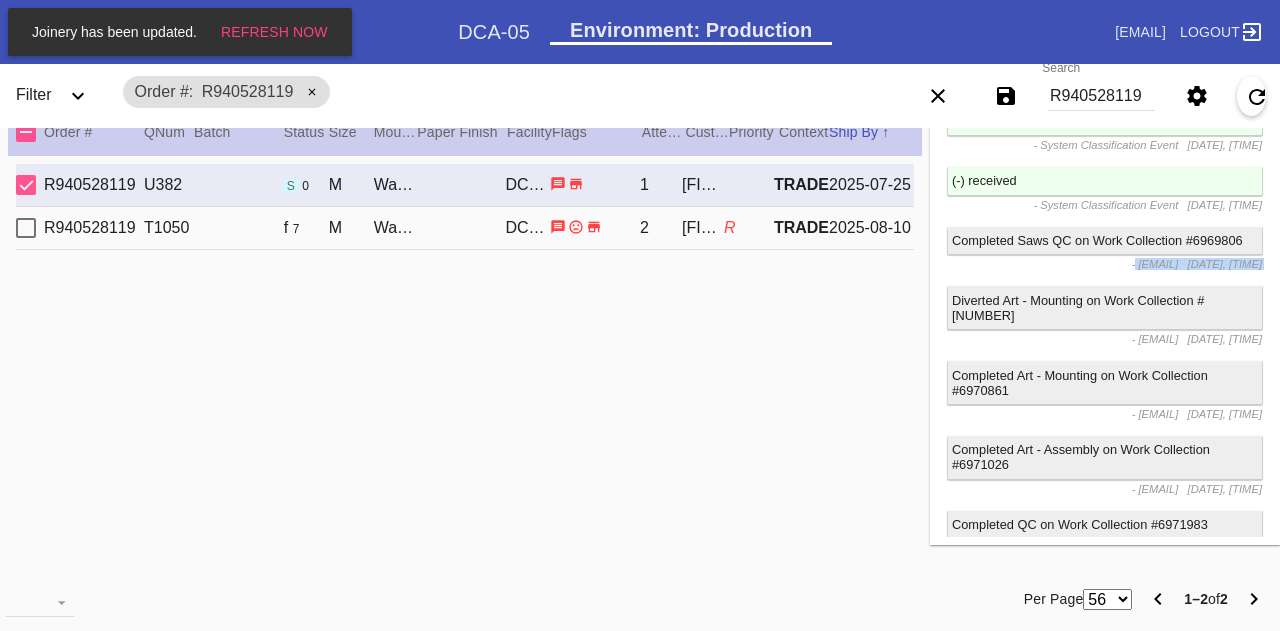click on "Completed Saws QC on Work Collection #[NUMBER]
- [EMAIL]
[DATE], [TIME]" at bounding box center (1105, 253) 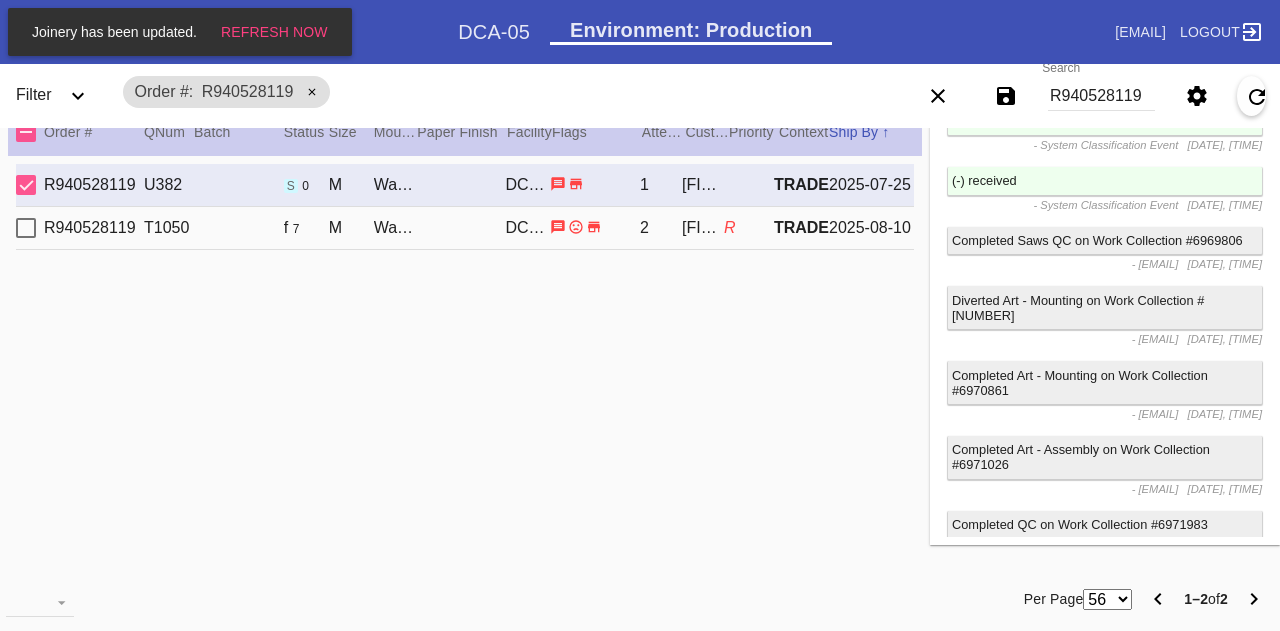 click on "Diverted Art - Mounting on Work Collection #[NUMBER]" at bounding box center (1105, 307) 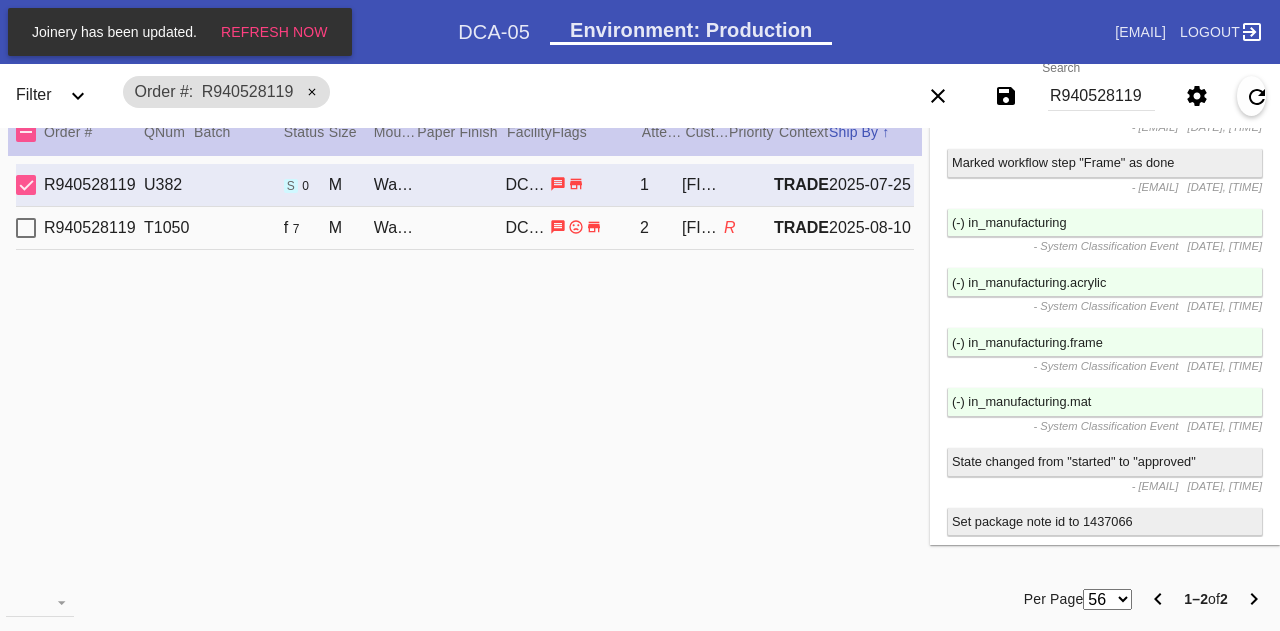 scroll, scrollTop: 4399, scrollLeft: 0, axis: vertical 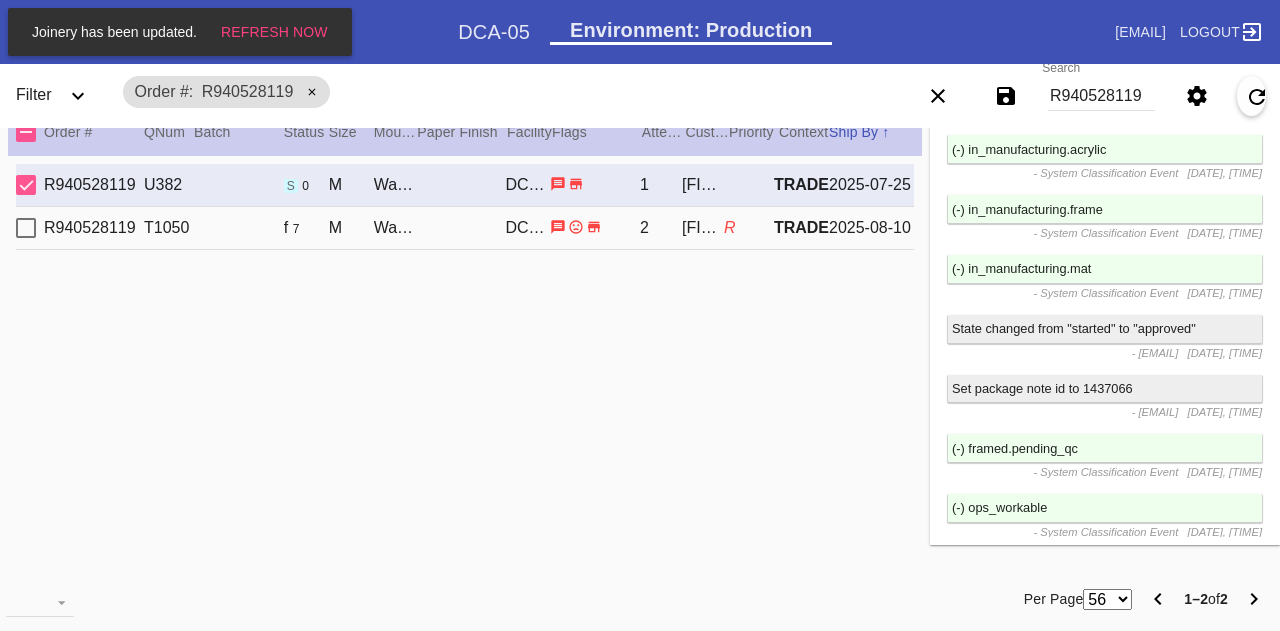 click on "R940528119" at bounding box center (1101, 96) 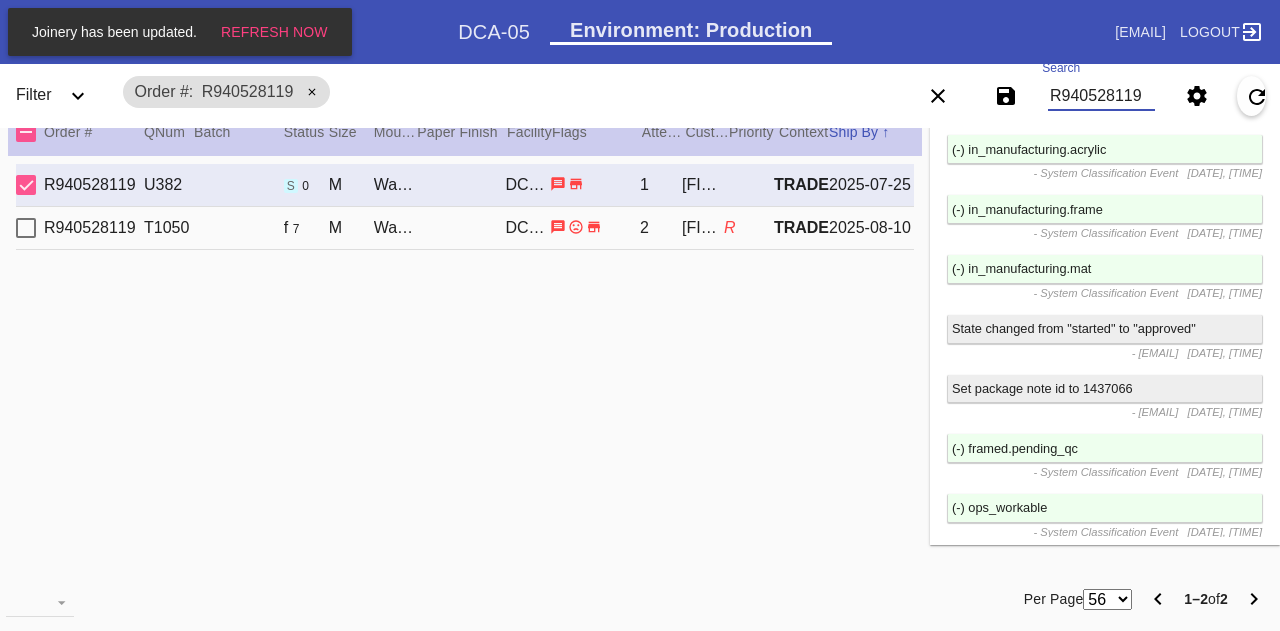 click on "R940528119" at bounding box center (1101, 96) 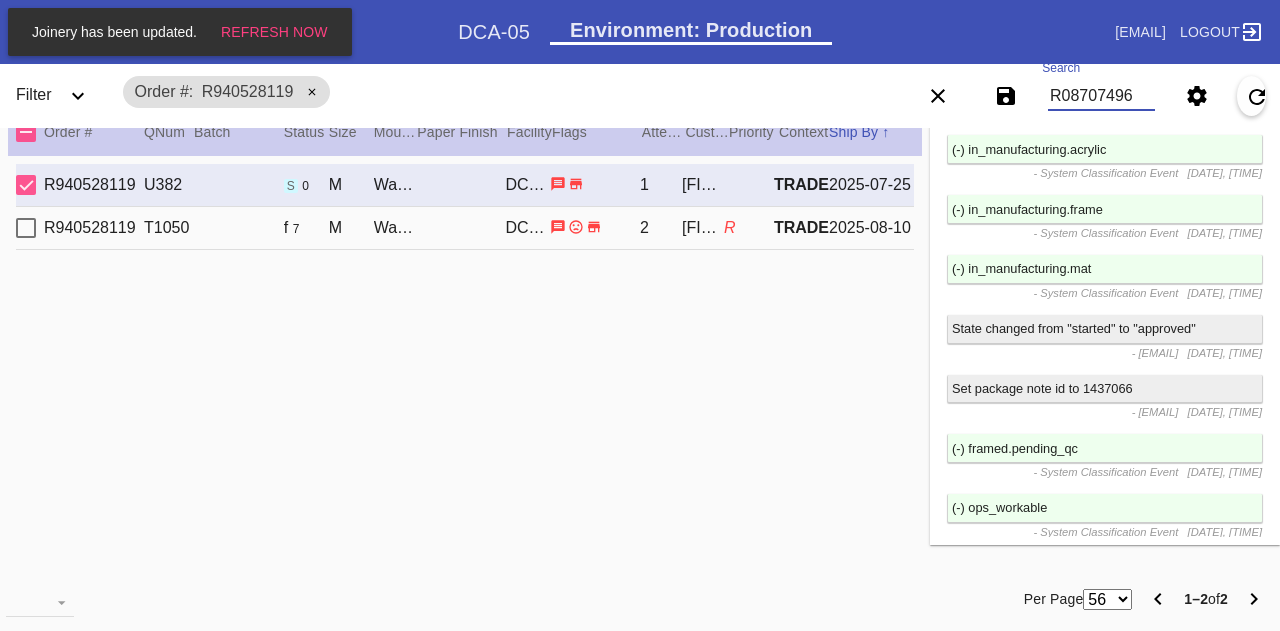 type on "R087074961" 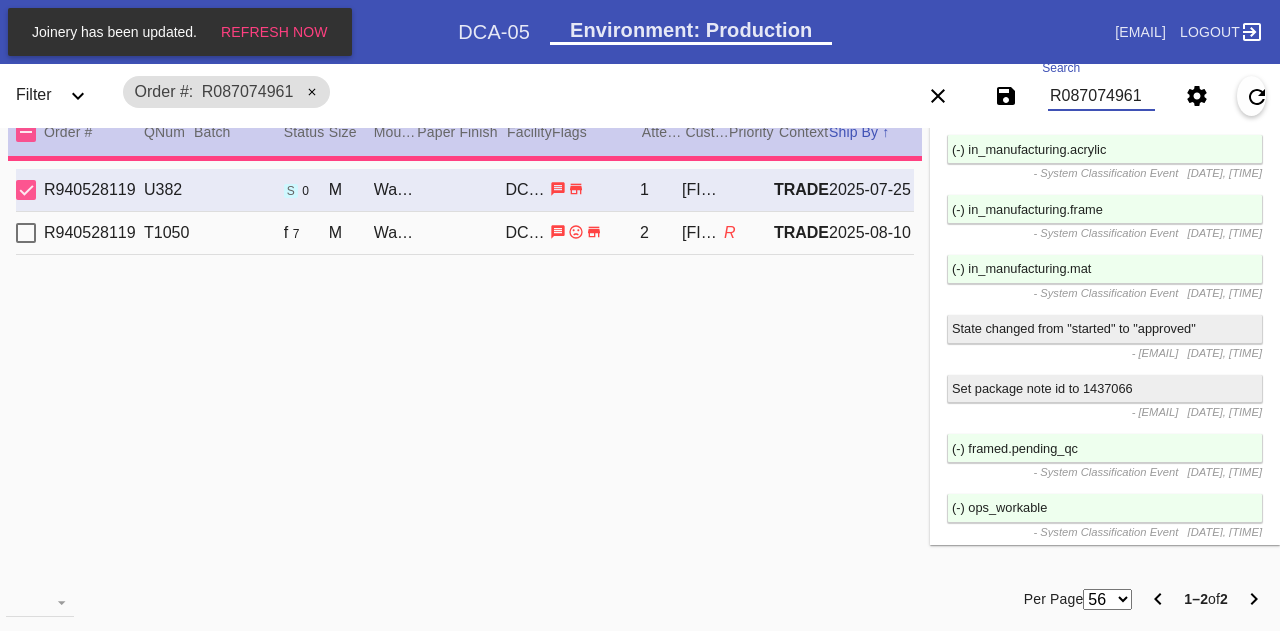 type 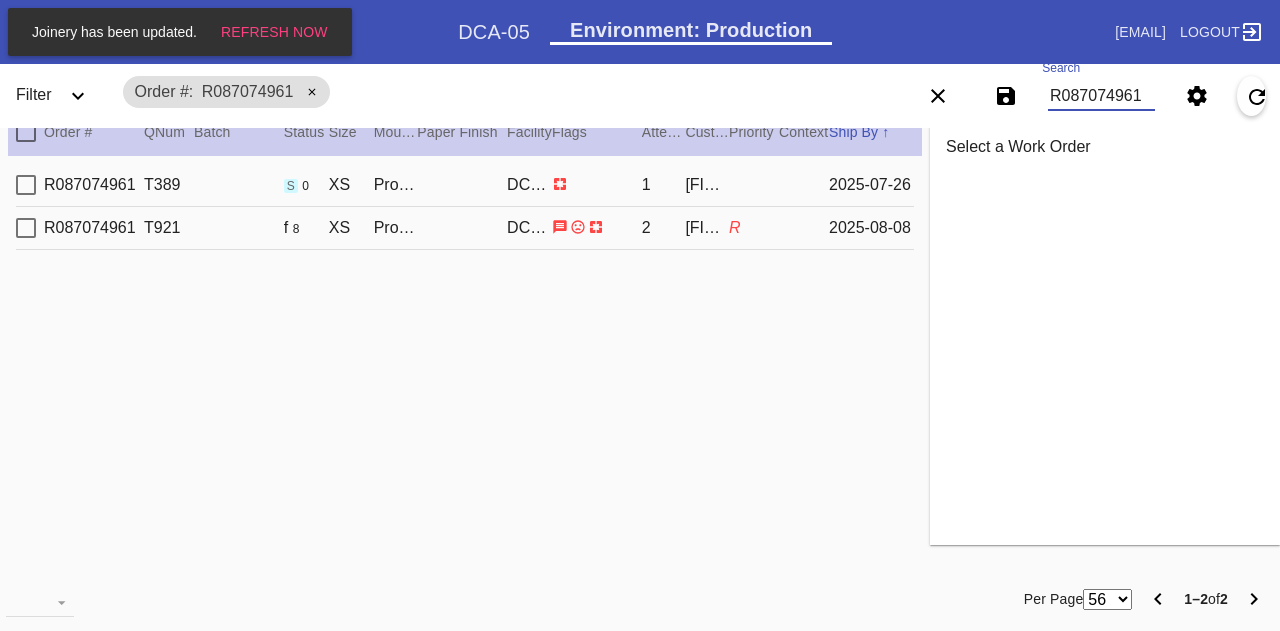 scroll, scrollTop: 0, scrollLeft: 0, axis: both 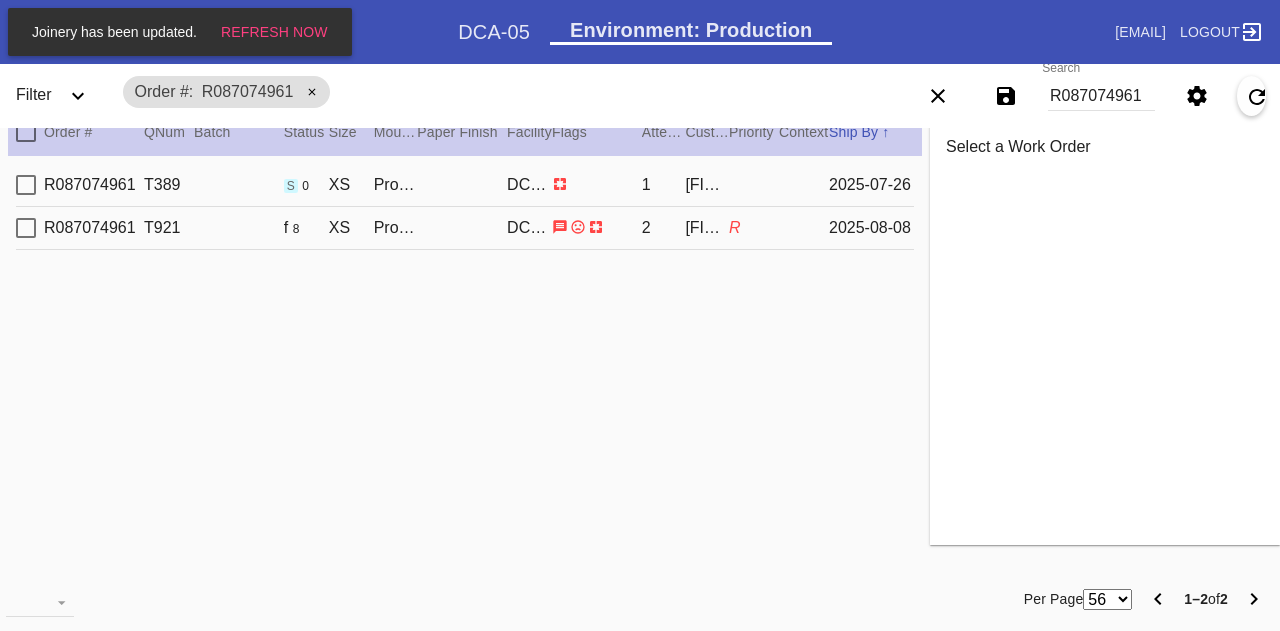 click on "[PRODUCT_CODE] [PRODUCT_CODE] [LETTER]   0 [PRODUCT_NAME] / White [PRODUCT_CODE] 1 [FIRST] [LAST]
[DATE]" at bounding box center [465, 185] 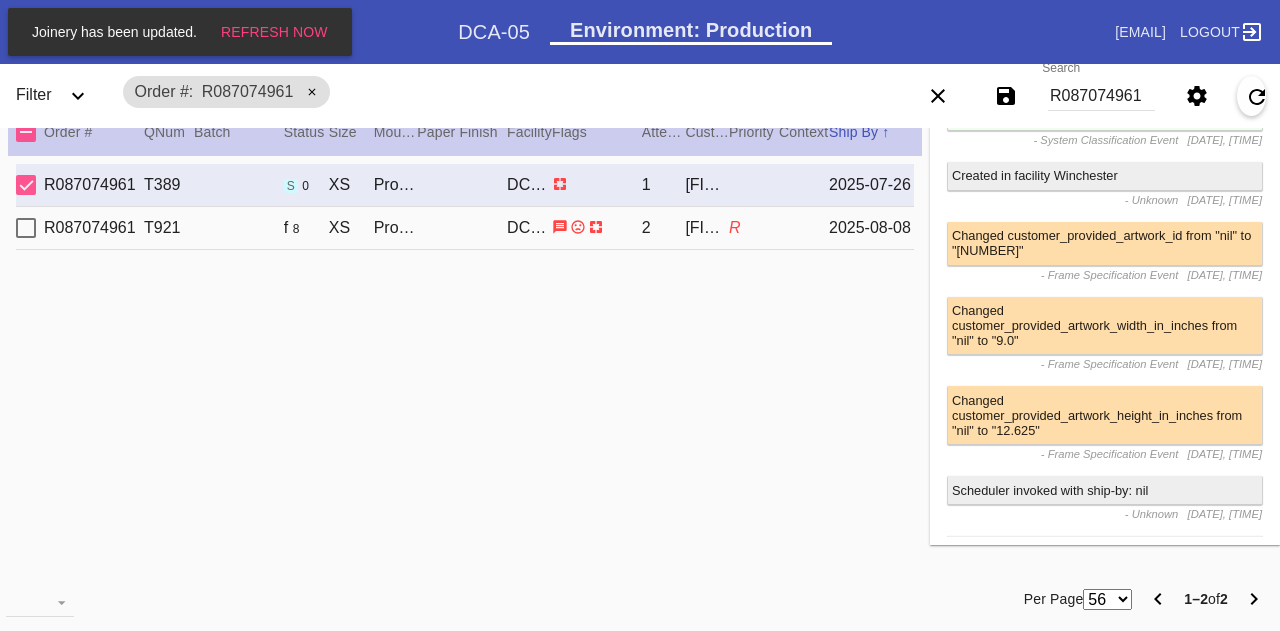 scroll, scrollTop: 0, scrollLeft: 0, axis: both 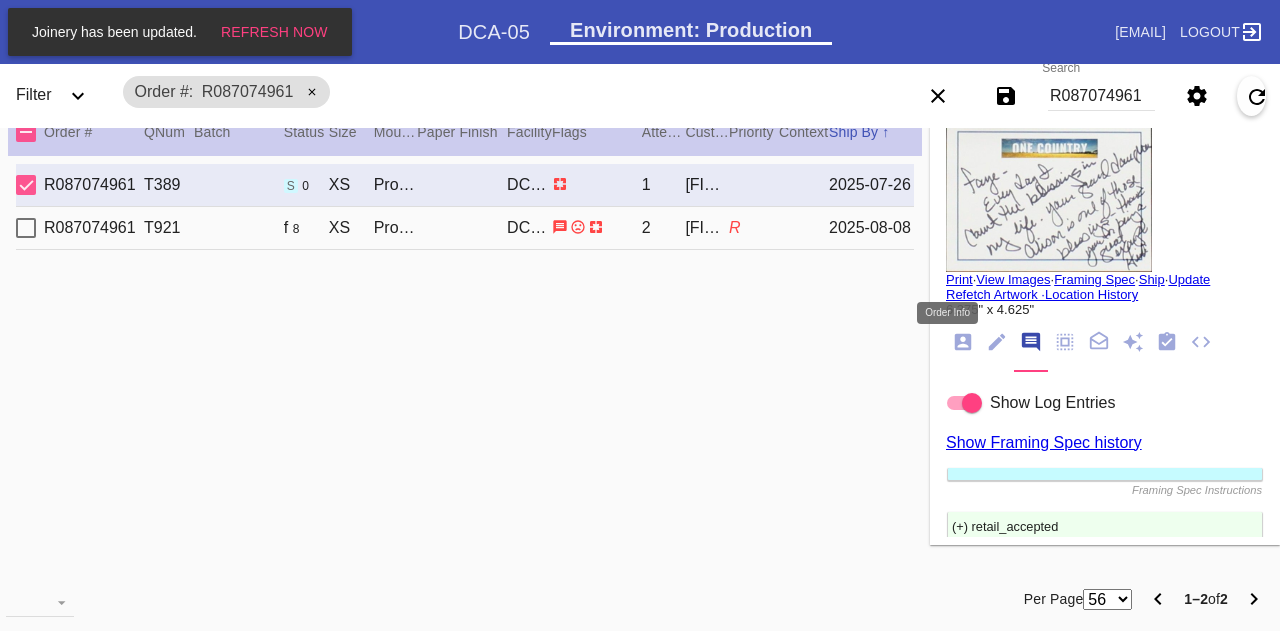 click 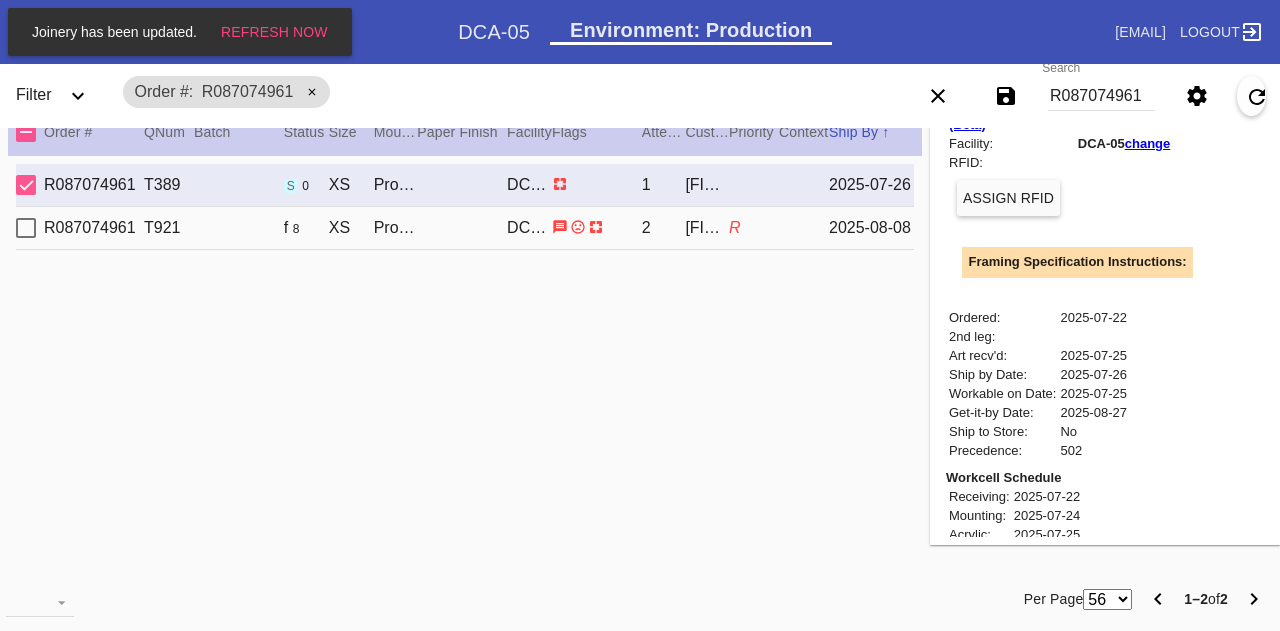 scroll, scrollTop: 0, scrollLeft: 0, axis: both 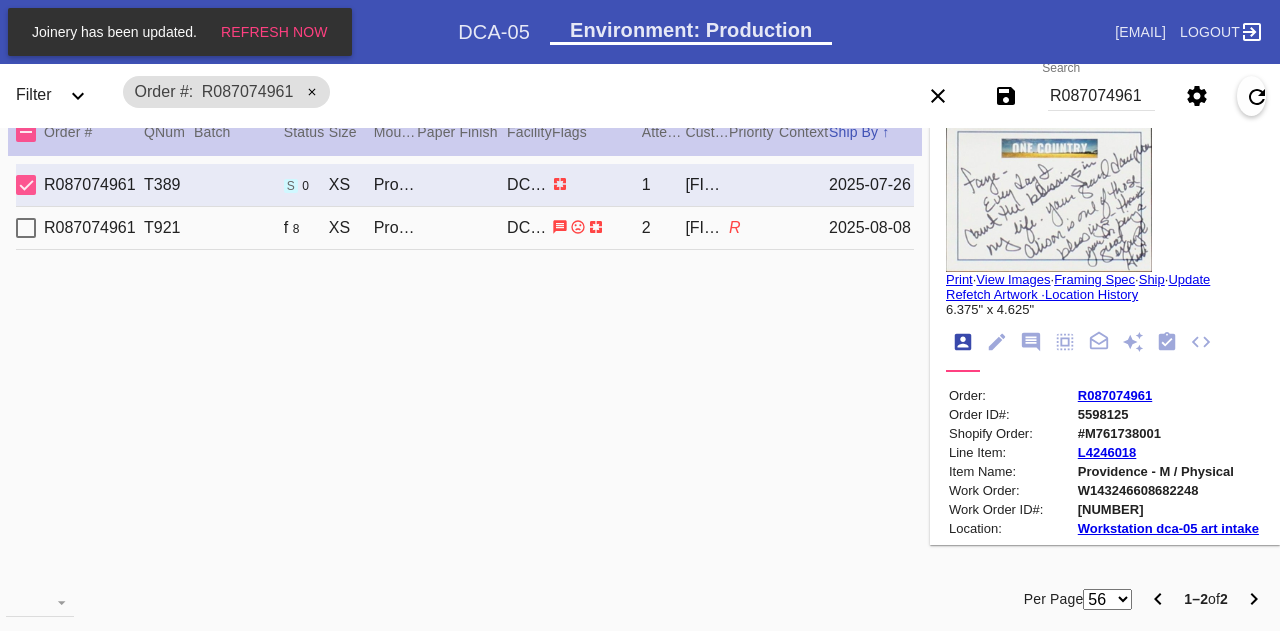 click on "View Images" at bounding box center (1013, 279) 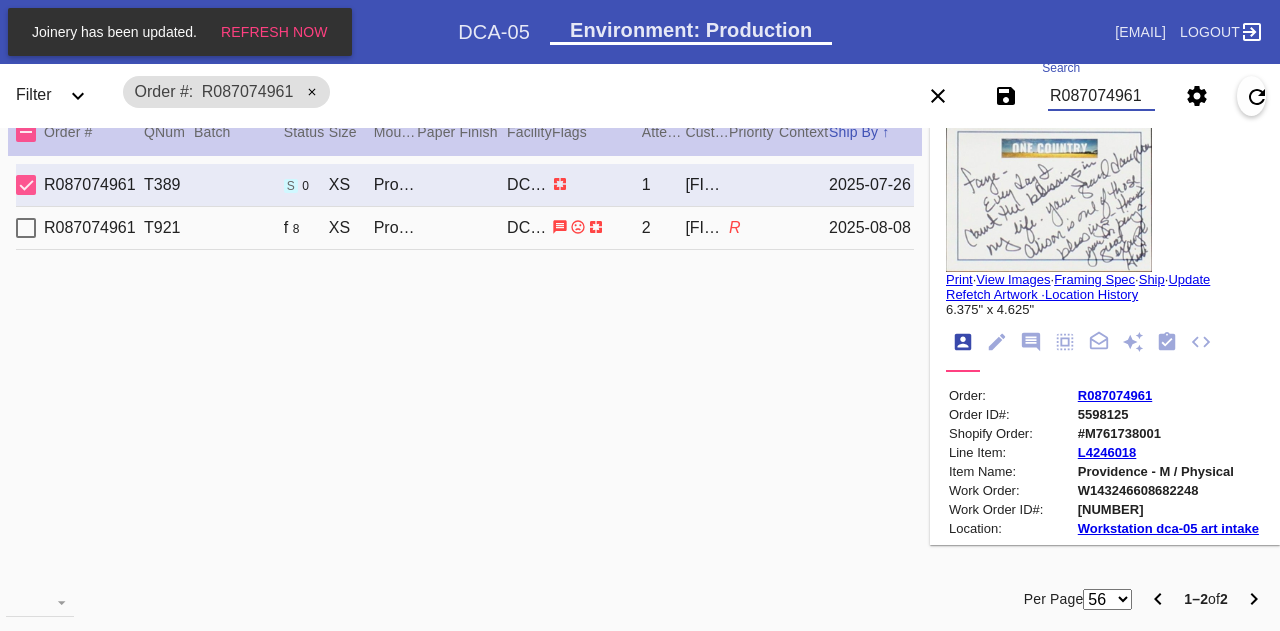 click on "R087074961" at bounding box center (1101, 96) 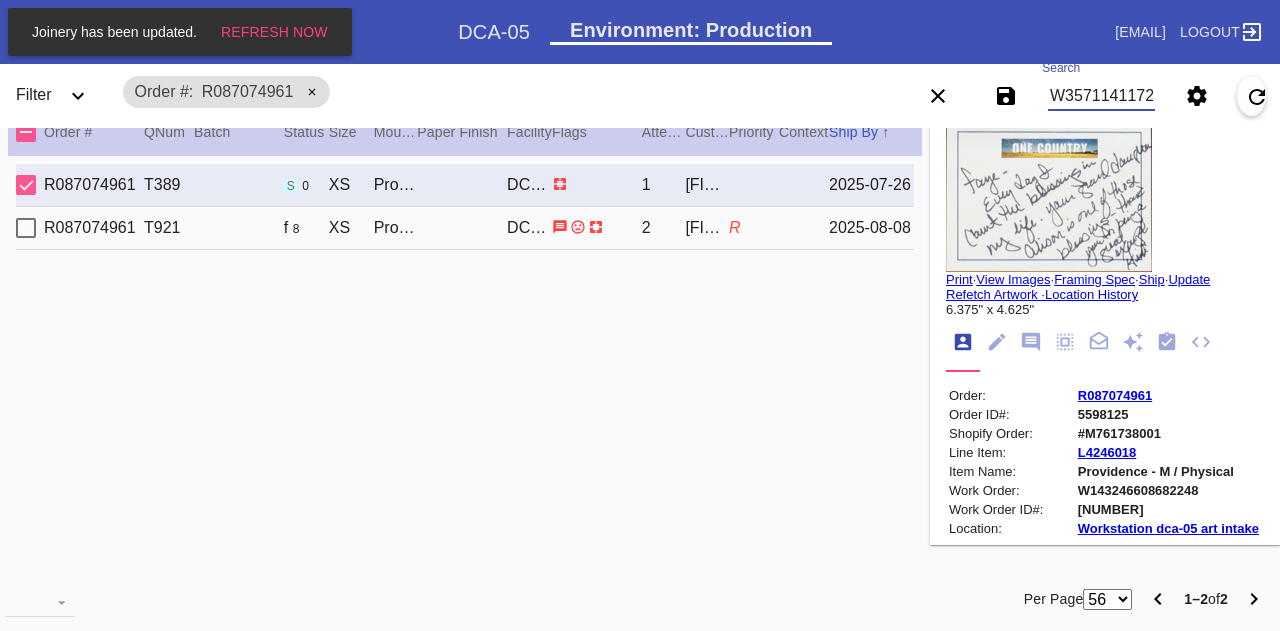 scroll, scrollTop: 0, scrollLeft: 42, axis: horizontal 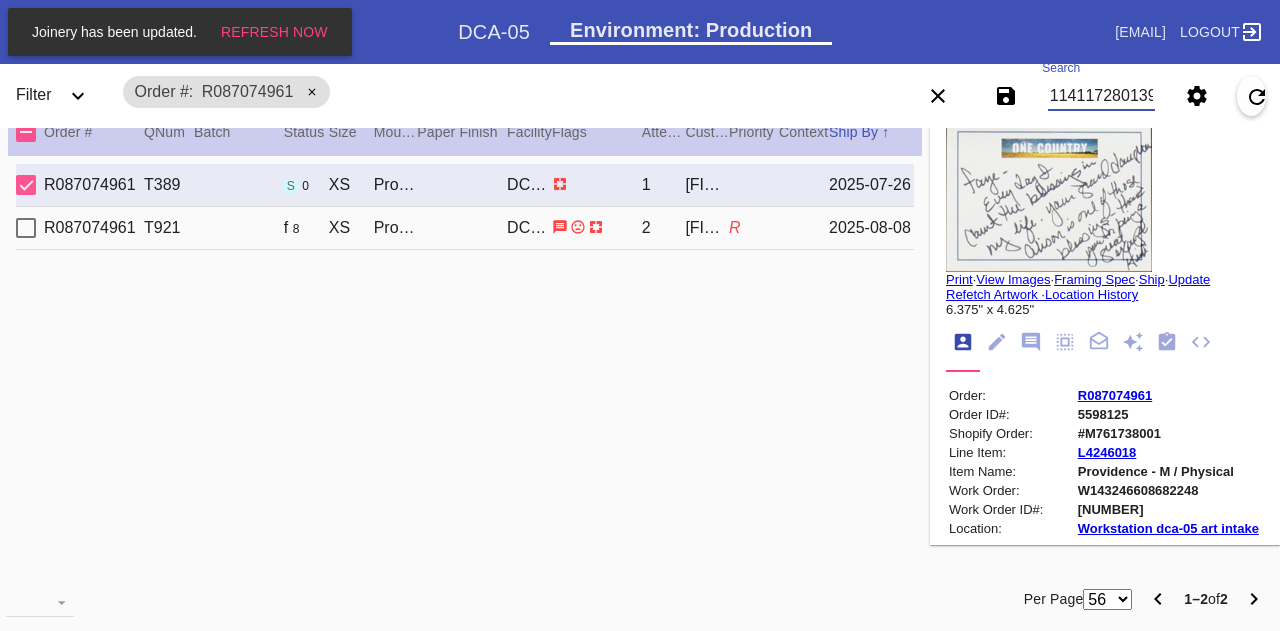 click on "W357114117280139" at bounding box center (1101, 96) 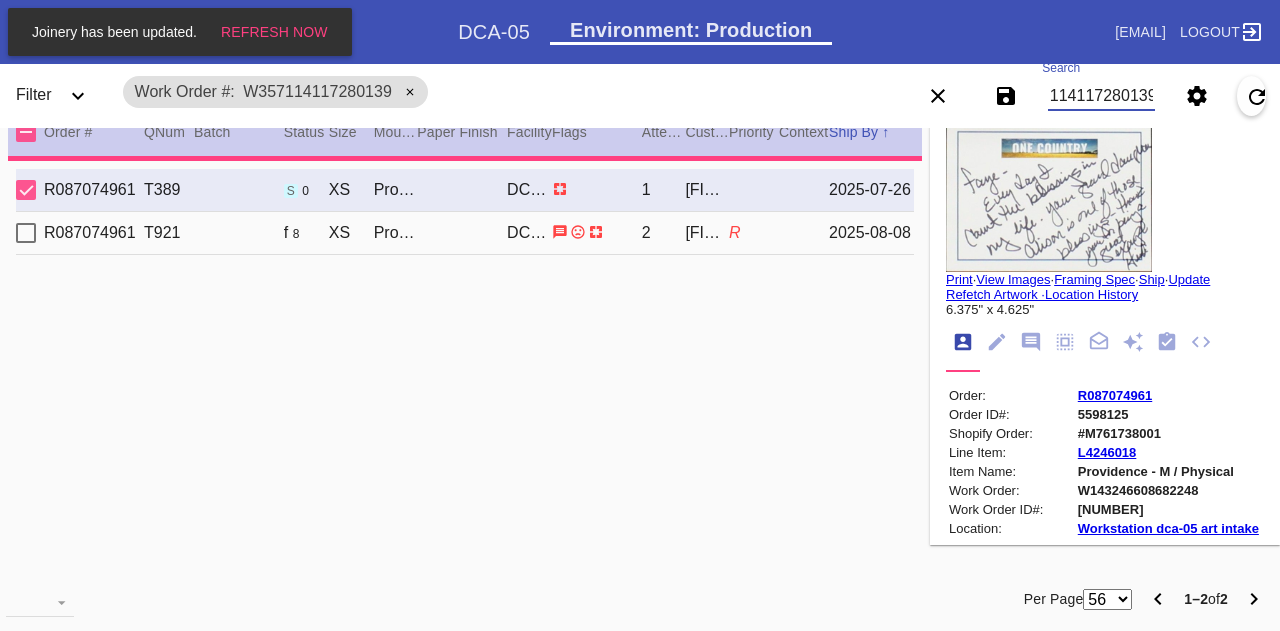 click on "W357114117280139" at bounding box center (1101, 96) 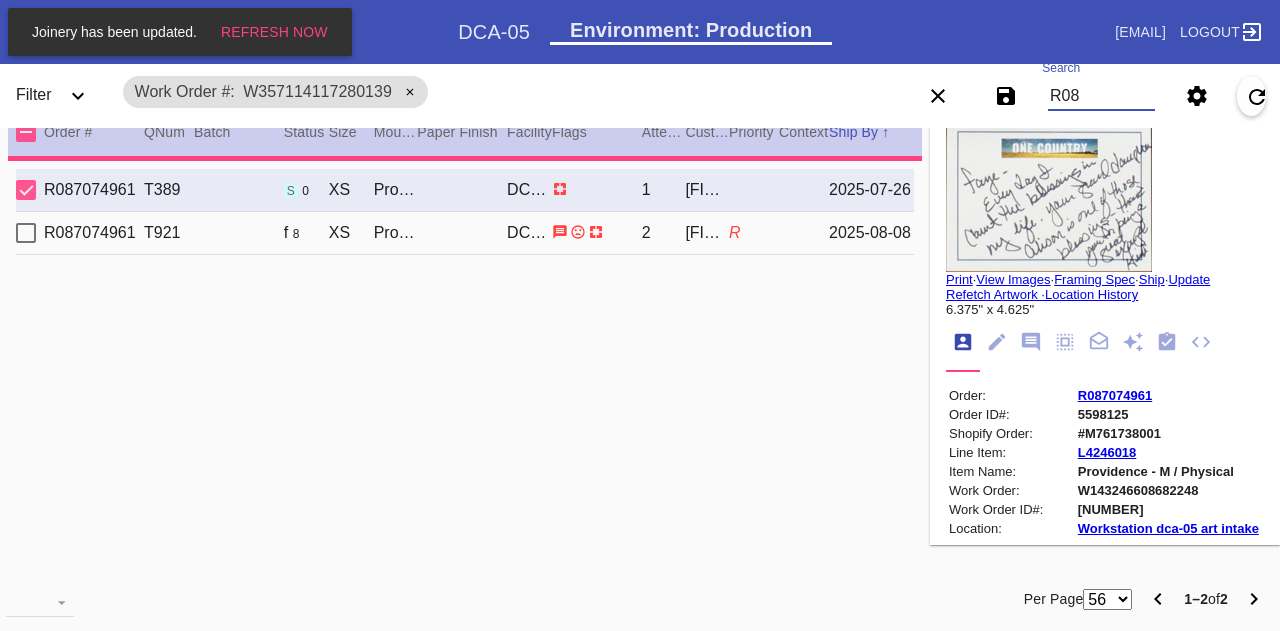 scroll, scrollTop: 0, scrollLeft: 0, axis: both 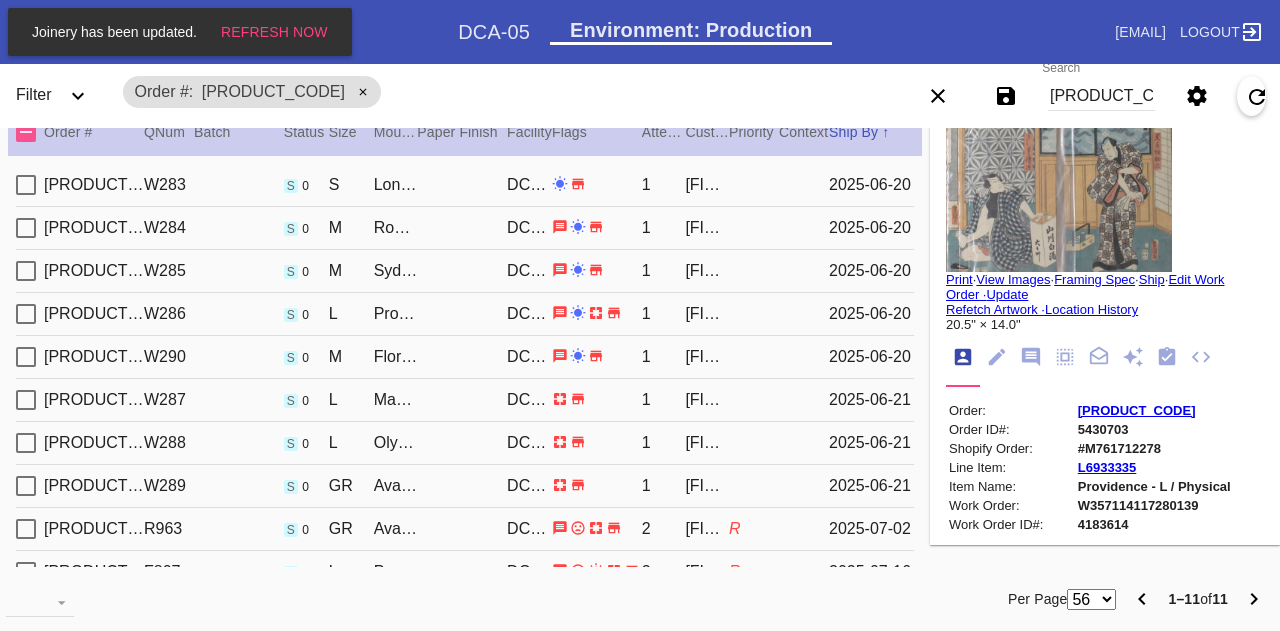 click on "R084811827 W289 s   0 GR Avalon / White DCA-05 1 [NAME]
[DATE]" at bounding box center [465, 486] 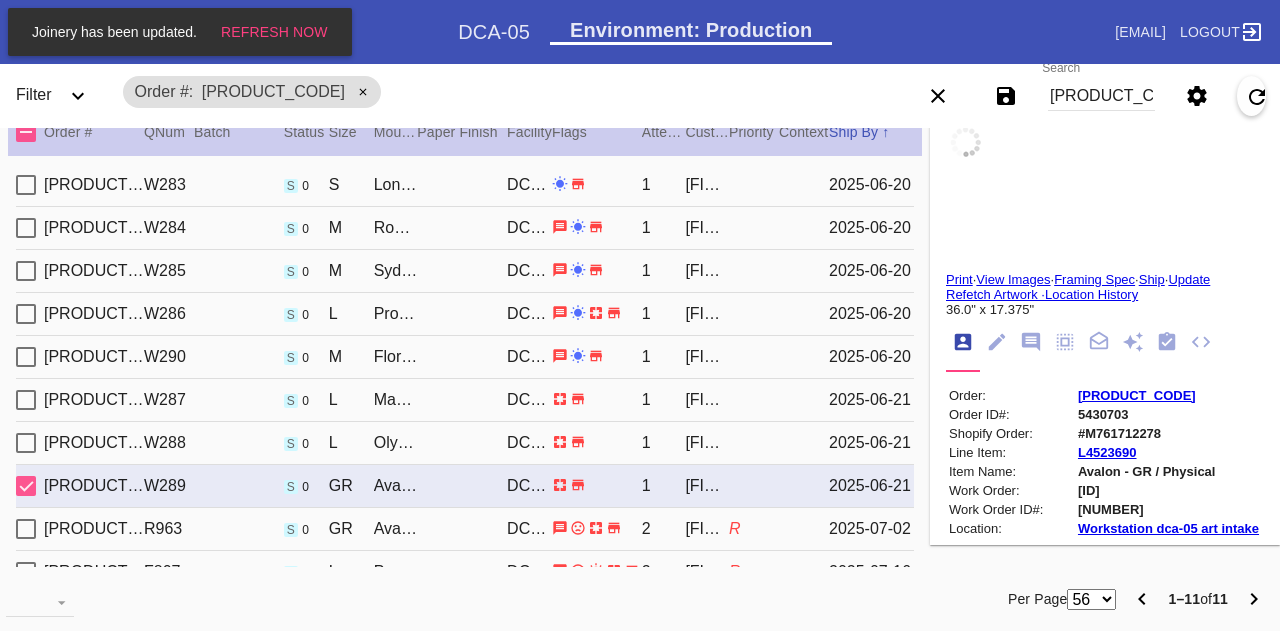 click on "[ID] [ID] s   [NUMBER] GR [NAME] / [NAME] DCA-05 [NUMBER] [FIRST] [LAST]
R
[DATE]" at bounding box center [465, 529] 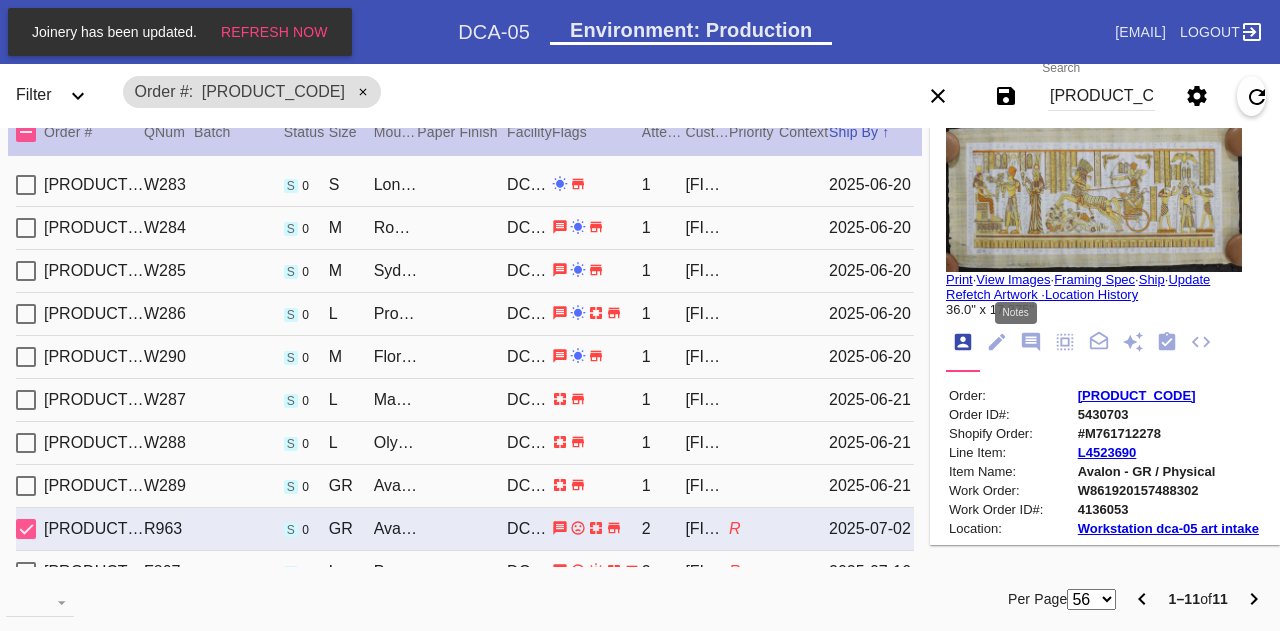 click 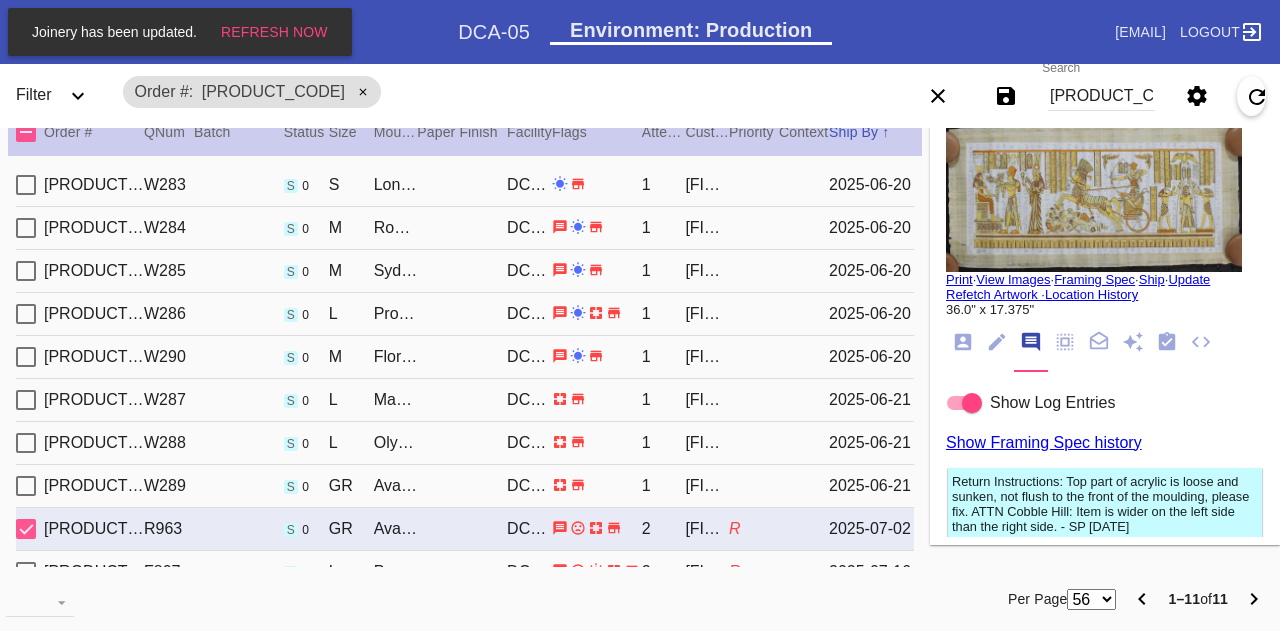 scroll, scrollTop: 378, scrollLeft: 0, axis: vertical 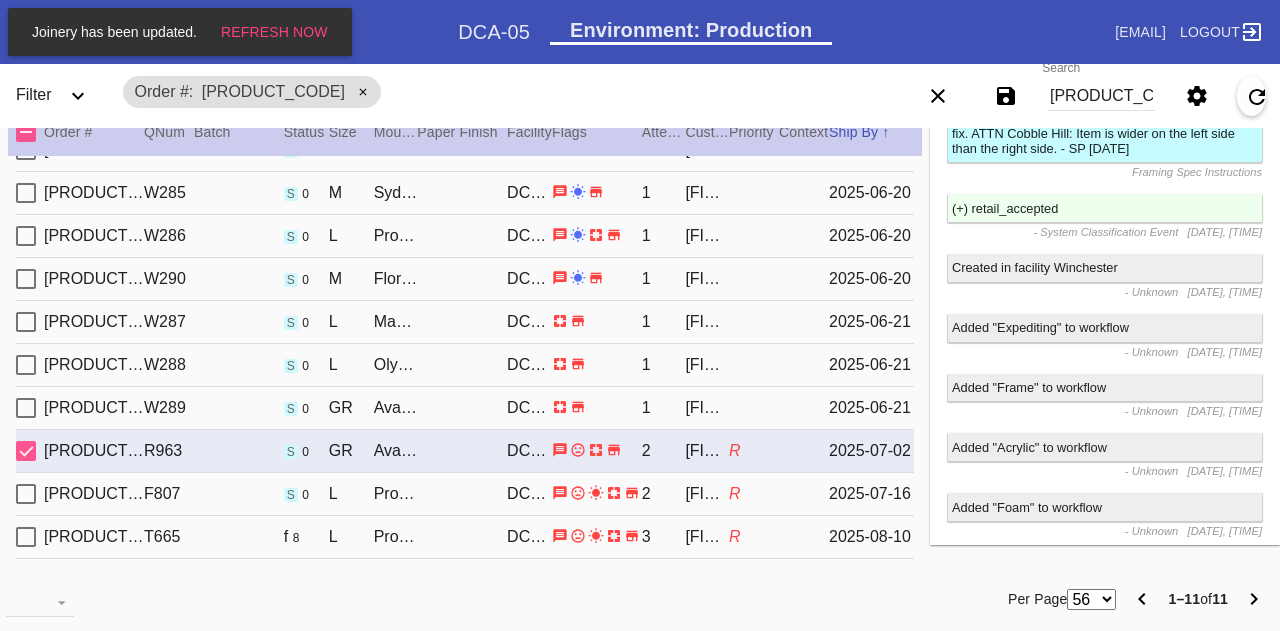 click on "R084811827 F807 s   0 L Providence / No Mat DCA-05 2 [FIRST] [LAST]
R
[DATE]" at bounding box center [465, 494] 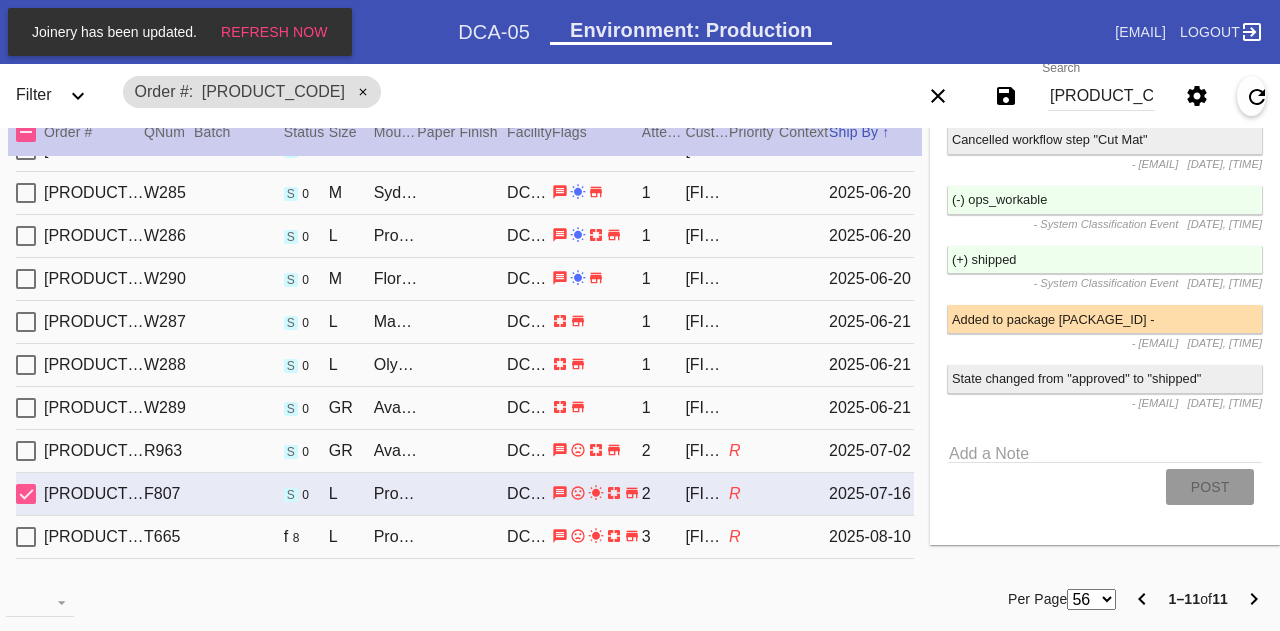 scroll, scrollTop: 6141, scrollLeft: 0, axis: vertical 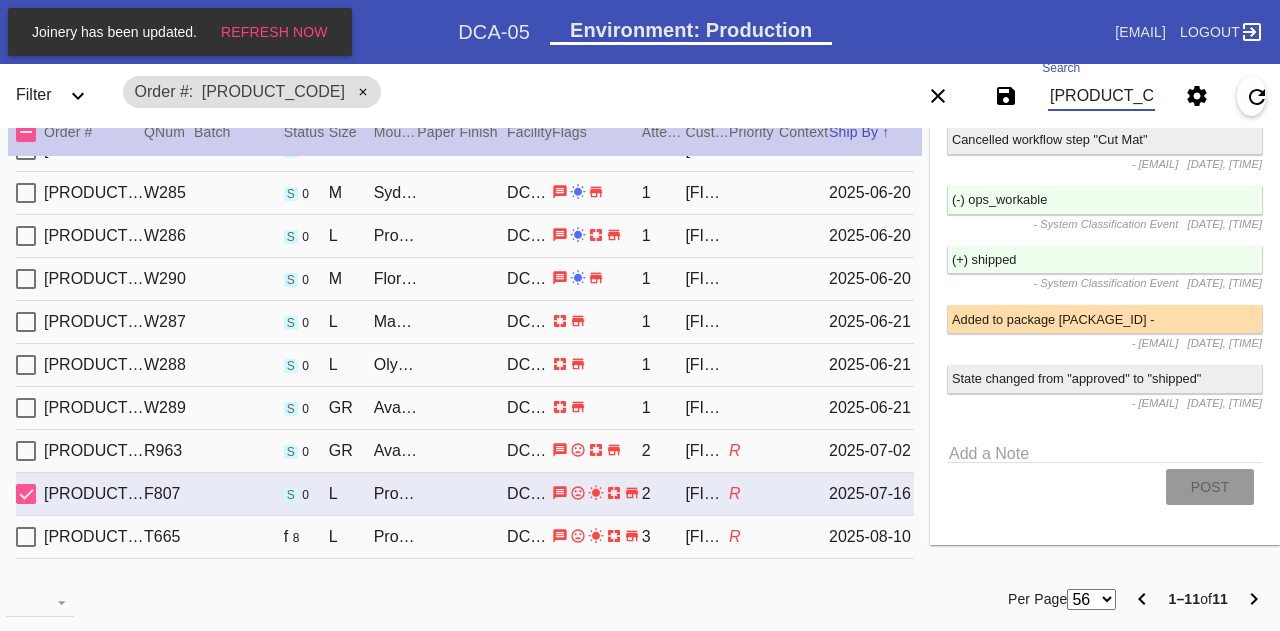 click on "[PRODUCT_CODE]" at bounding box center [1101, 96] 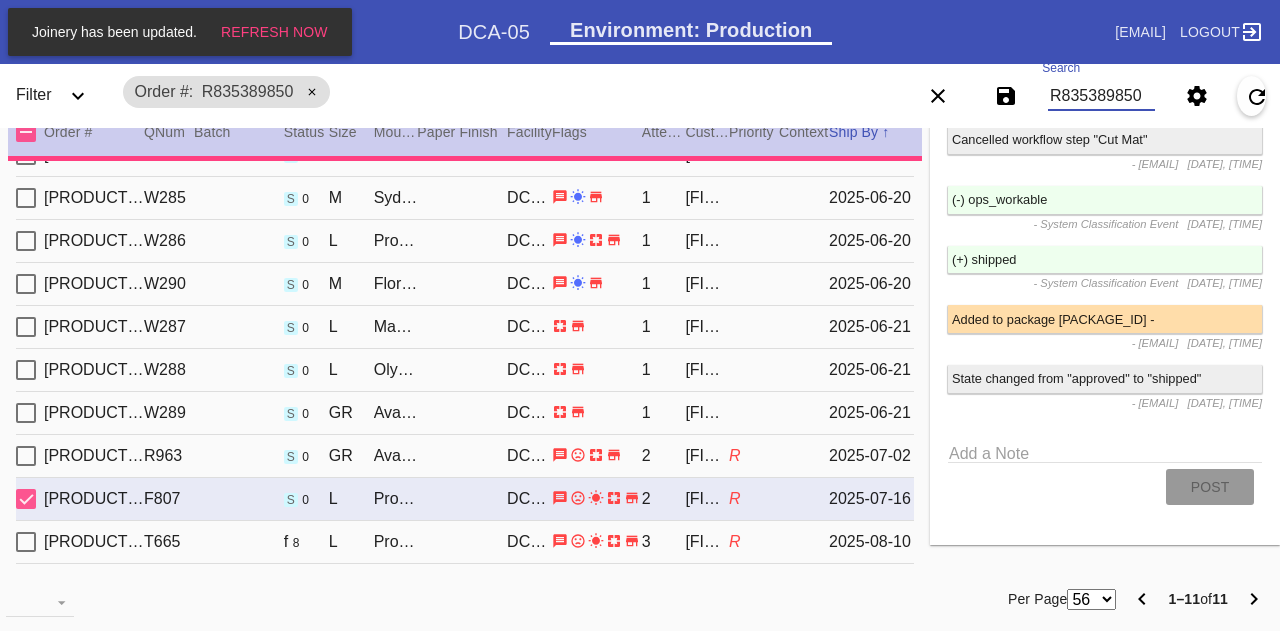 scroll, scrollTop: 0, scrollLeft: 0, axis: both 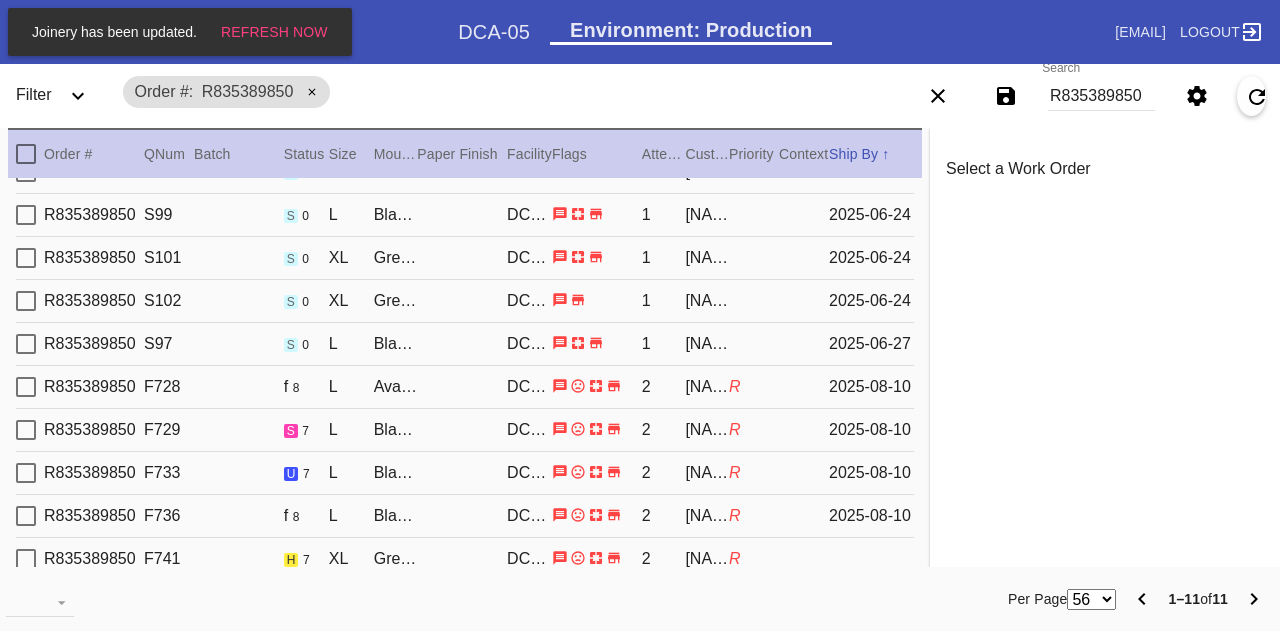click on "R835389850 F741 h   7 XL Gresham / Cream - Linen DCA-05 2 [FIRST] [LAST]
R" at bounding box center [465, 559] 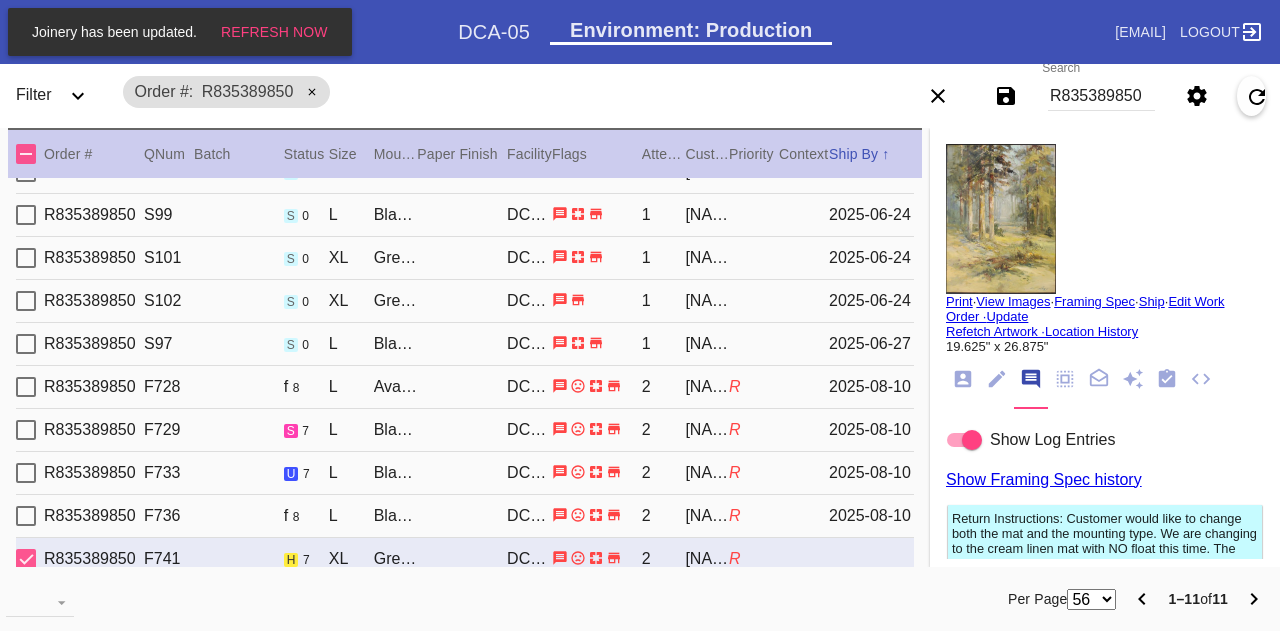 click on "R835389850 F736 f   8 L Black Walnut Round / White DCA-05 2 [FIRST] [LAST]
R
[DATE]" at bounding box center [465, 516] 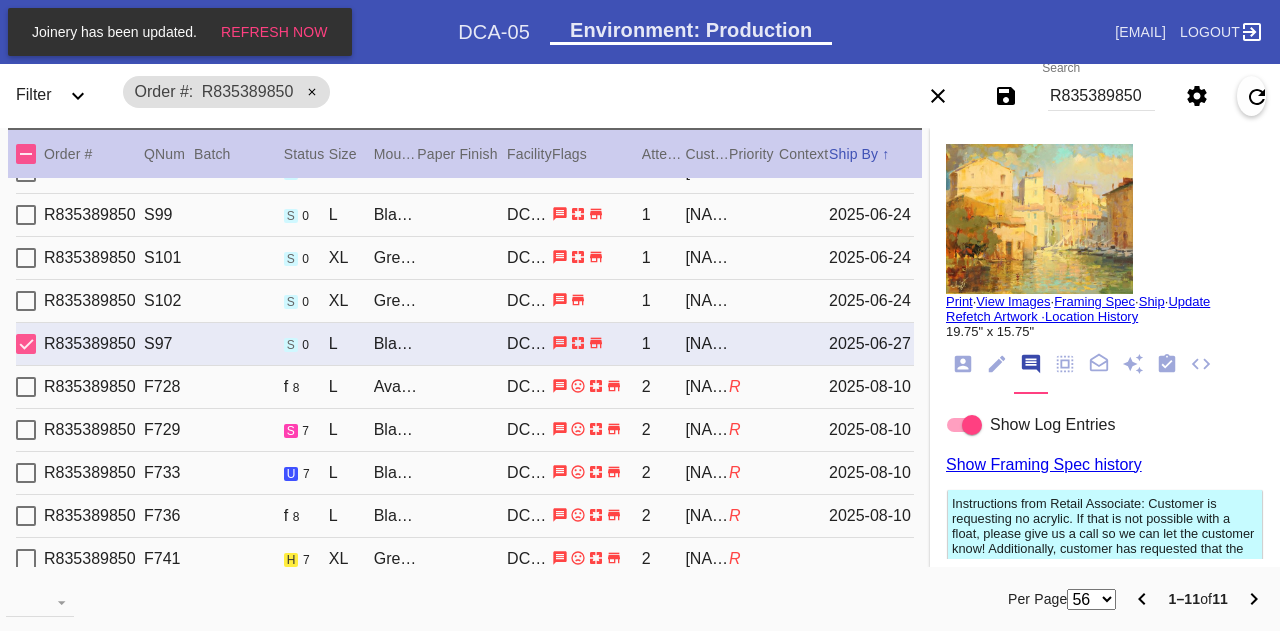 scroll, scrollTop: 0, scrollLeft: 0, axis: both 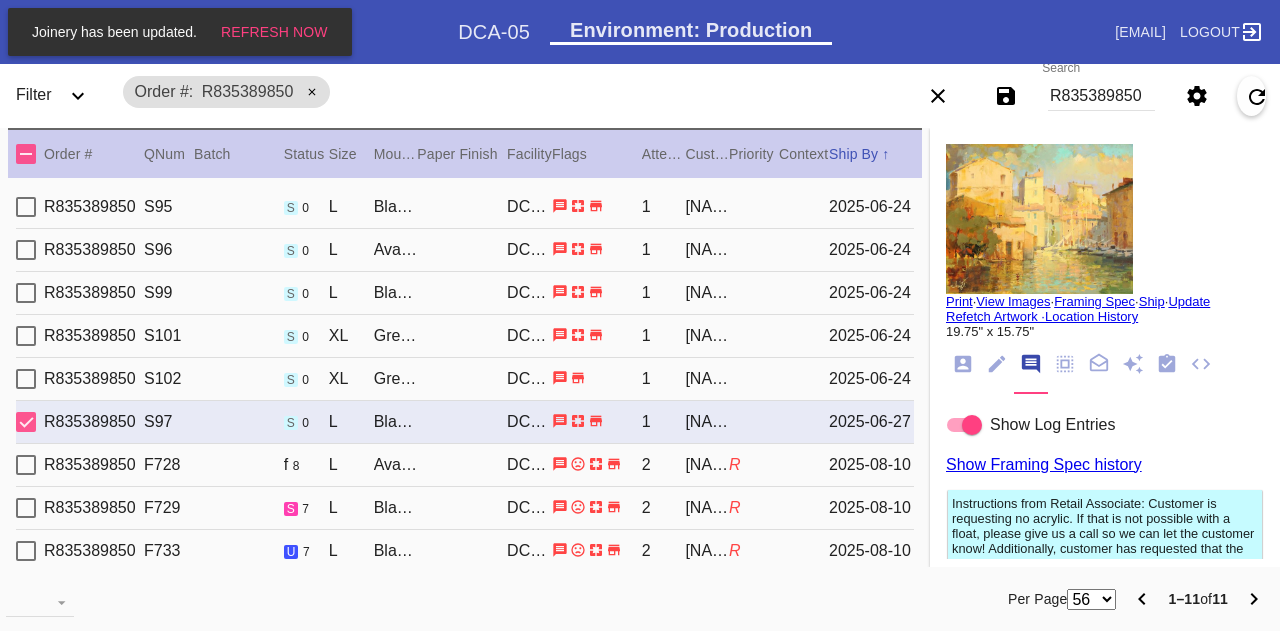 click on "R835389850 S102 s   0 XL Gresham / Cream - Linen DCA-05 1 [FIRST] [LAST]
[DATE]" at bounding box center [465, 379] 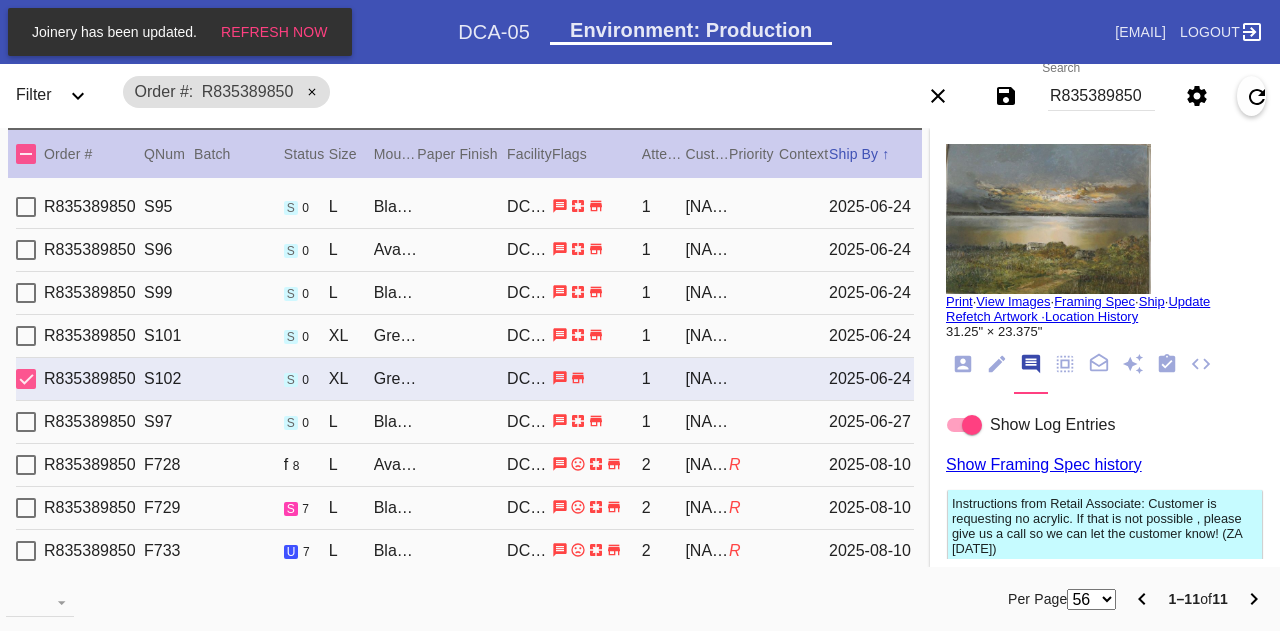 click on "R835389850 S101 s   0 XL Gresham / White DCA-05 1 [FIRST] [LAST]
[DATE]" at bounding box center [465, 336] 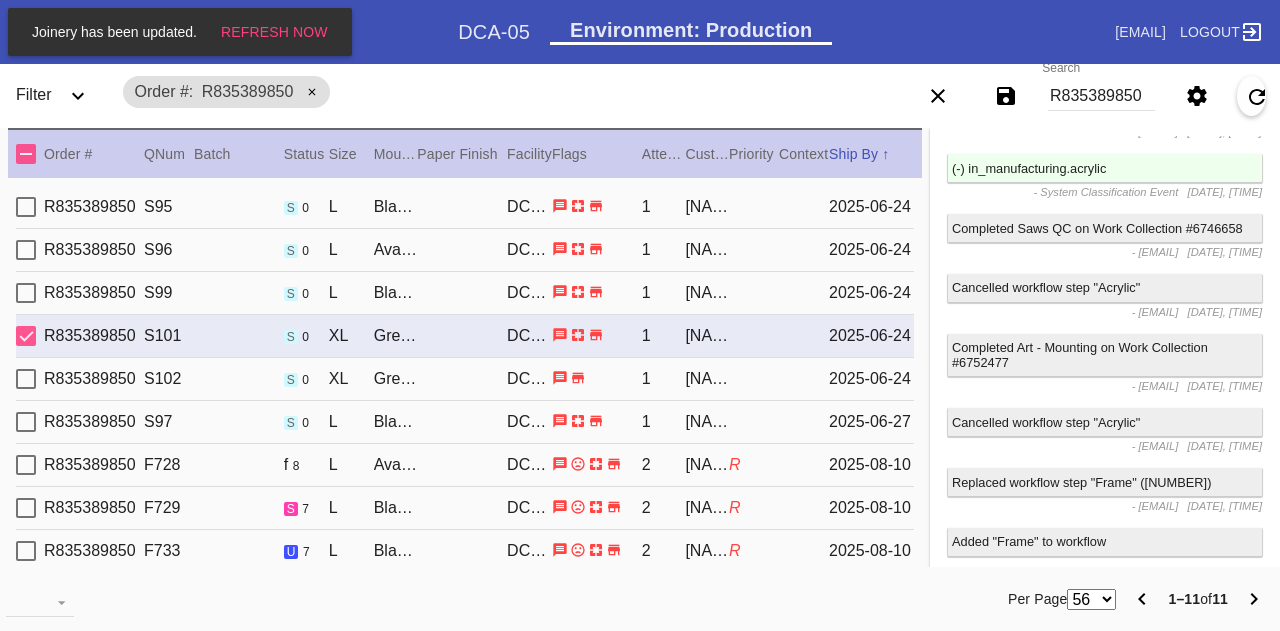 scroll, scrollTop: 4137, scrollLeft: 0, axis: vertical 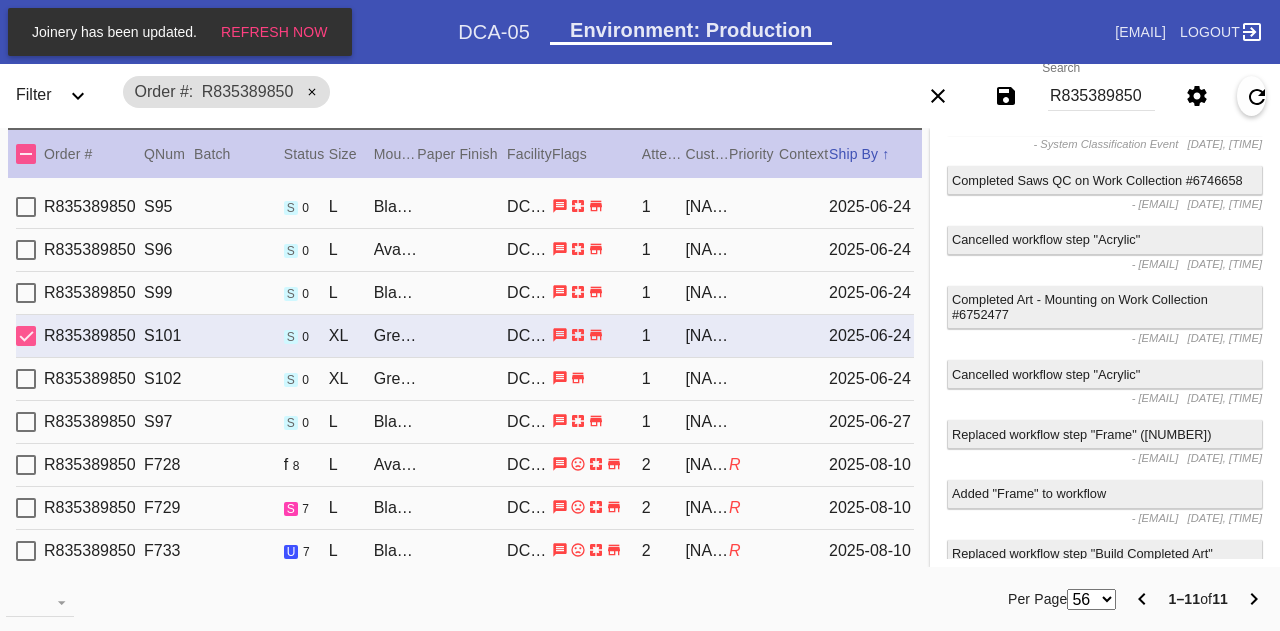 click on "R835389850 S99 s   0 L Black Walnut Round / White DCA-05 1 [NAME]
[DATE]" at bounding box center (465, 293) 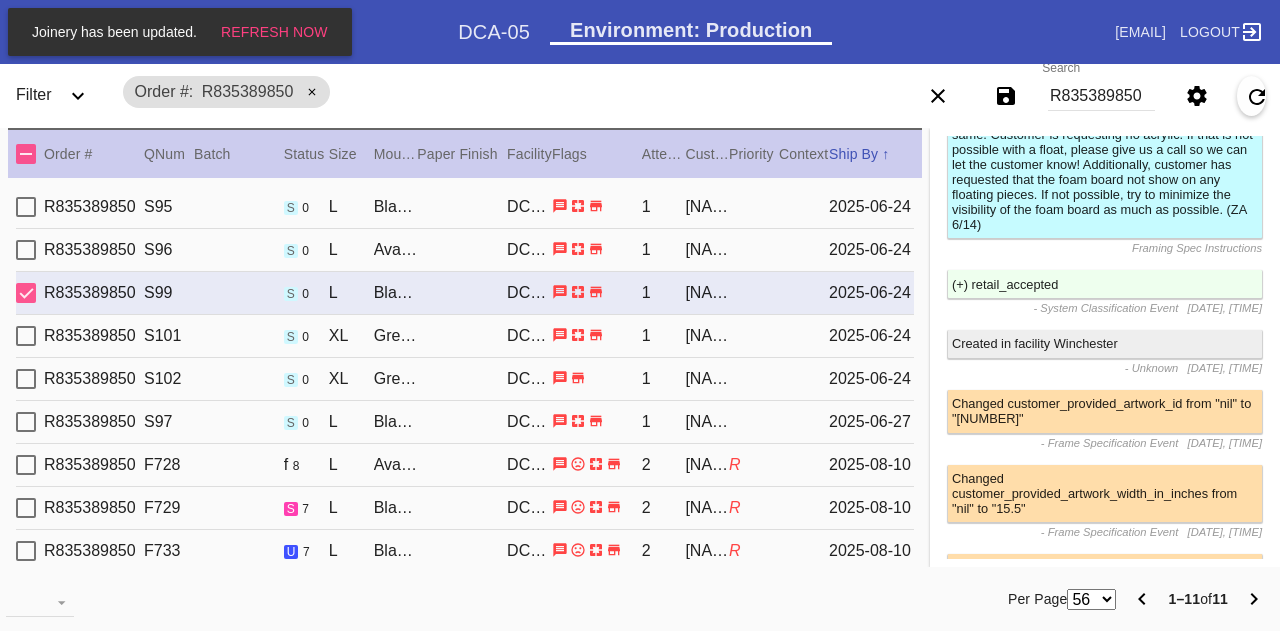 scroll, scrollTop: 0, scrollLeft: 0, axis: both 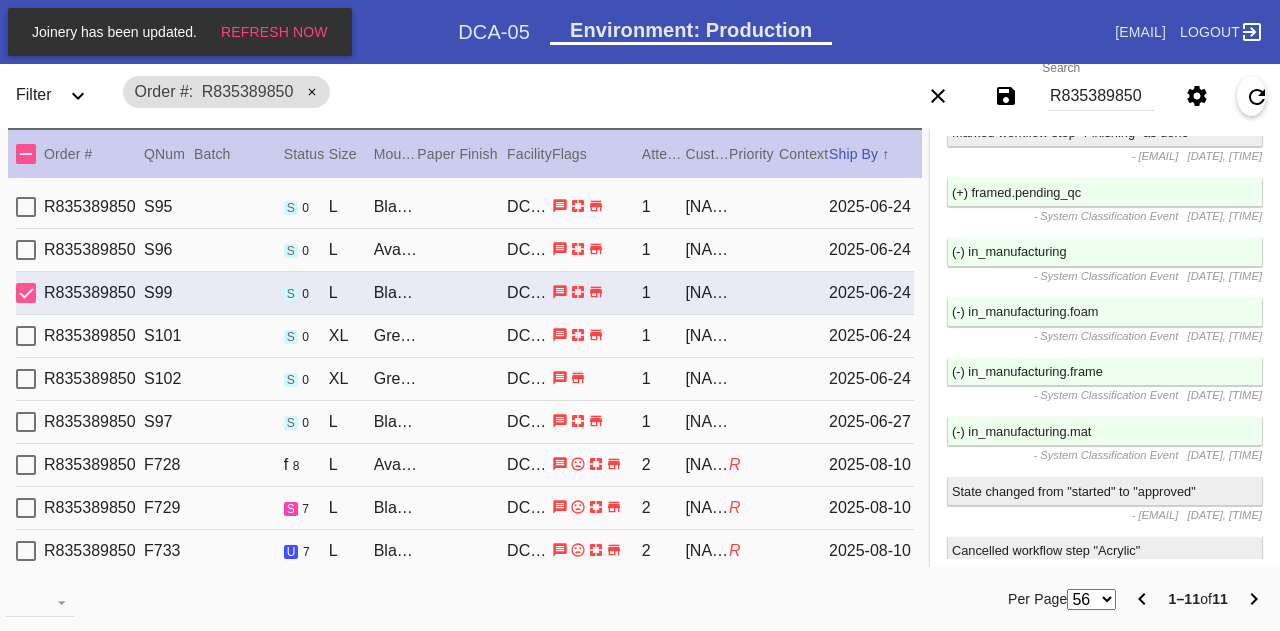 click on "[PRODUCT_CODE] [PRODUCT_CODE] s   0 [PRODUCT_NAME] / White [PRODUCT_CODE] 1 [FIRST] [LAST]
[DATE]" at bounding box center [465, 250] 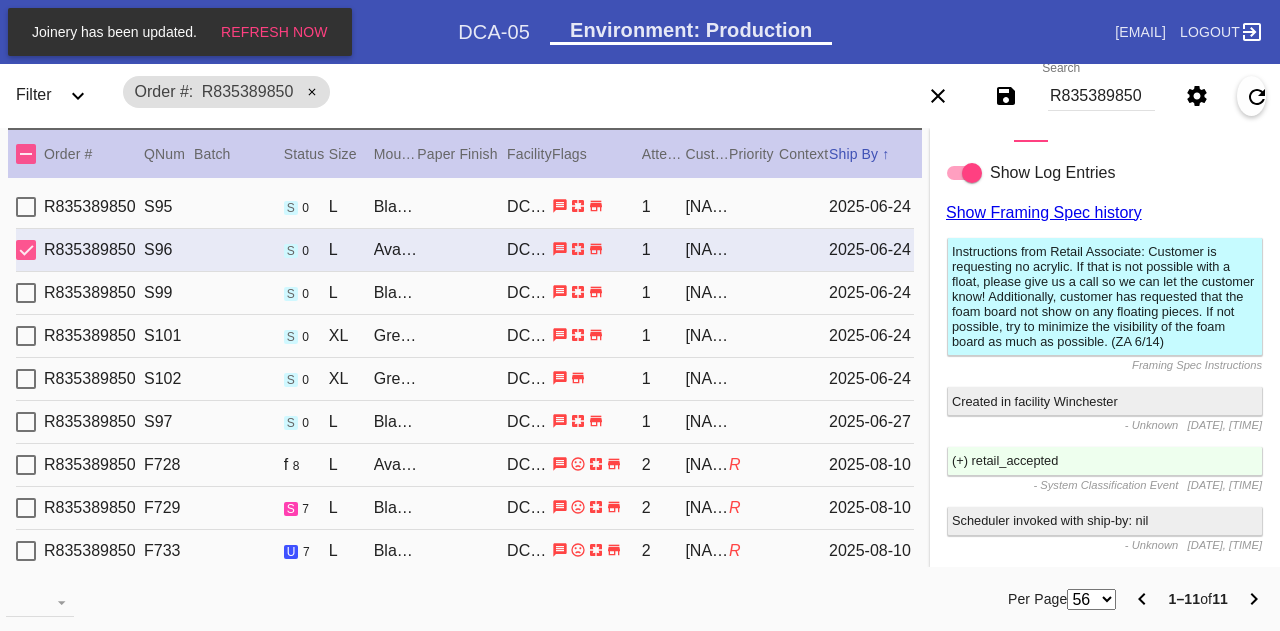scroll, scrollTop: 0, scrollLeft: 0, axis: both 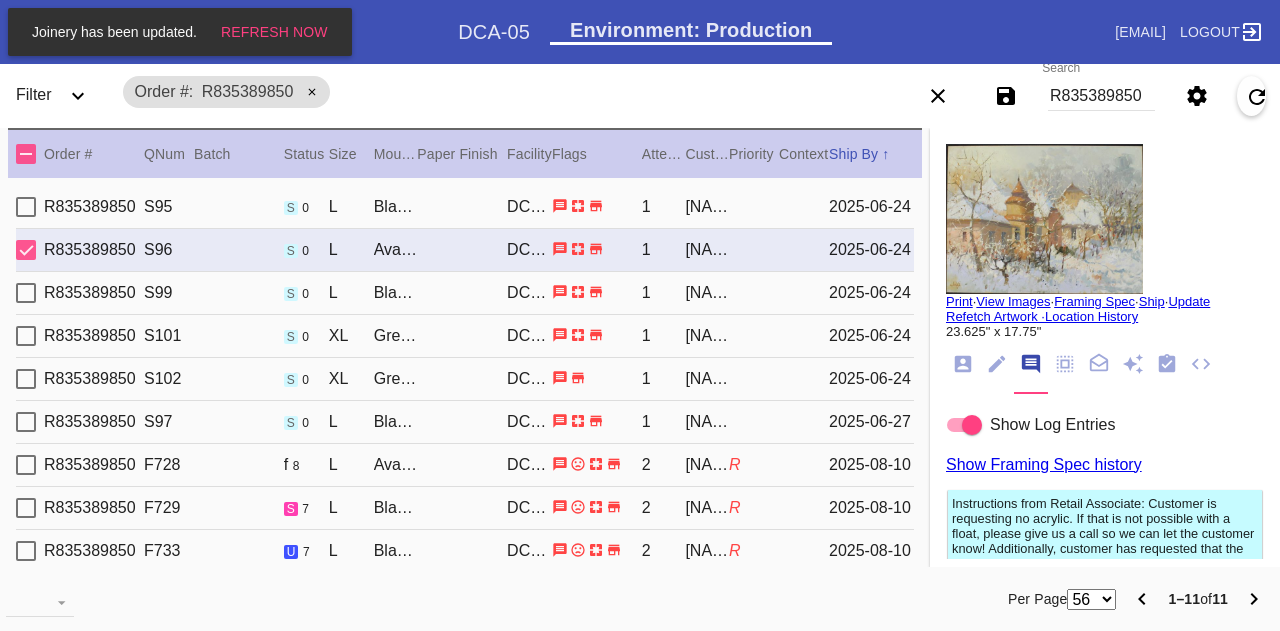 click on "R835389850 S95 s   0 L Black Walnut Round / White DCA-05 1 [FIRST] [LAST]
[DATE]" at bounding box center (465, 207) 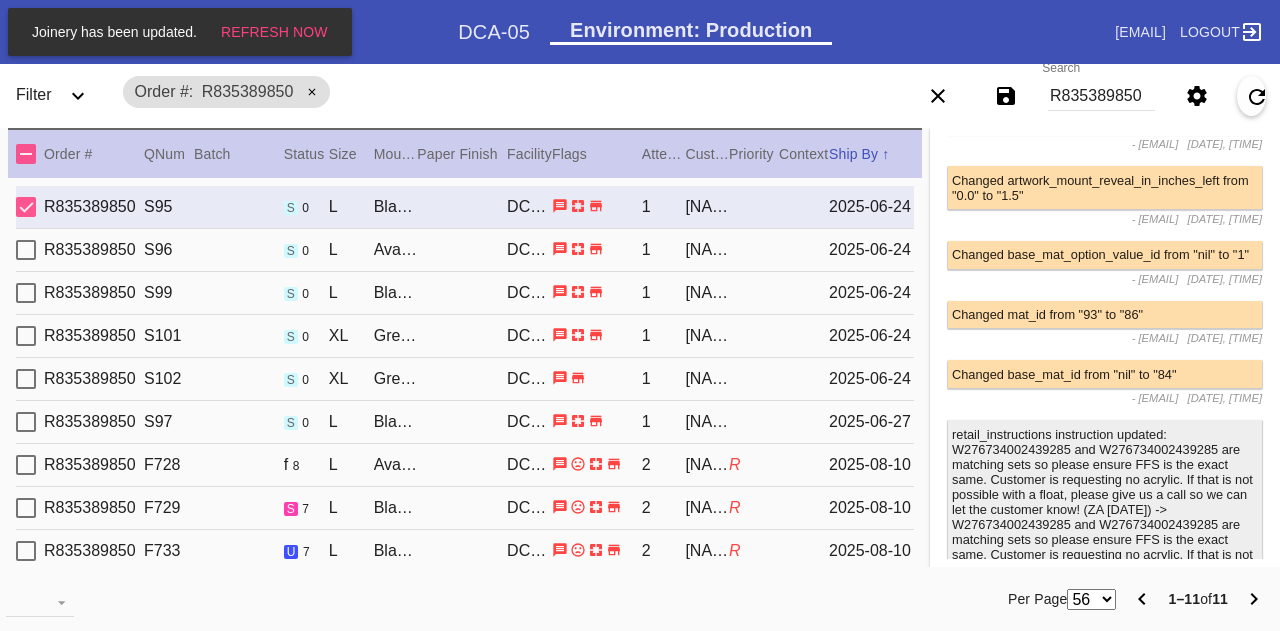 scroll, scrollTop: 2110, scrollLeft: 0, axis: vertical 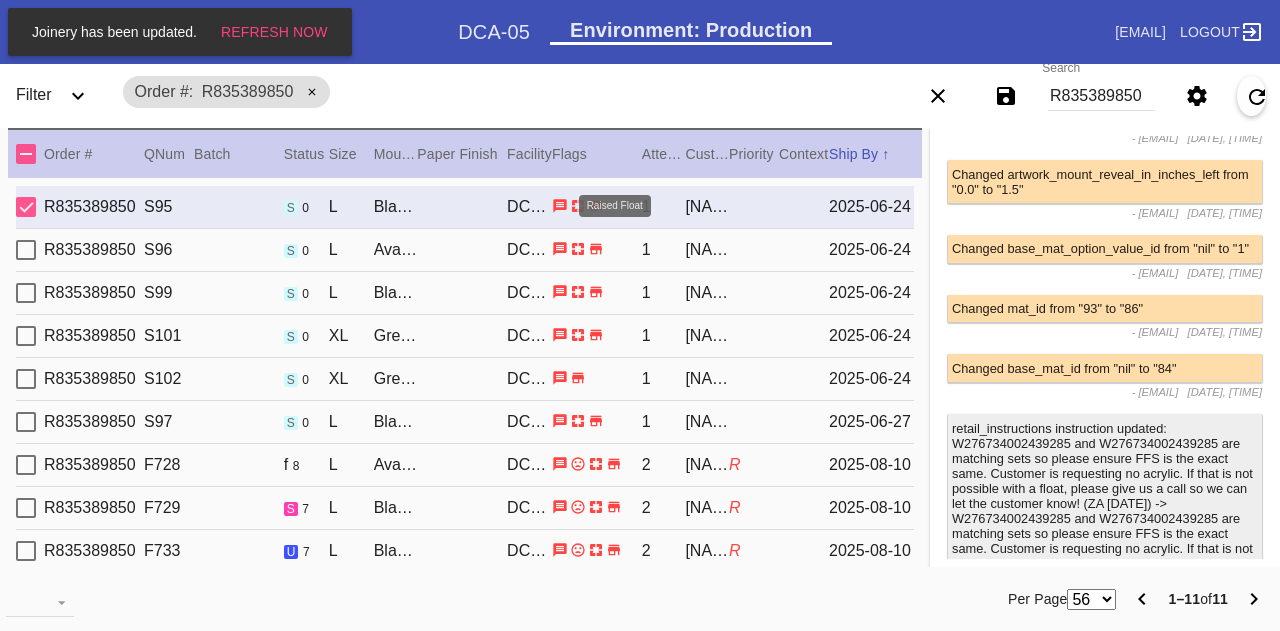 click on "R835389850 S95 s   0 L Black Walnut Round / White DCA-05 1 [FIRST] [LAST]
[DATE]" at bounding box center (465, 207) 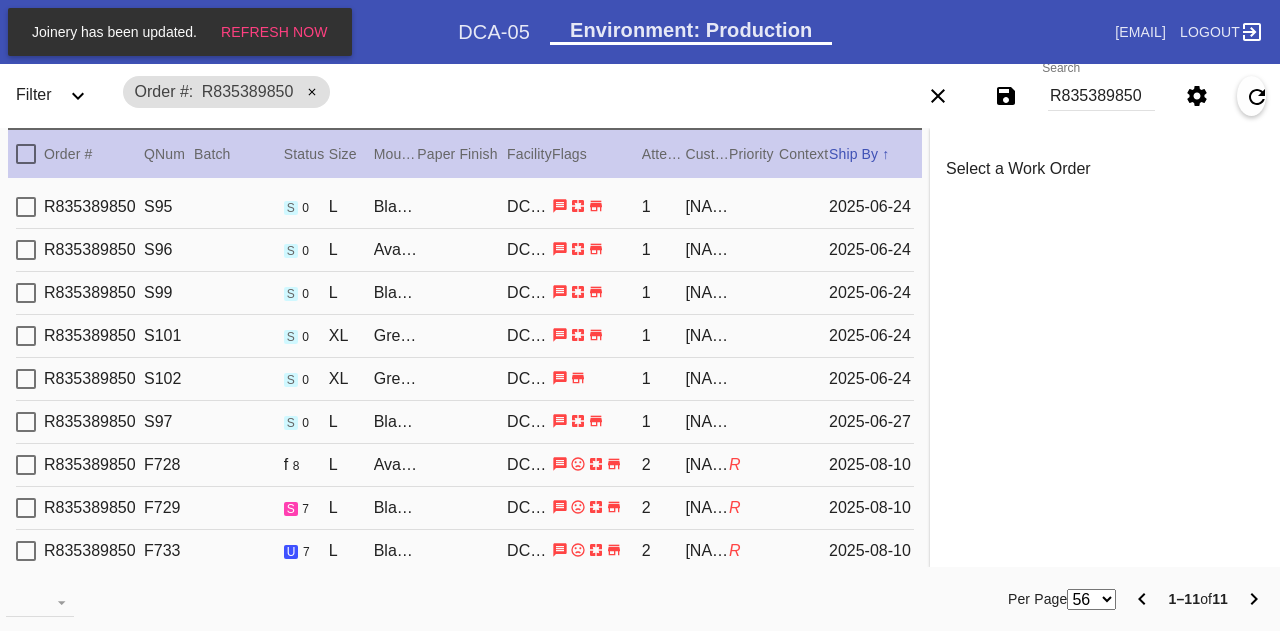 scroll, scrollTop: 0, scrollLeft: 0, axis: both 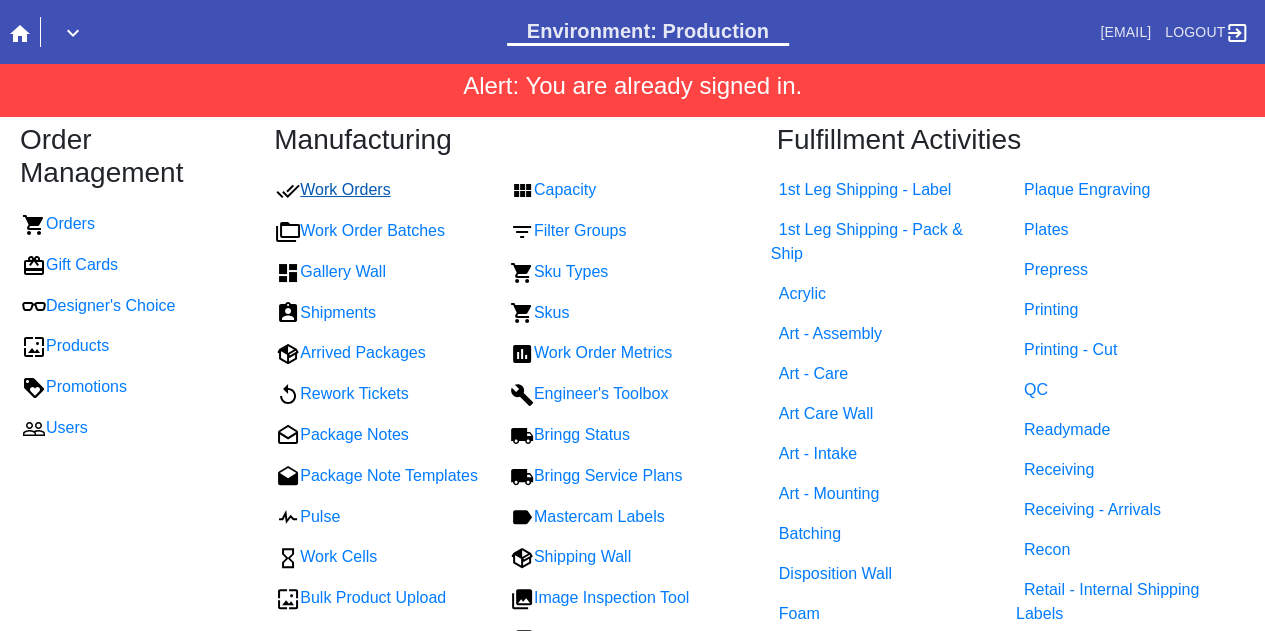 click on "Work Orders" at bounding box center (333, 189) 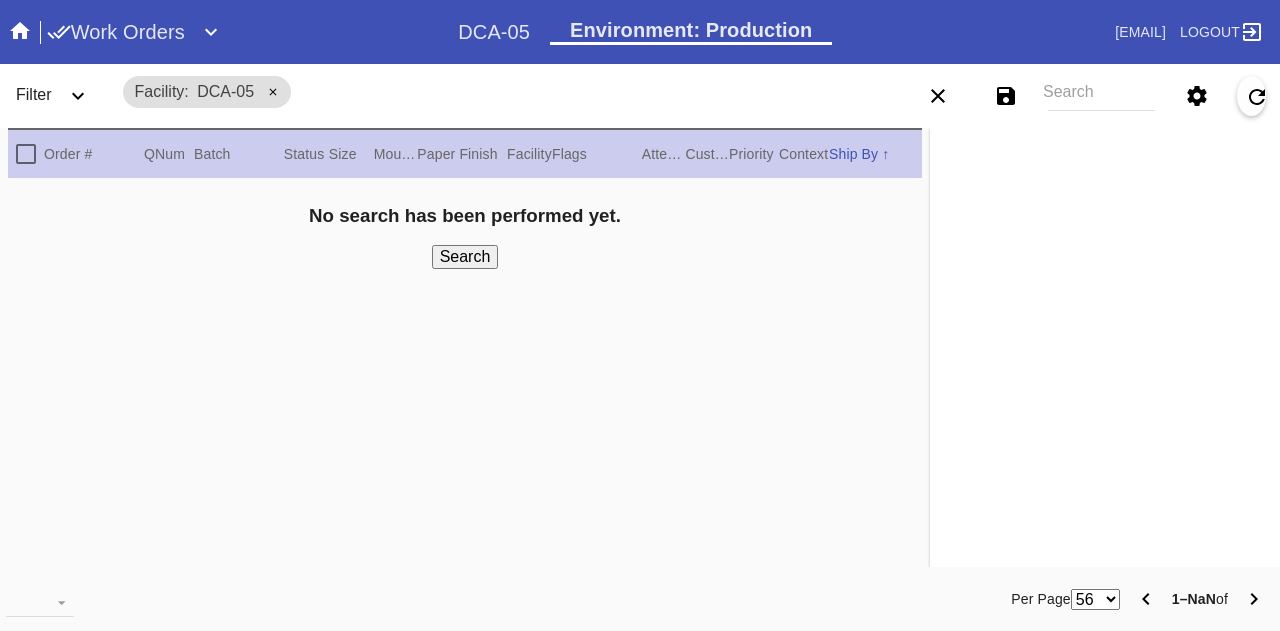 scroll, scrollTop: 0, scrollLeft: 0, axis: both 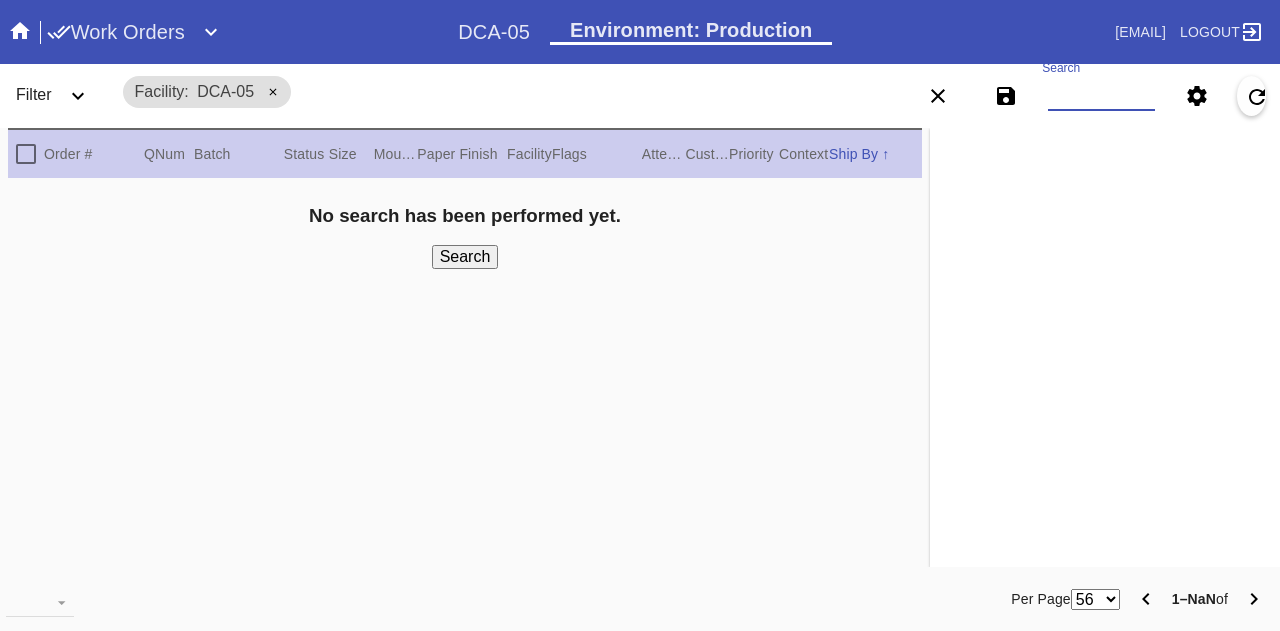 paste on "80525.1754423690 W423492313130956 W260459104663692 W768552057016078 W751154545816809 W544110690086917 W823305313104767 W253741022497073 W309070331389276 W962783770499316 W563074888229935 W306368440360983 W966300193511376 W941441046313332 W548057448059857 W177592735648378 W315975801816222 W723602651017764 W895852227715815 W519934888423052 W490465280108588 W865977283051976 W368768826531088 W135910216020311 W354245079969966 W483077062330714 W730107745063083 W405947086823236" 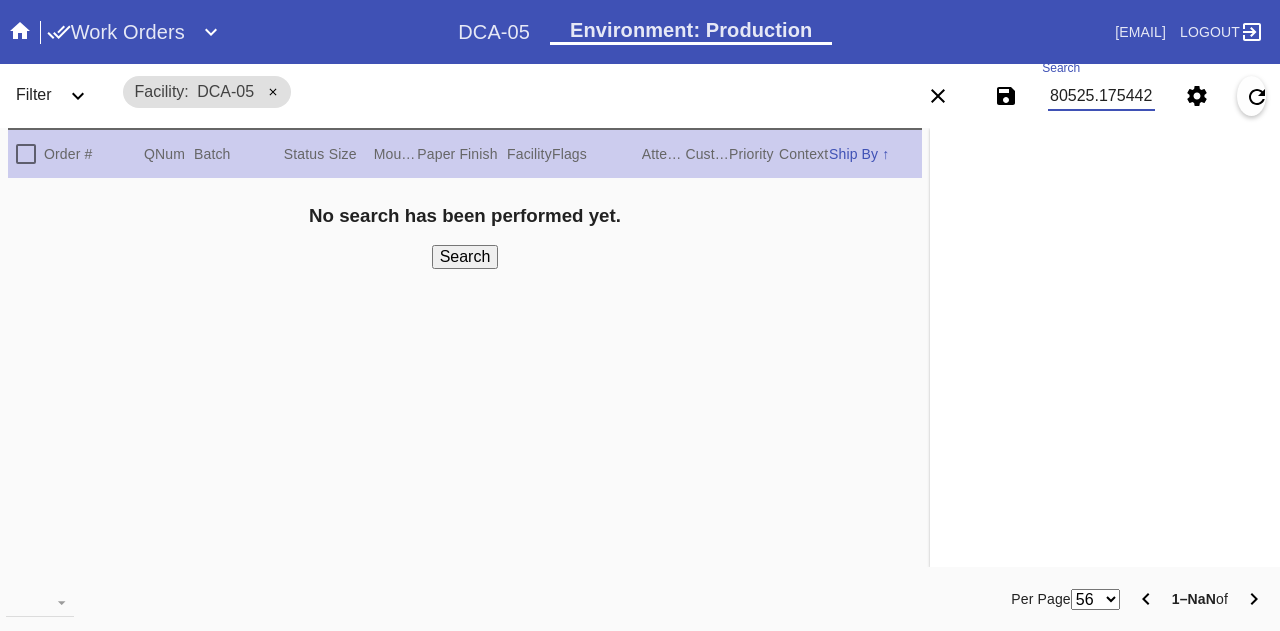scroll, scrollTop: 0, scrollLeft: 4161, axis: horizontal 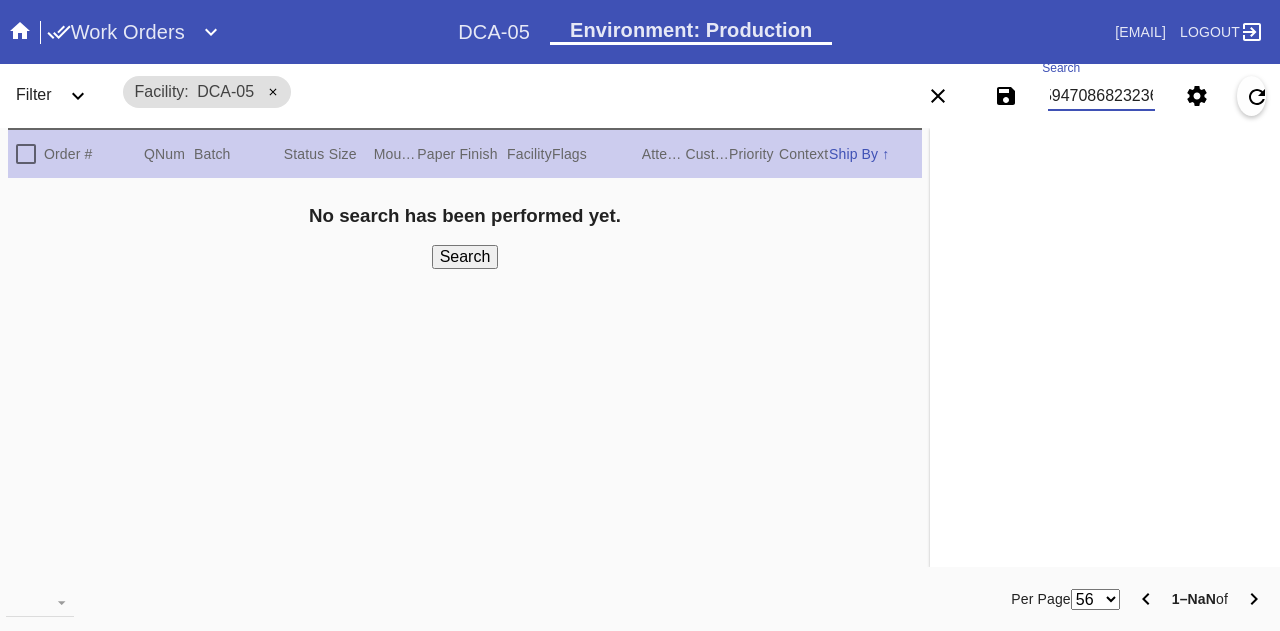 type on "80525.1754423690 W423492313130956 W260459104663692 W768552057016078 W751154545816809 W544110690086917 W823305313104767 W253741022497073 W309070331389276 W962783770499316 W563074888229935 W306368440360983 W966300193511376 W941441046313332 W548057448059857 W177592735648378 W315975801816222 W723602651017764 W895852227715815 W519934888423052 W490465280108588 W865977283051976 W368768826531088 W135910216020311 W354245079969966 W483077062330714 W730107745063083 W405947086823236" 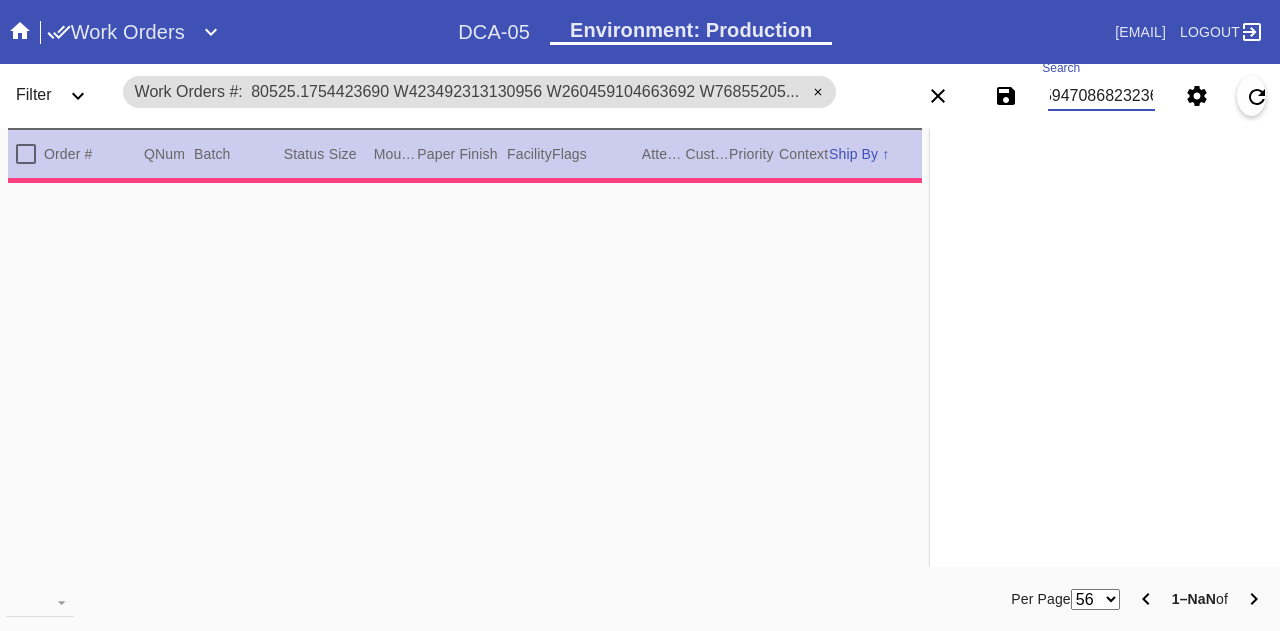scroll, scrollTop: 0, scrollLeft: 0, axis: both 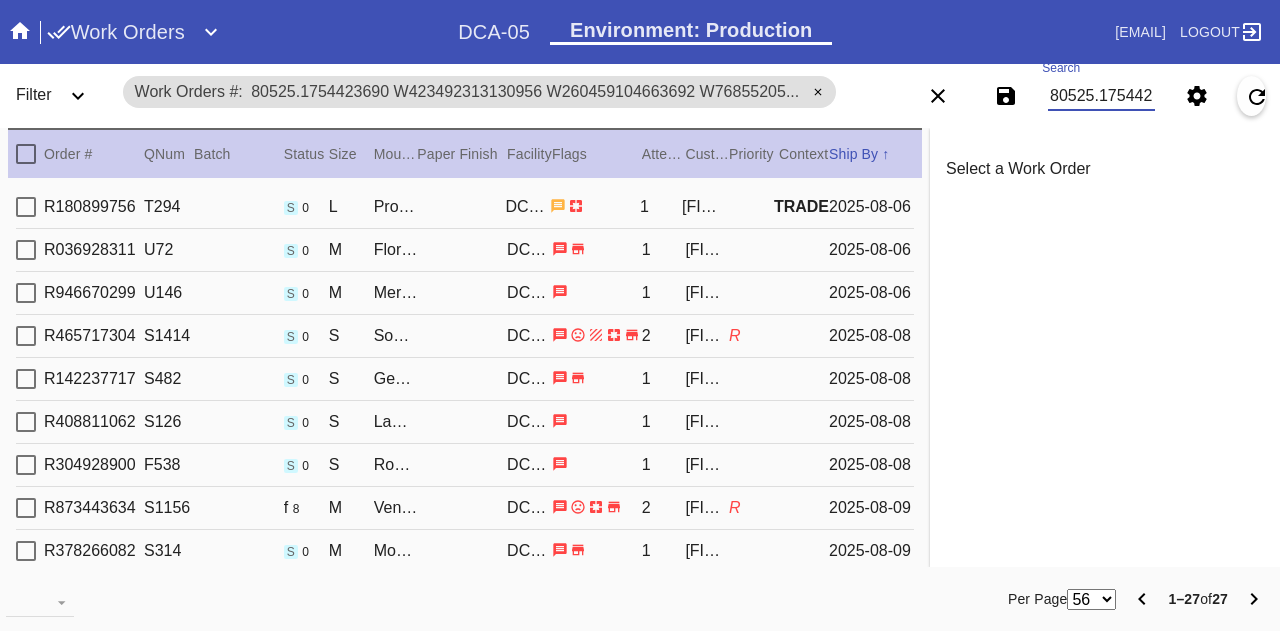 click on "TRADE" at bounding box center [801, 206] 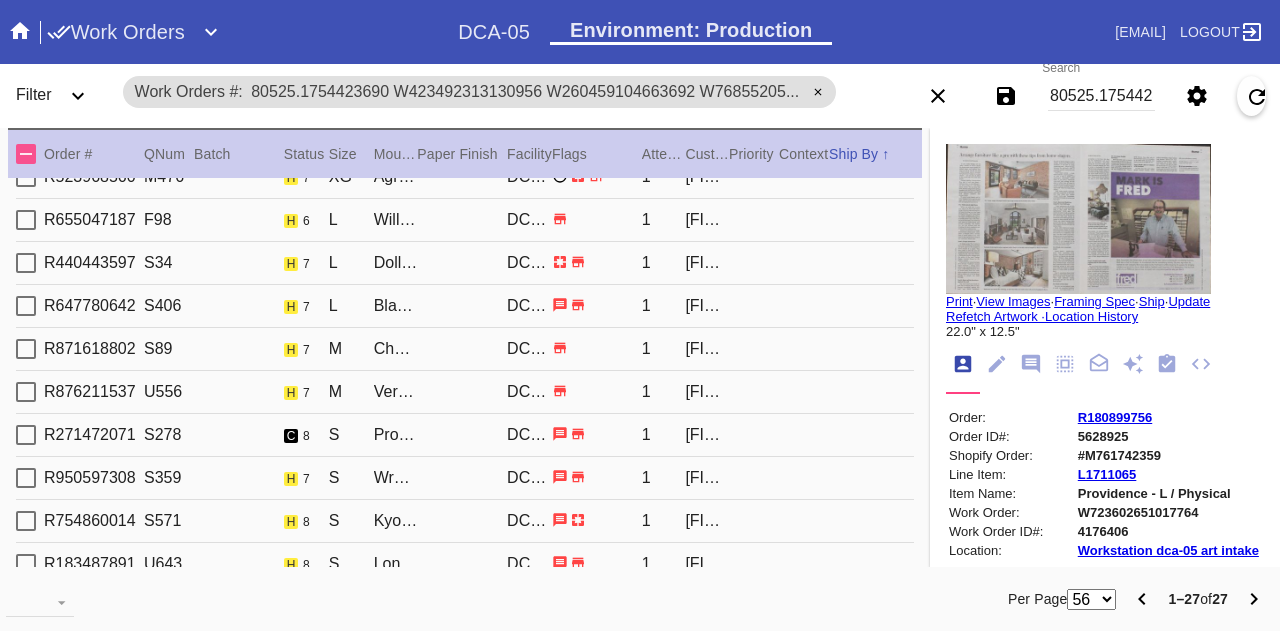scroll, scrollTop: 774, scrollLeft: 0, axis: vertical 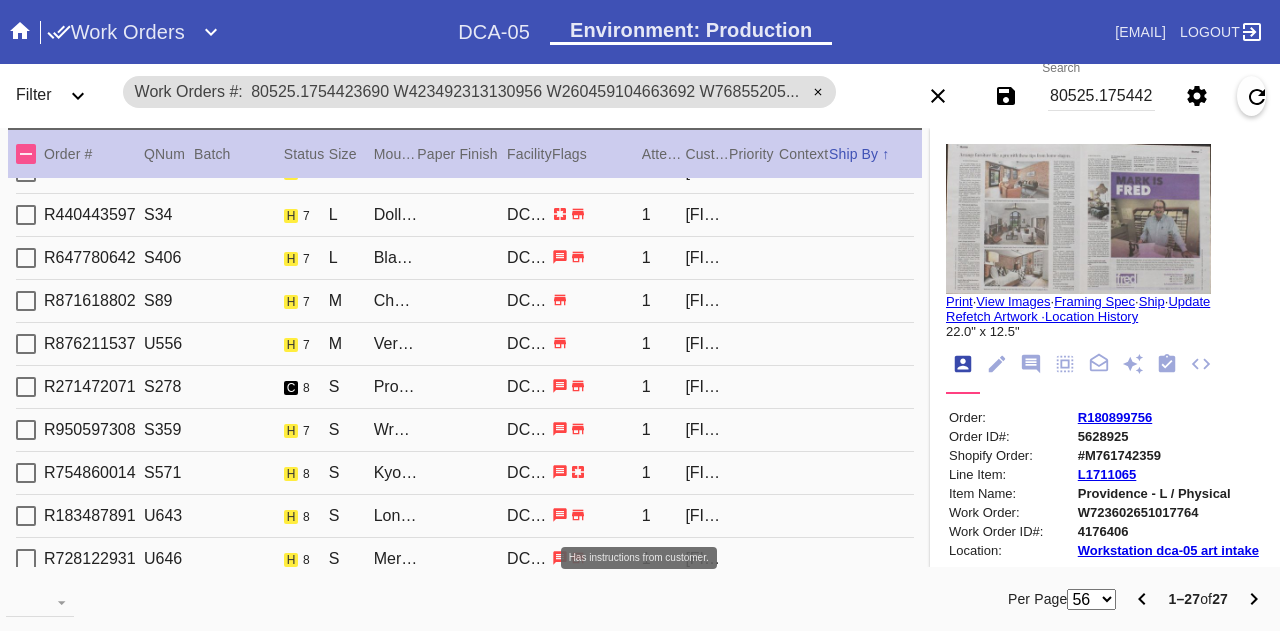 click 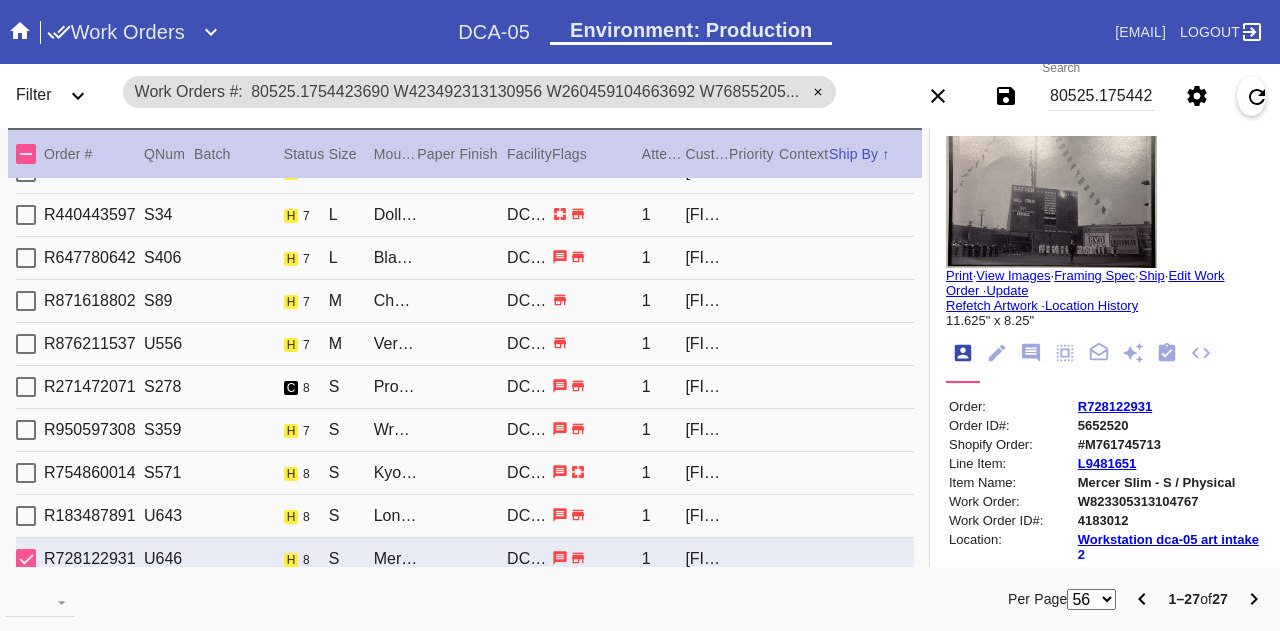 scroll, scrollTop: 0, scrollLeft: 0, axis: both 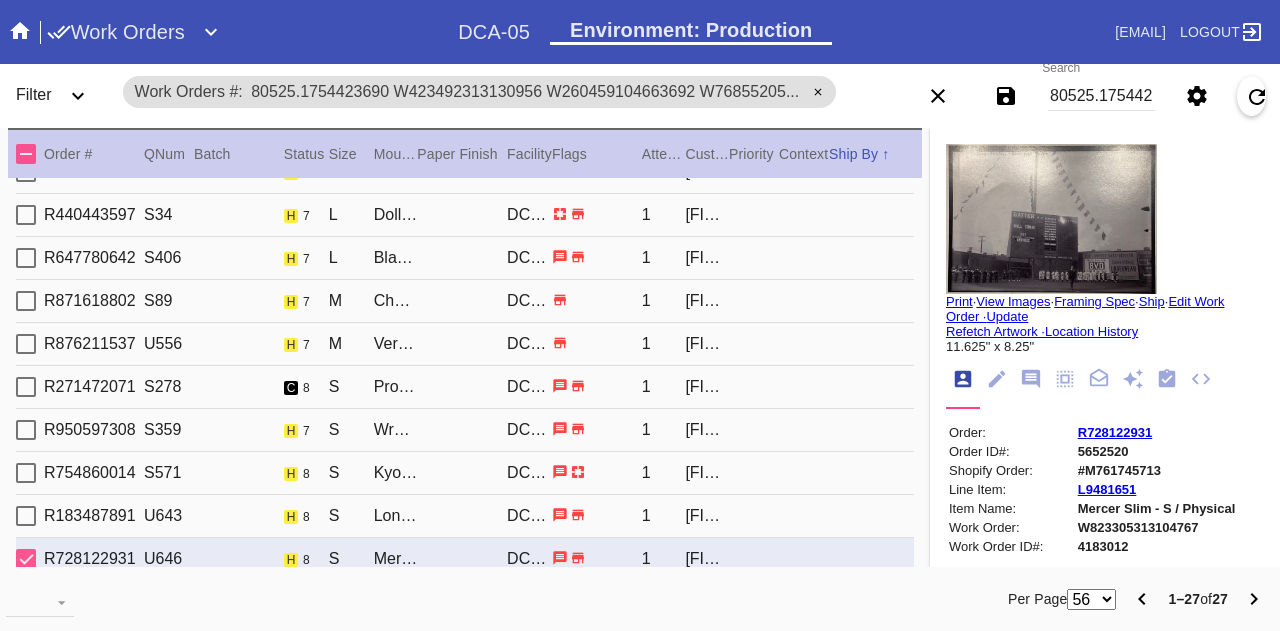 type on "7.625" 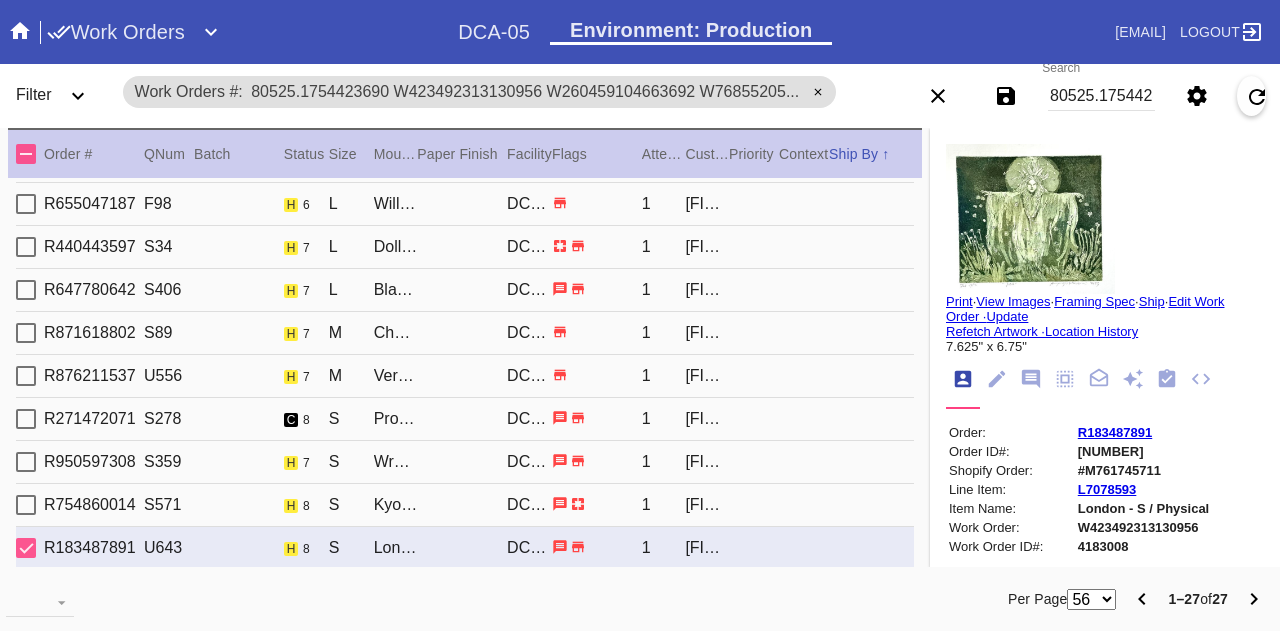 type on "11.625" 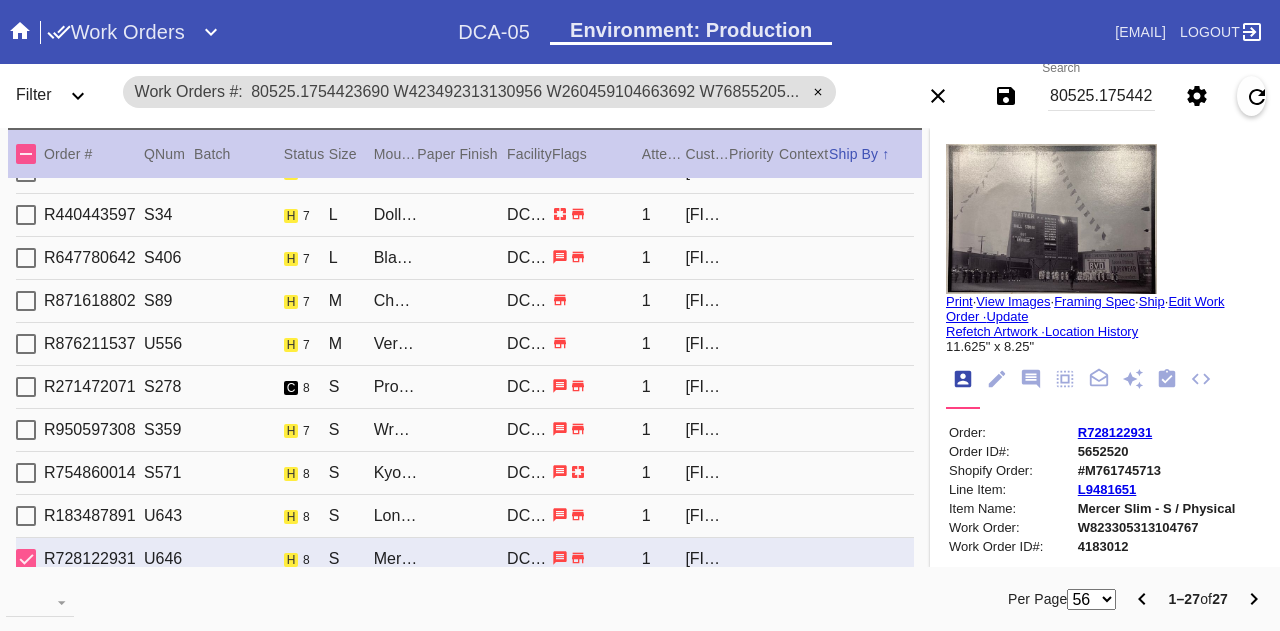 type on "7.625" 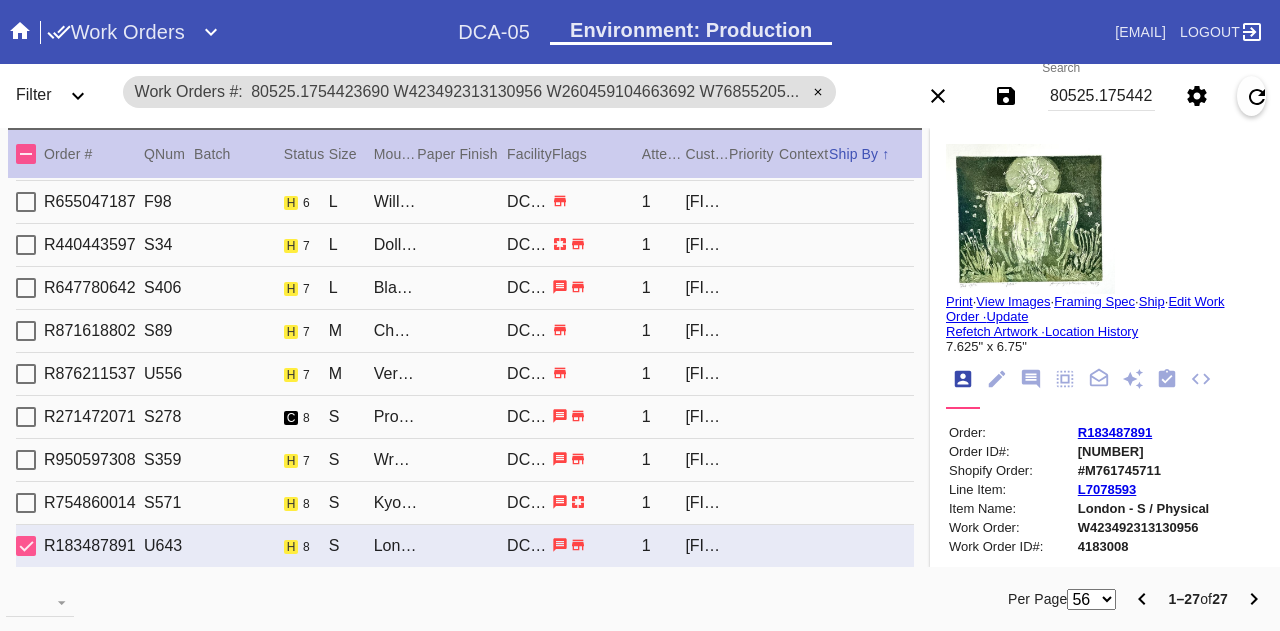 type on "1.5" 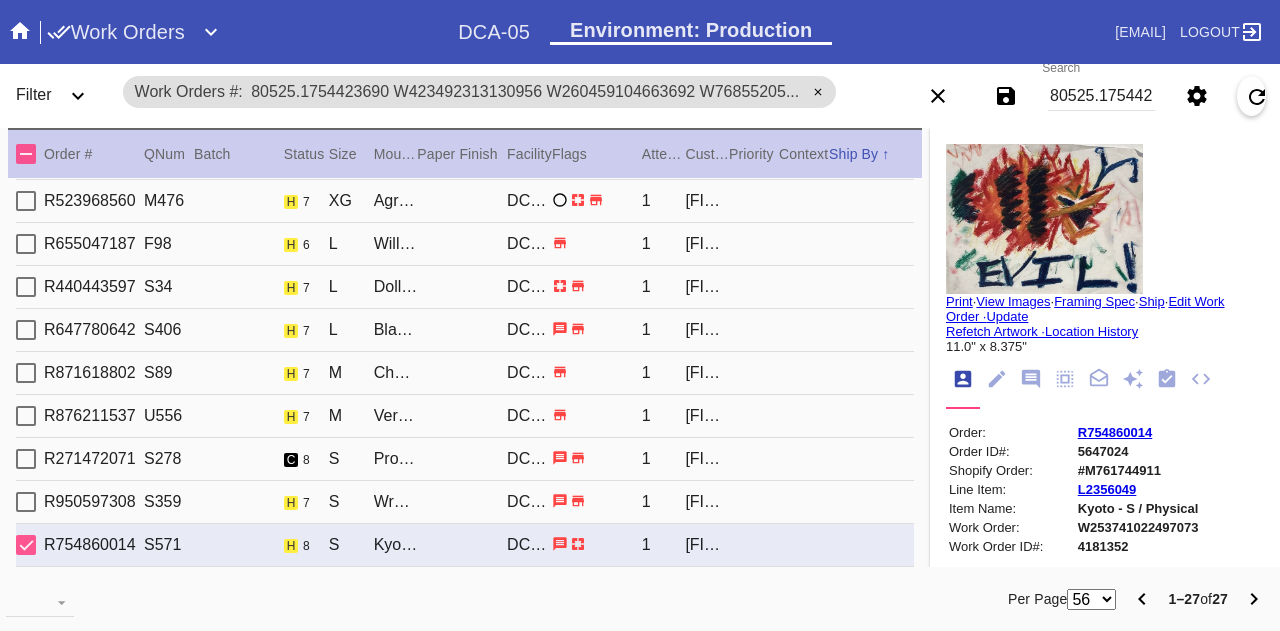 type on "11.875" 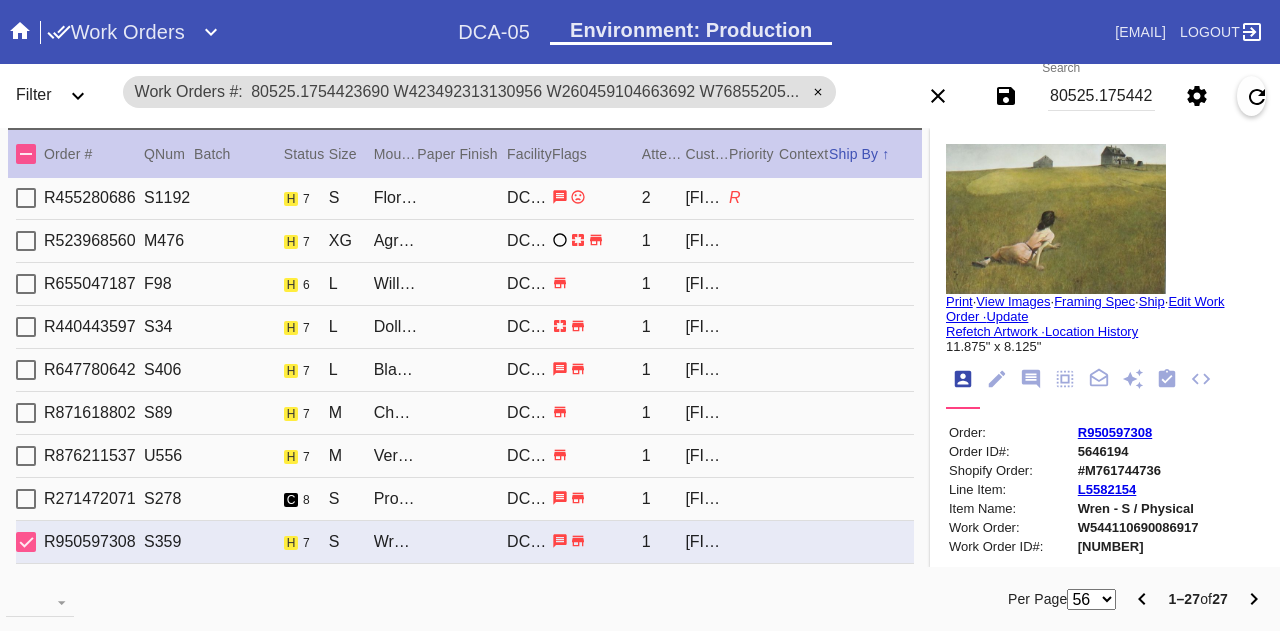 type on "0.0" 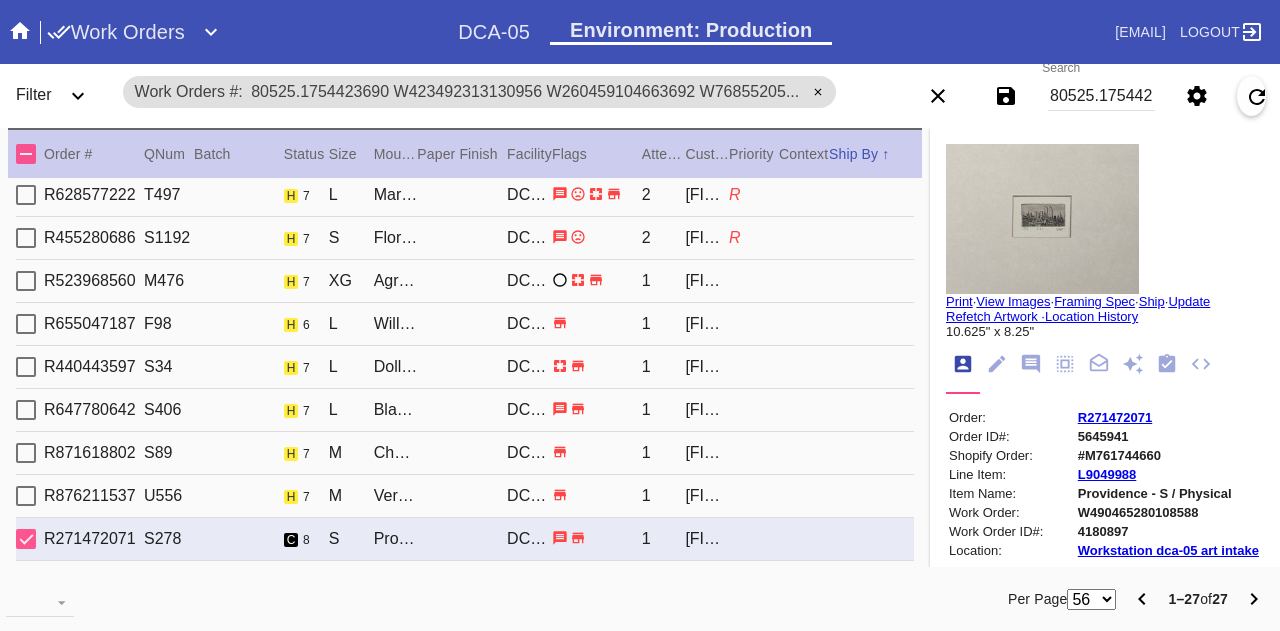 type on "3.0" 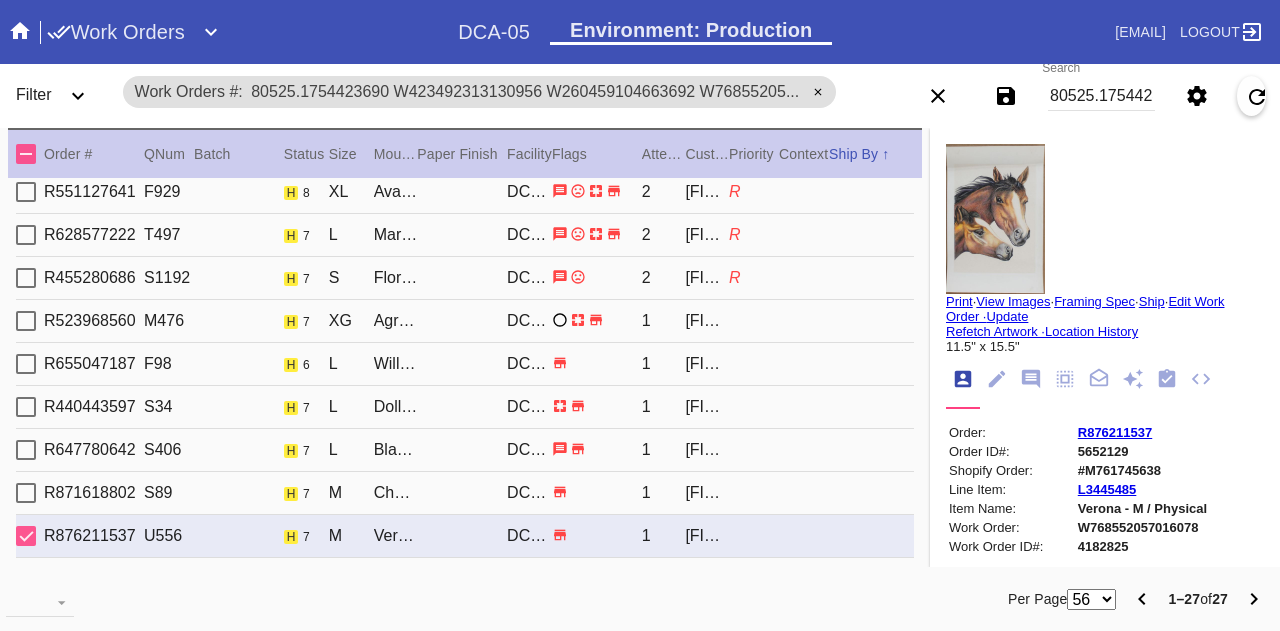 type on "0.0" 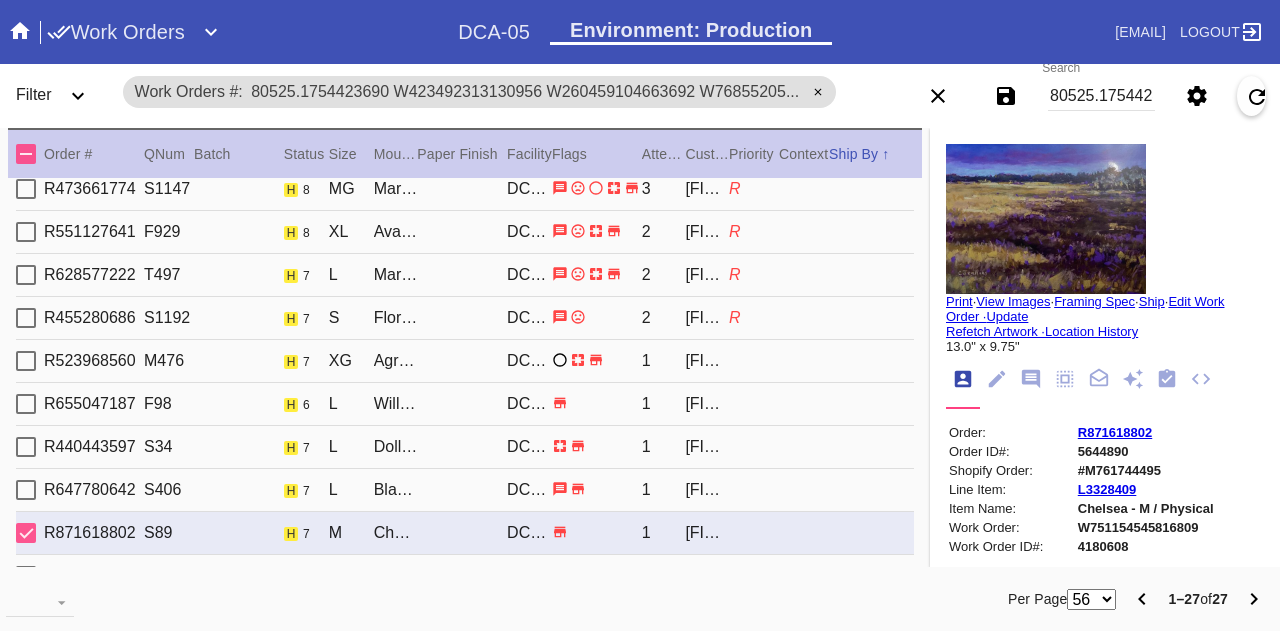 type on "1.5" 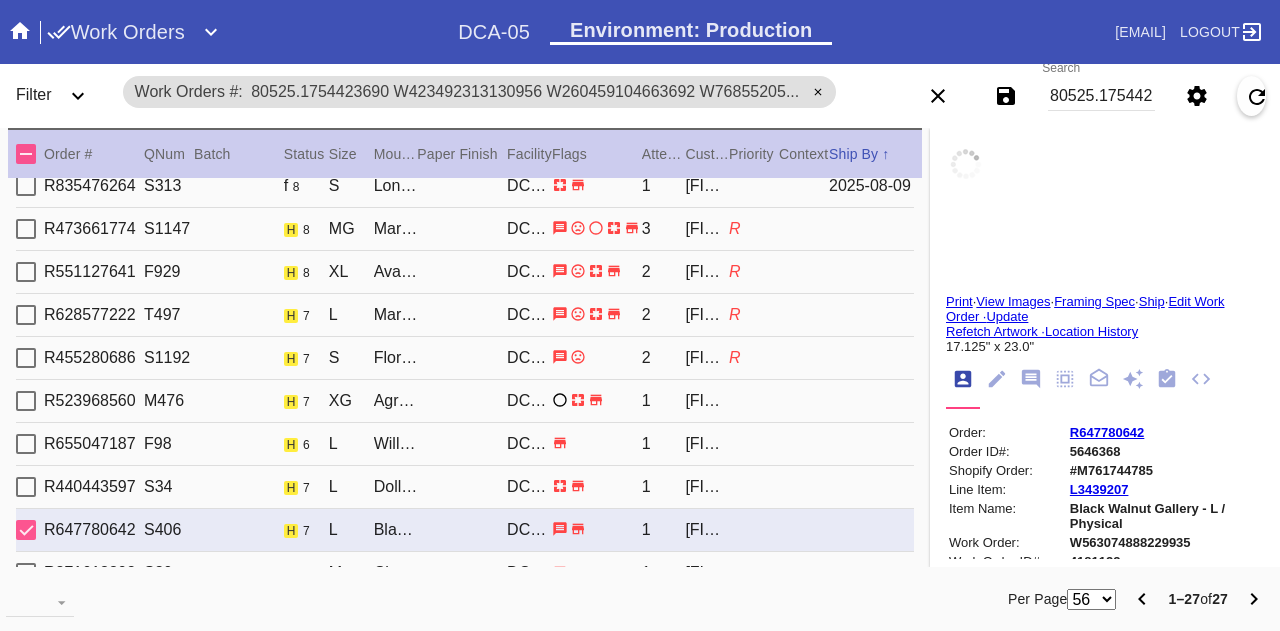 type on "12.0" 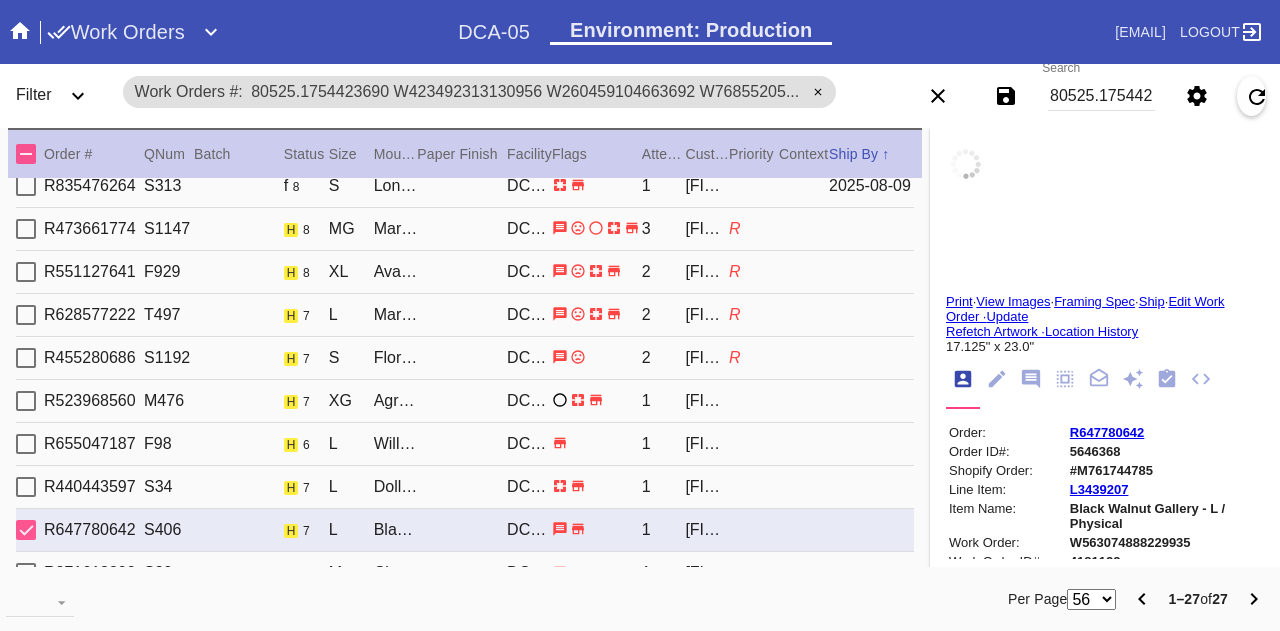 type on "21.0" 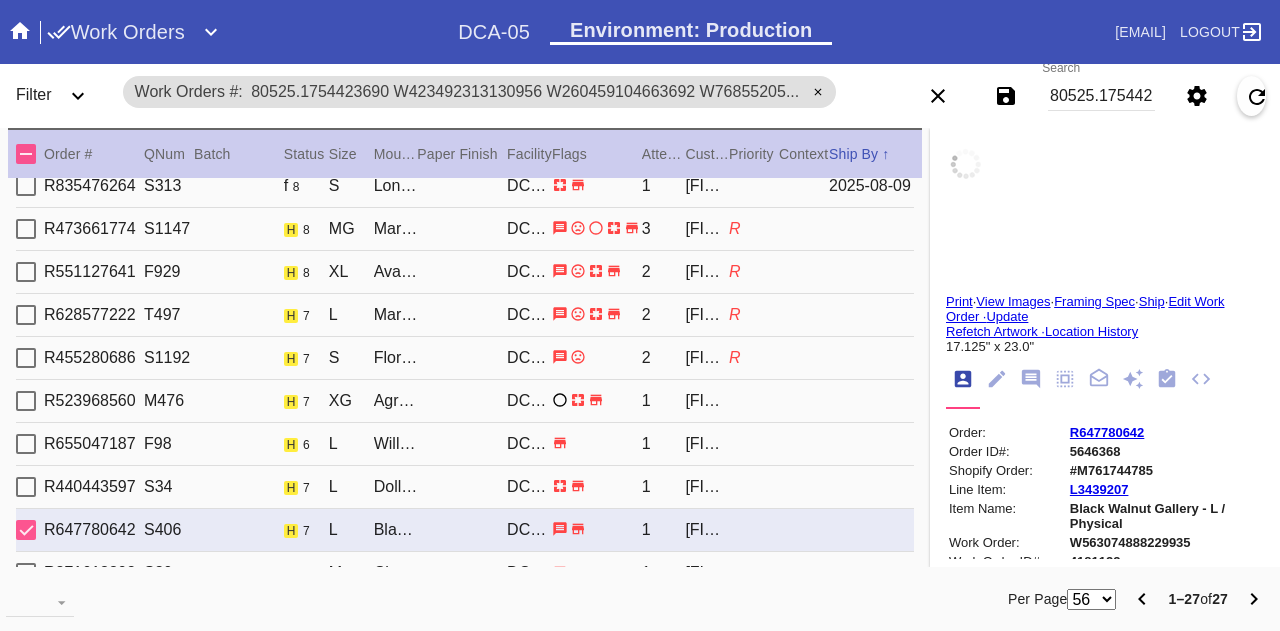 type on "large fold in middle; folded corner bottom right; orange stains bottom right article; holes along bottom edge KB 8/6" 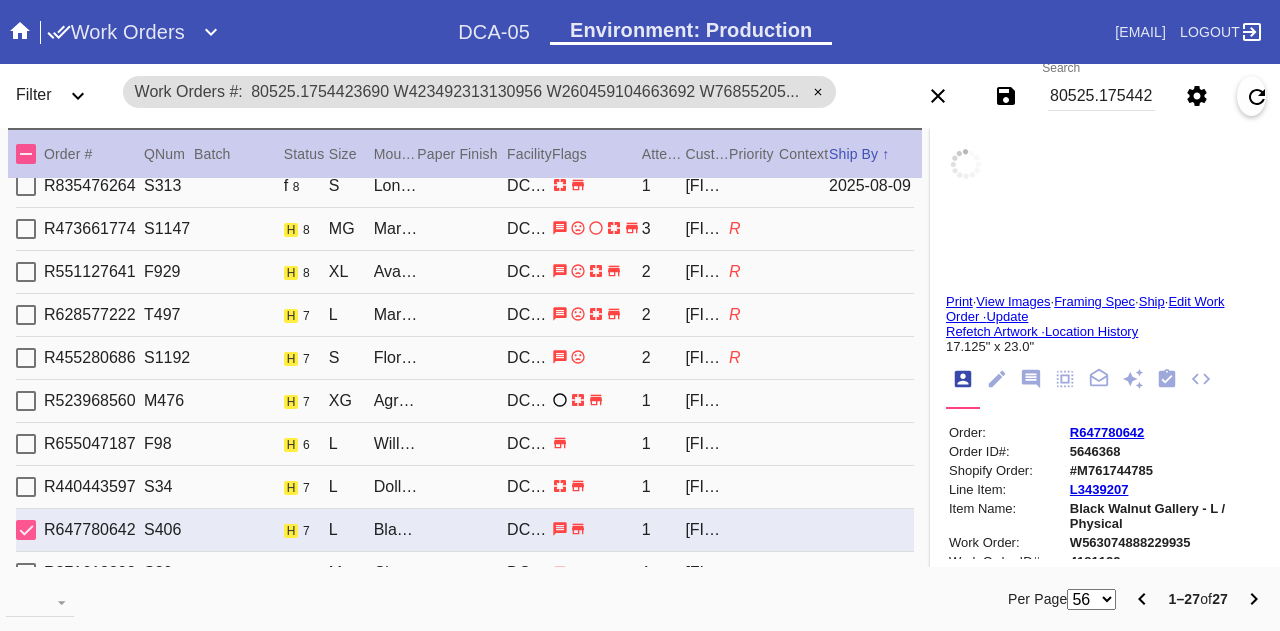 type on "8/6/2025" 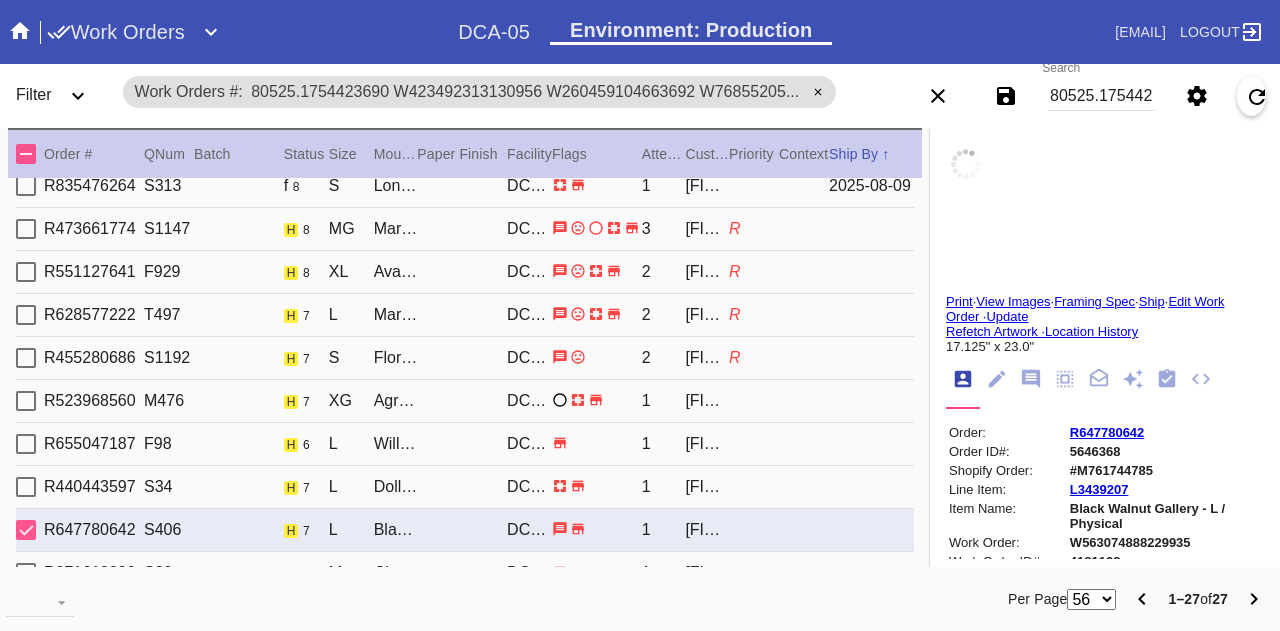 type on "8/6/2025" 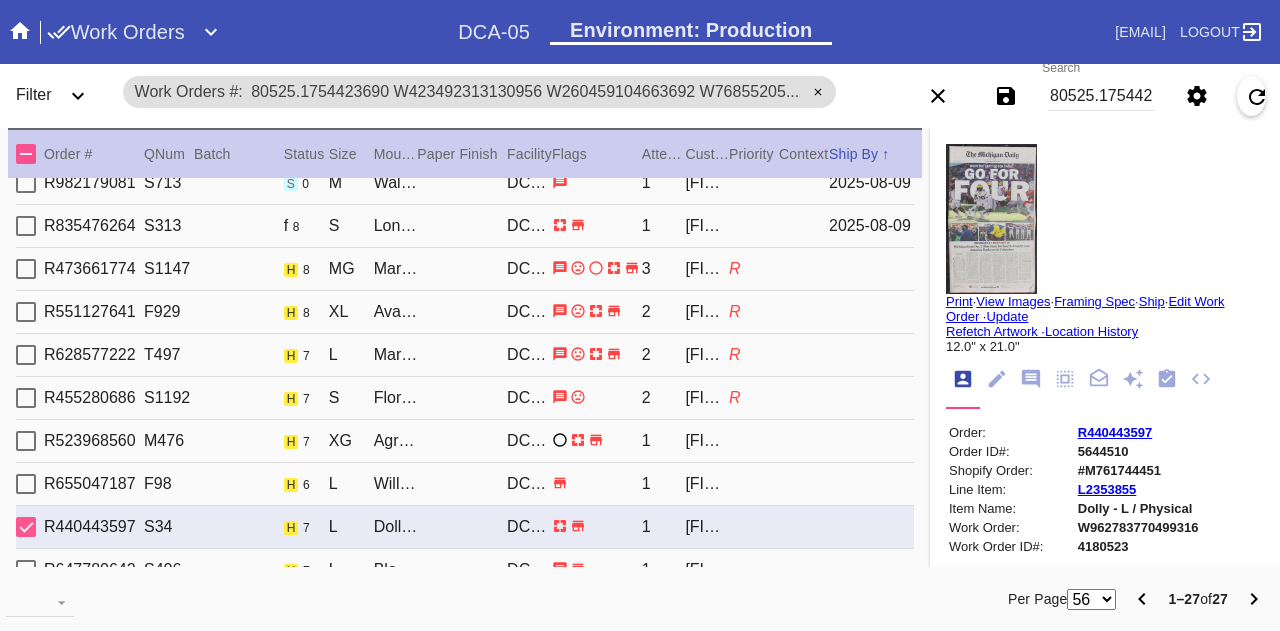 type on "17.125" 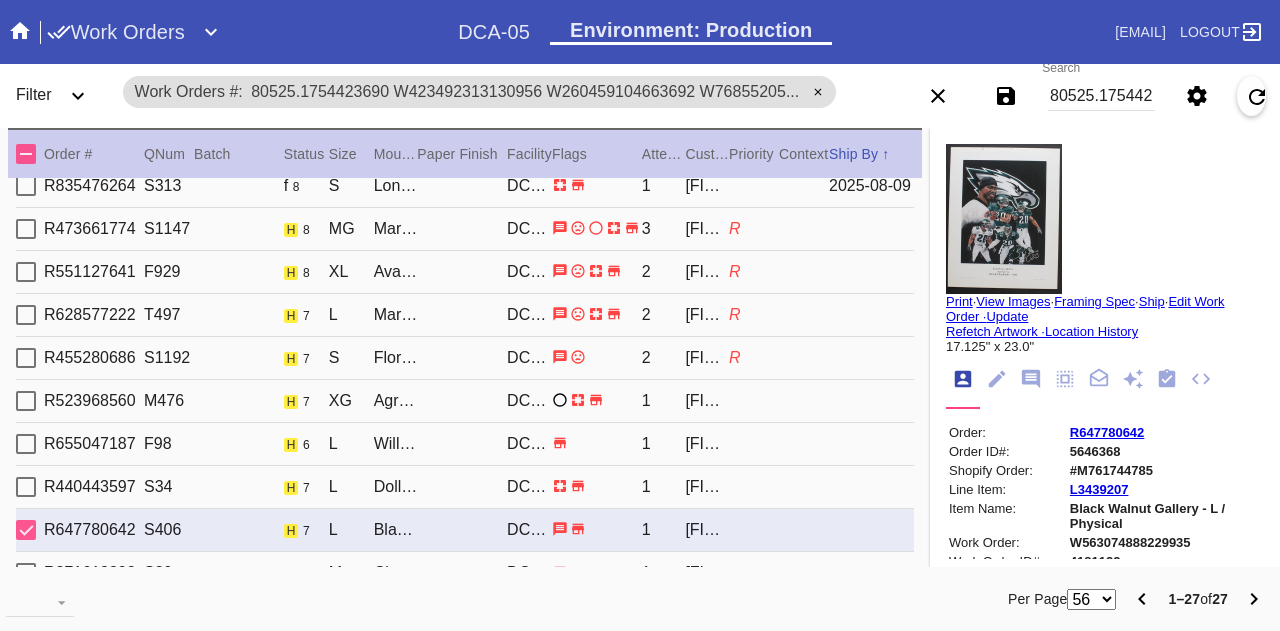type on "12.0" 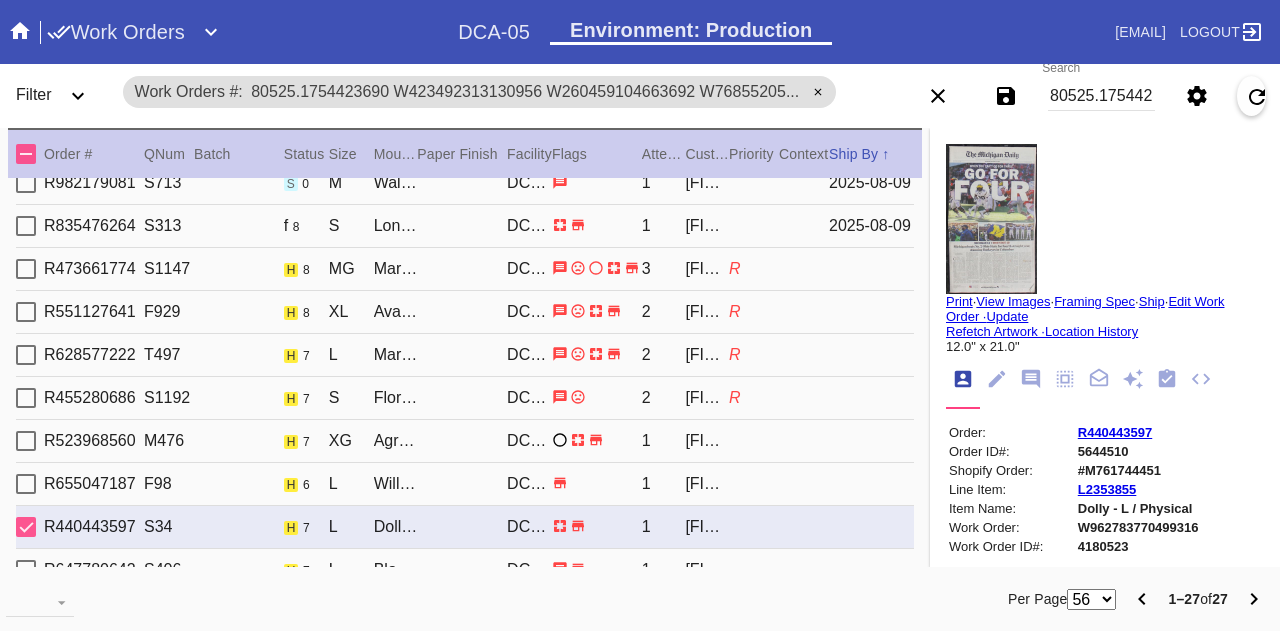 type on "3.0" 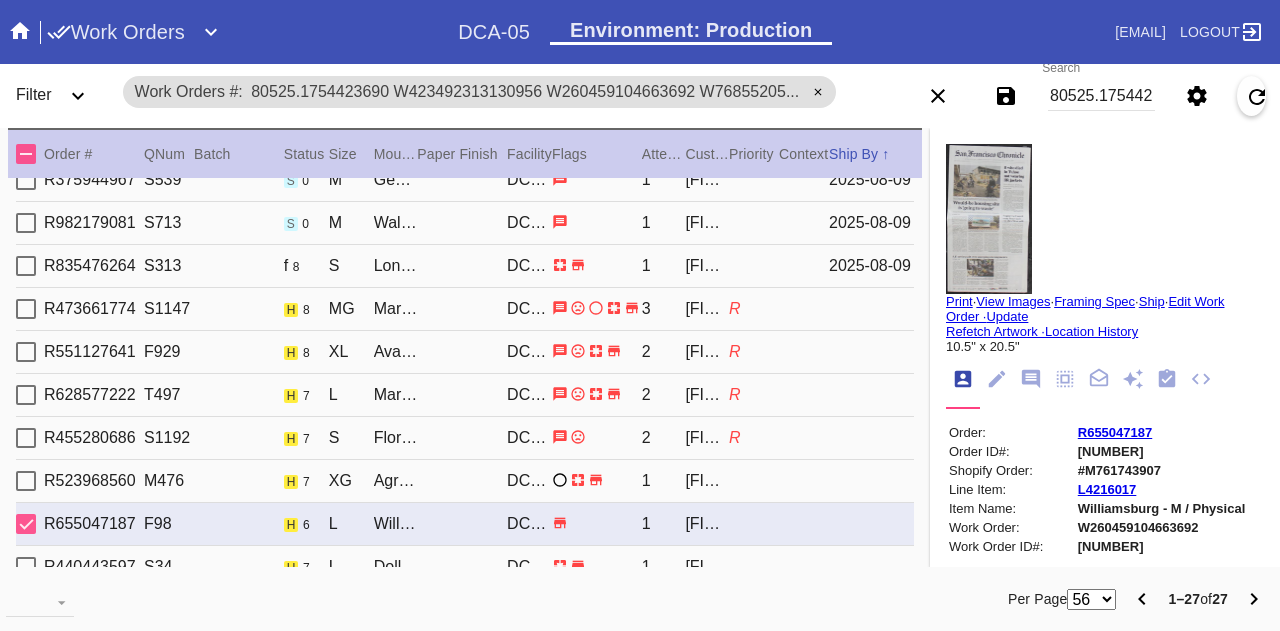 type on "1.5" 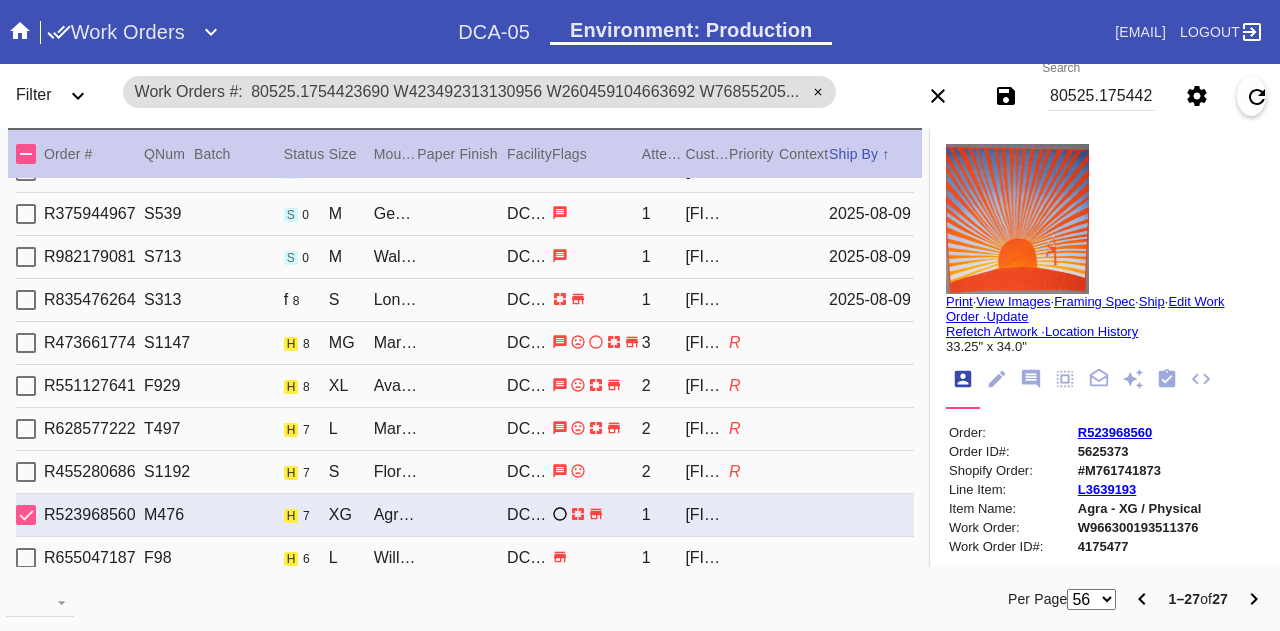 scroll, scrollTop: 374, scrollLeft: 0, axis: vertical 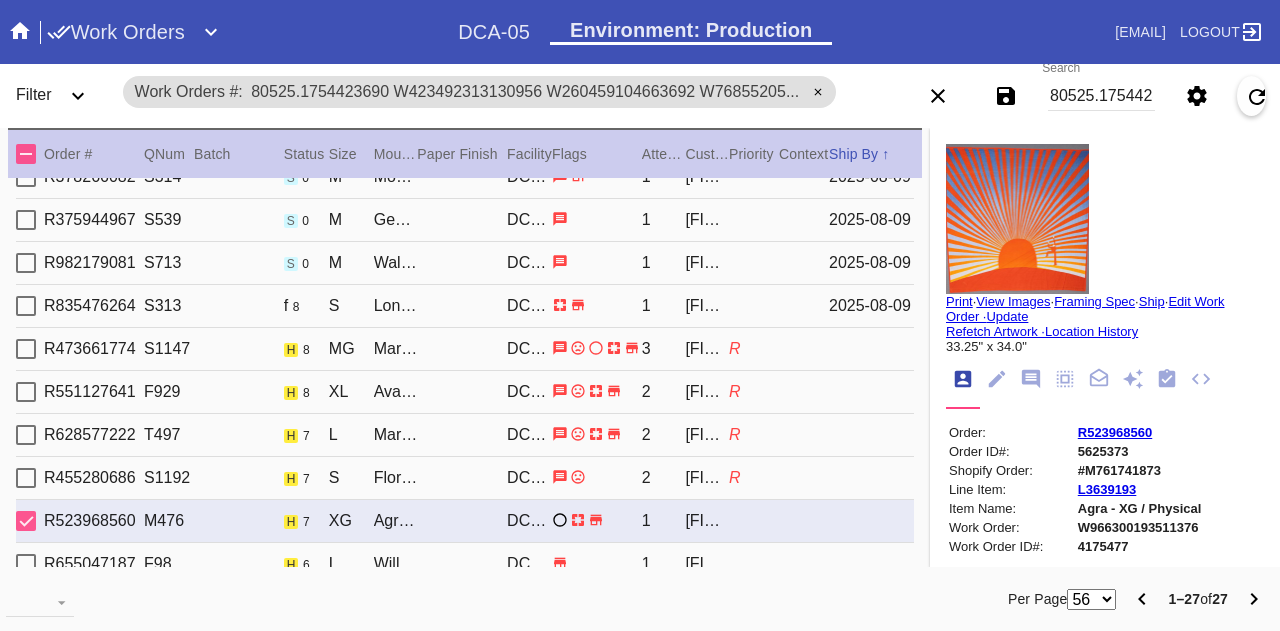 type on "2.0" 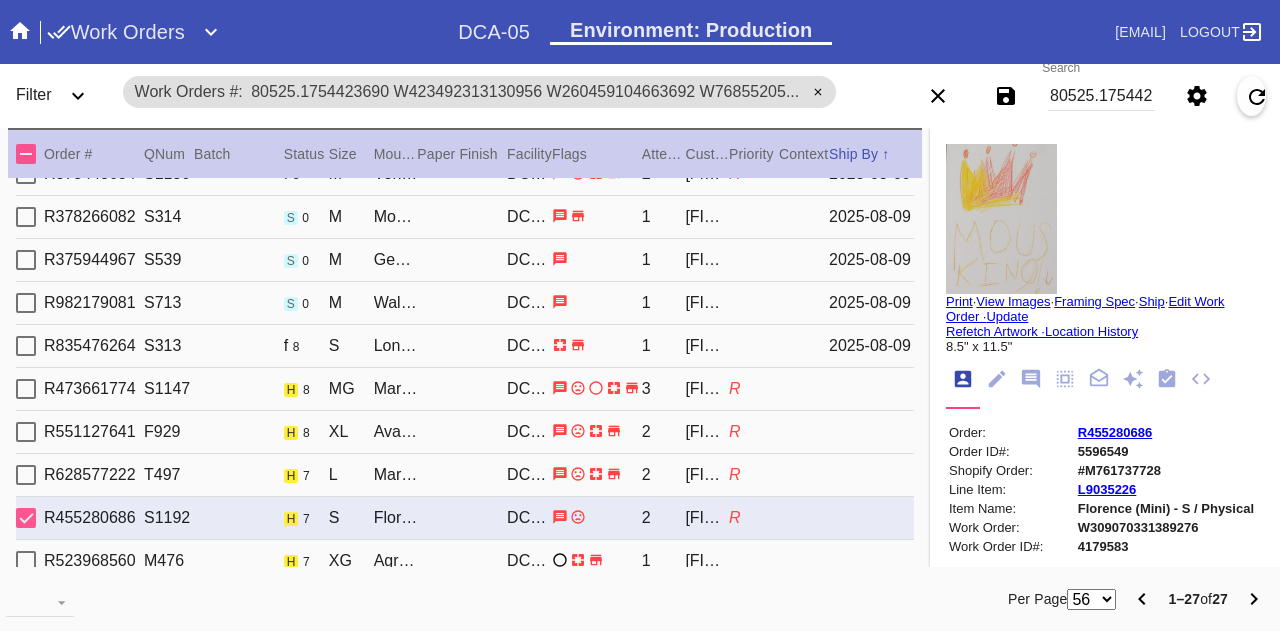 type on "1.5" 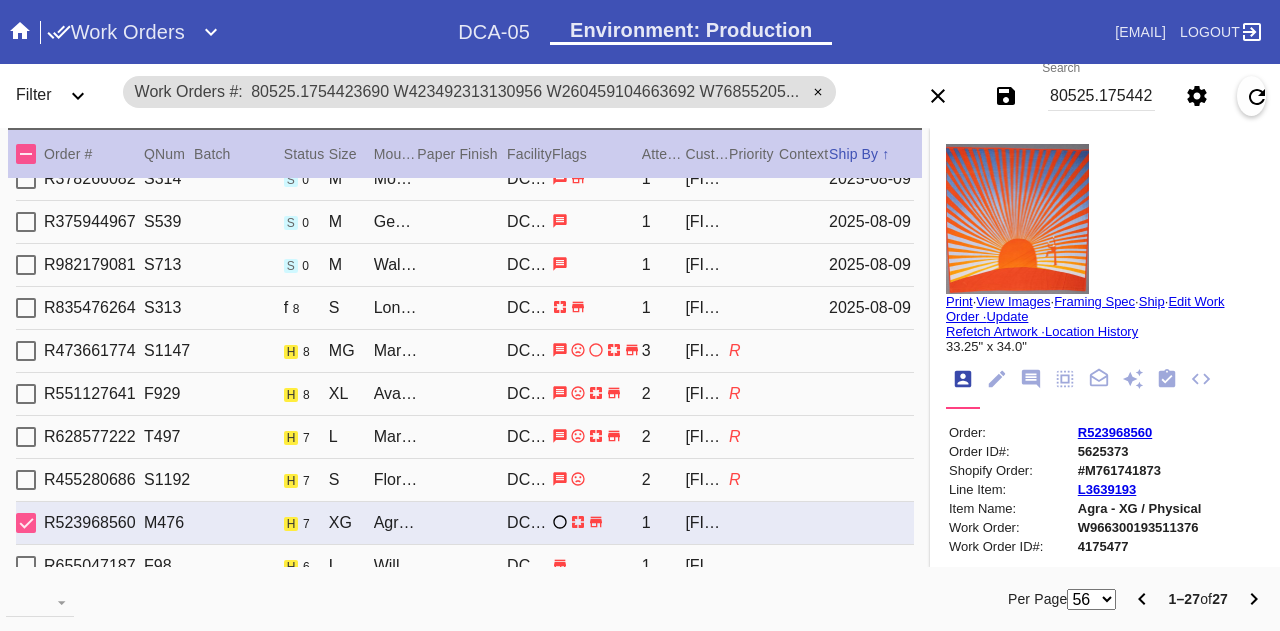 scroll, scrollTop: 374, scrollLeft: 0, axis: vertical 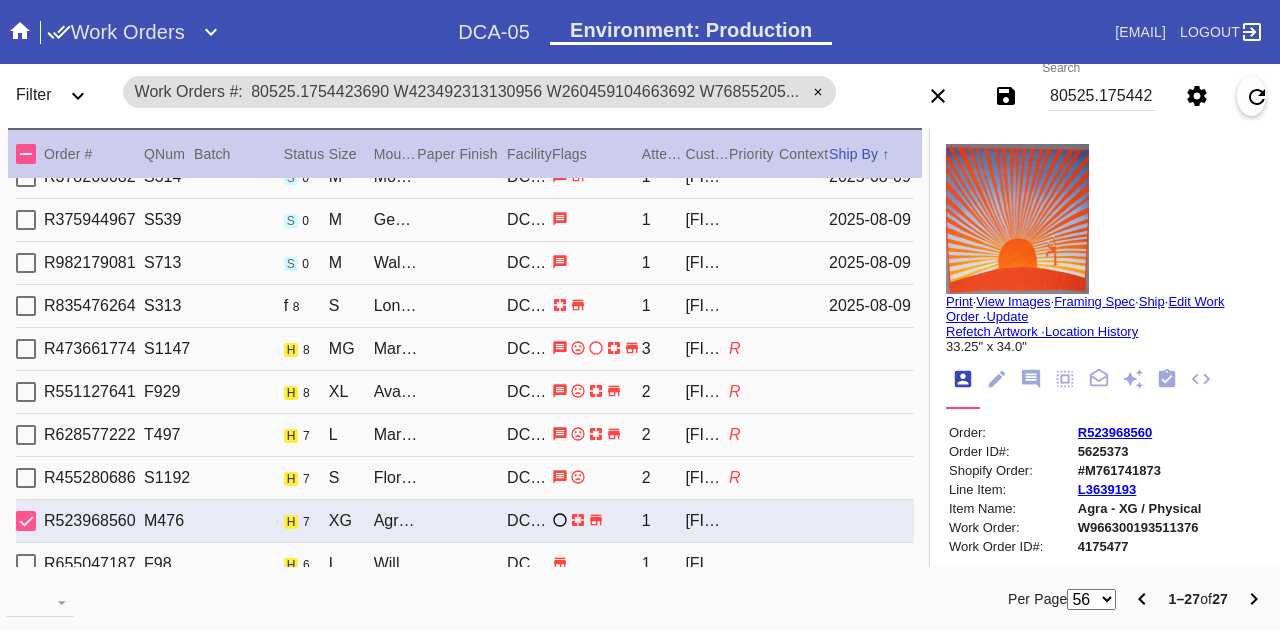 type on "2.0" 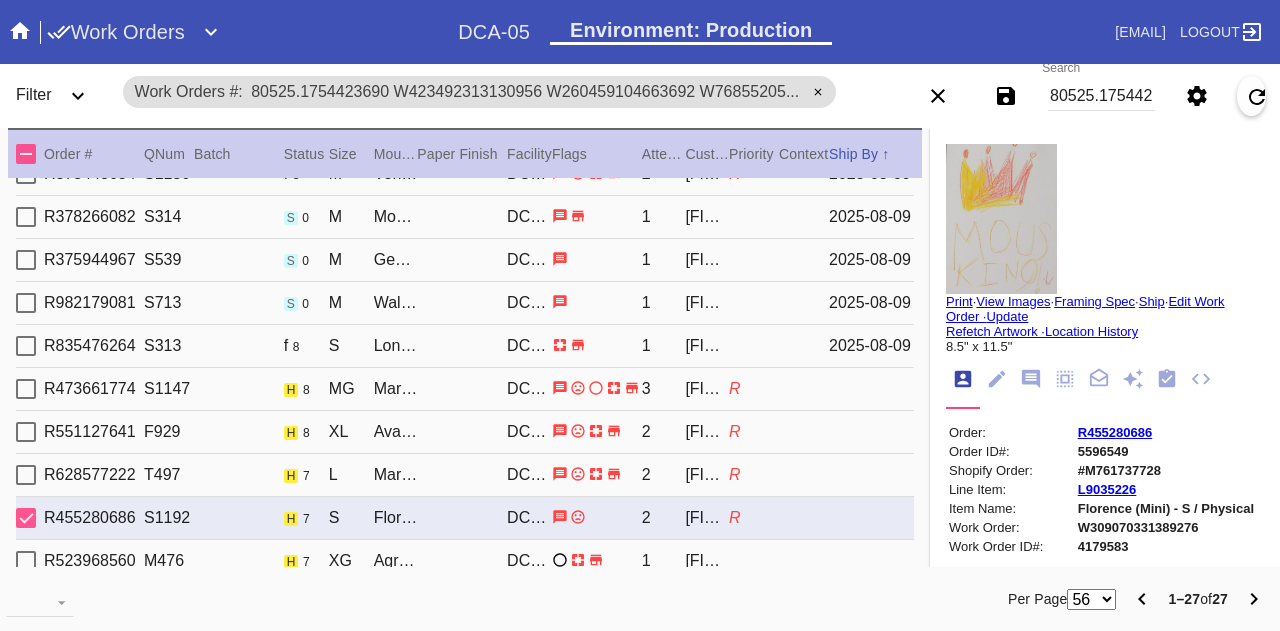 type on "1.5" 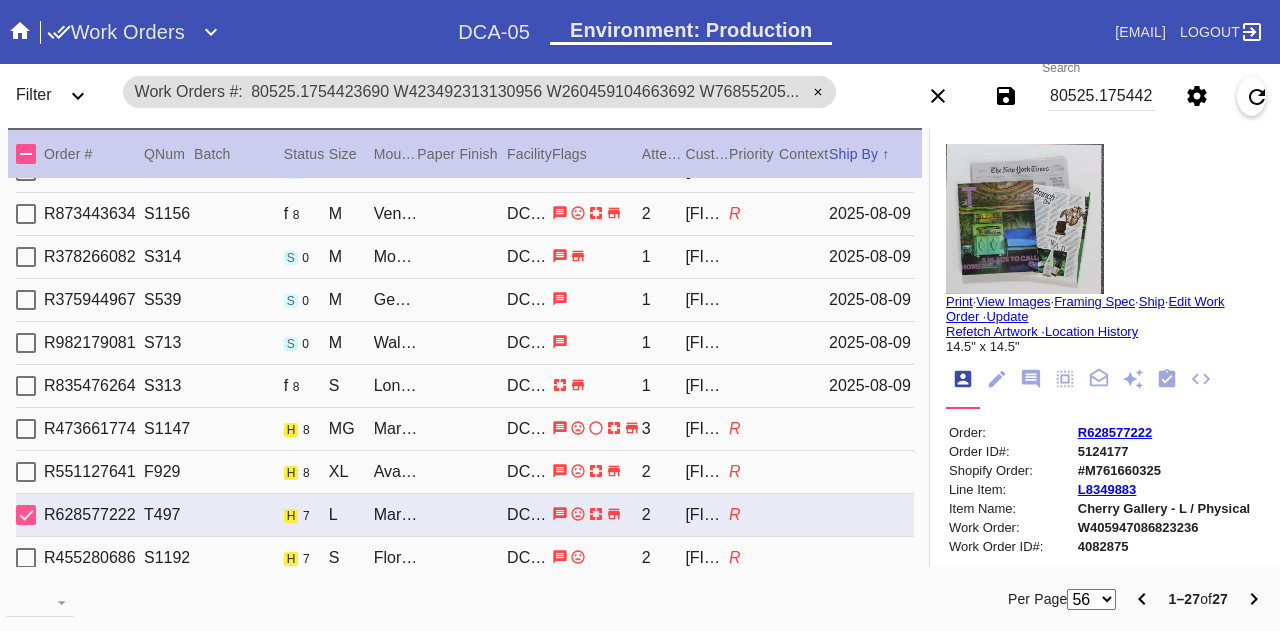 type on "18.125" 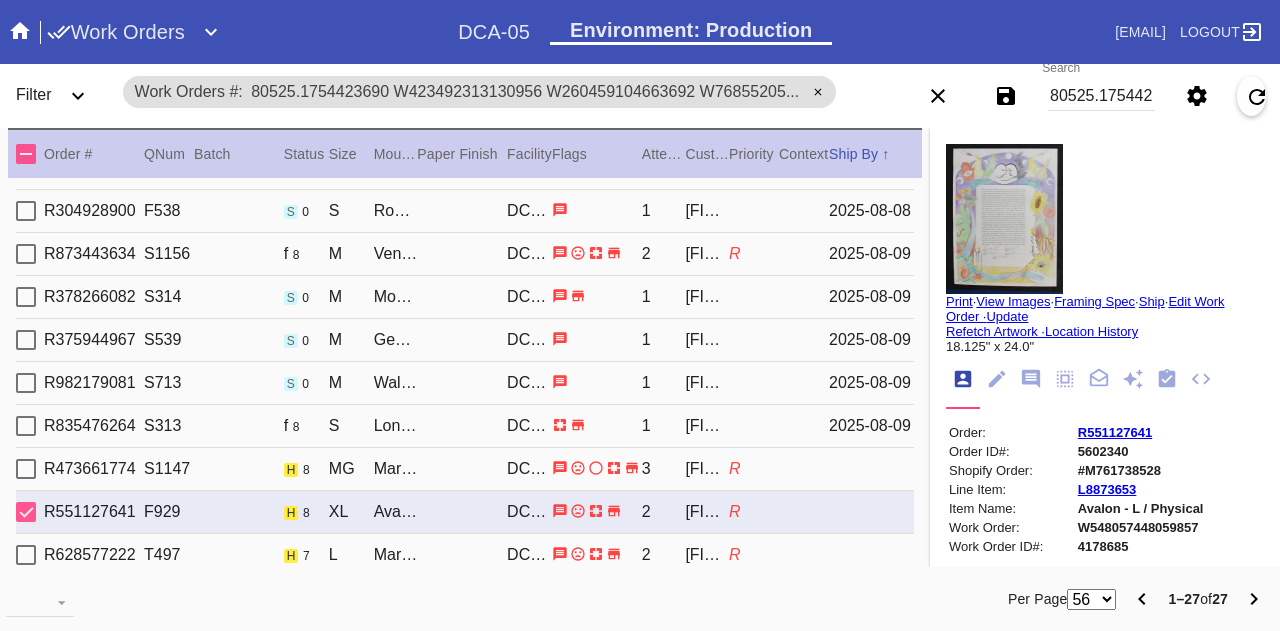 type on "4.0" 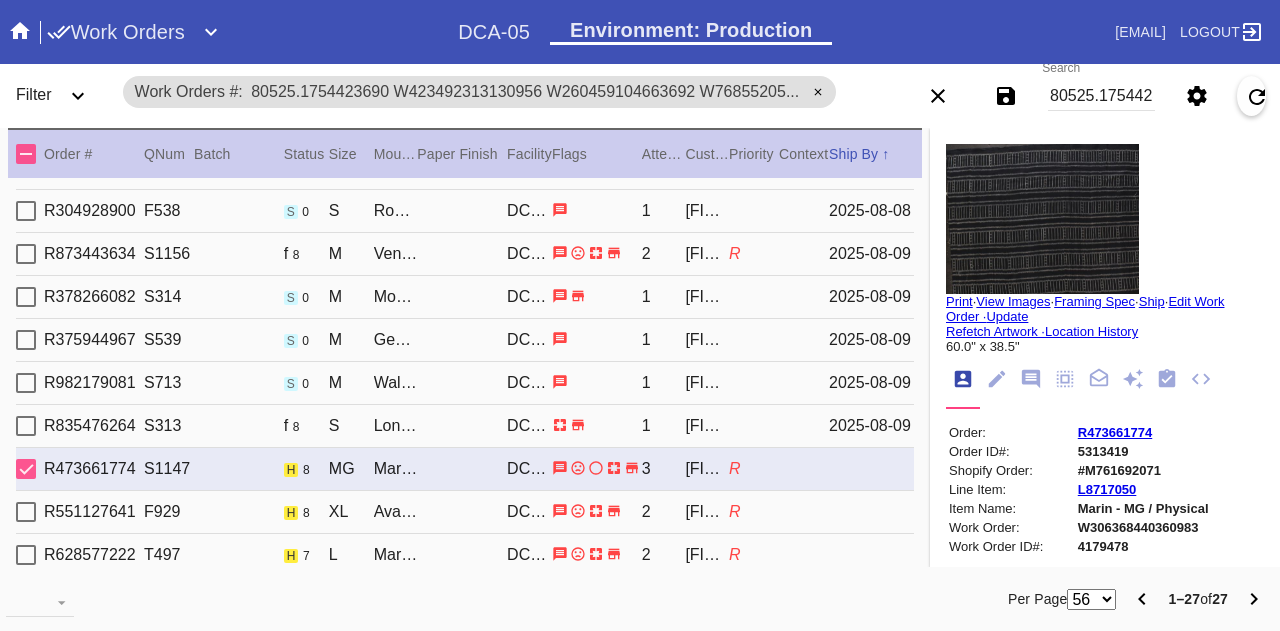 scroll, scrollTop: 214, scrollLeft: 0, axis: vertical 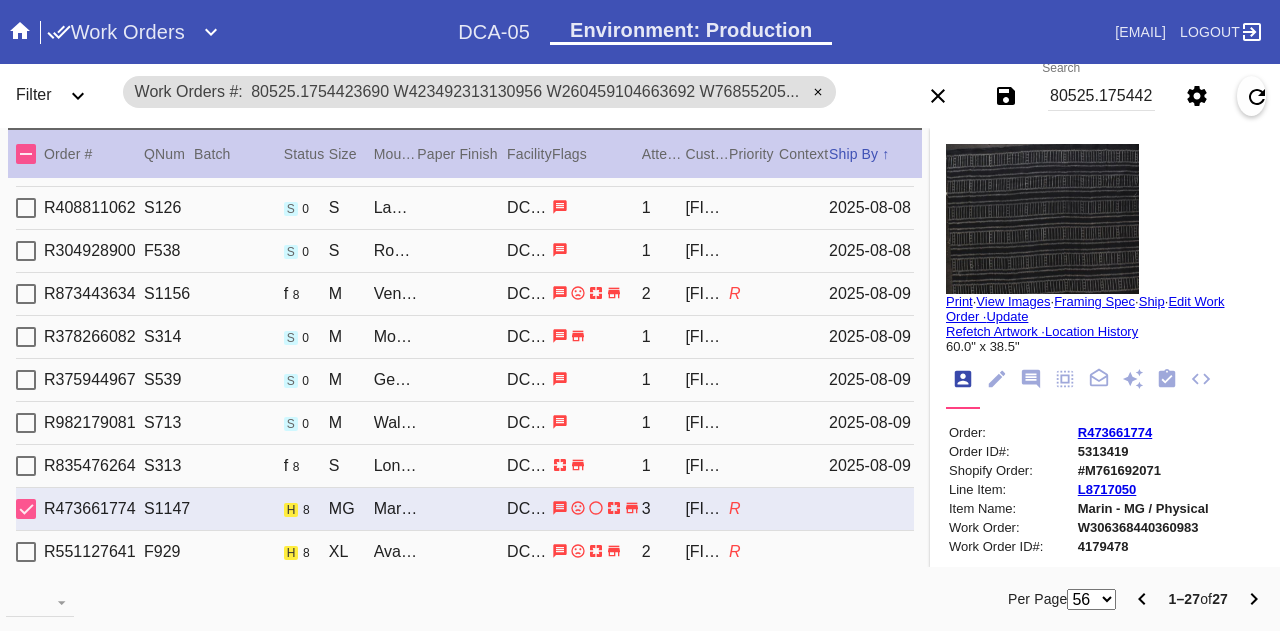 type on "1.5" 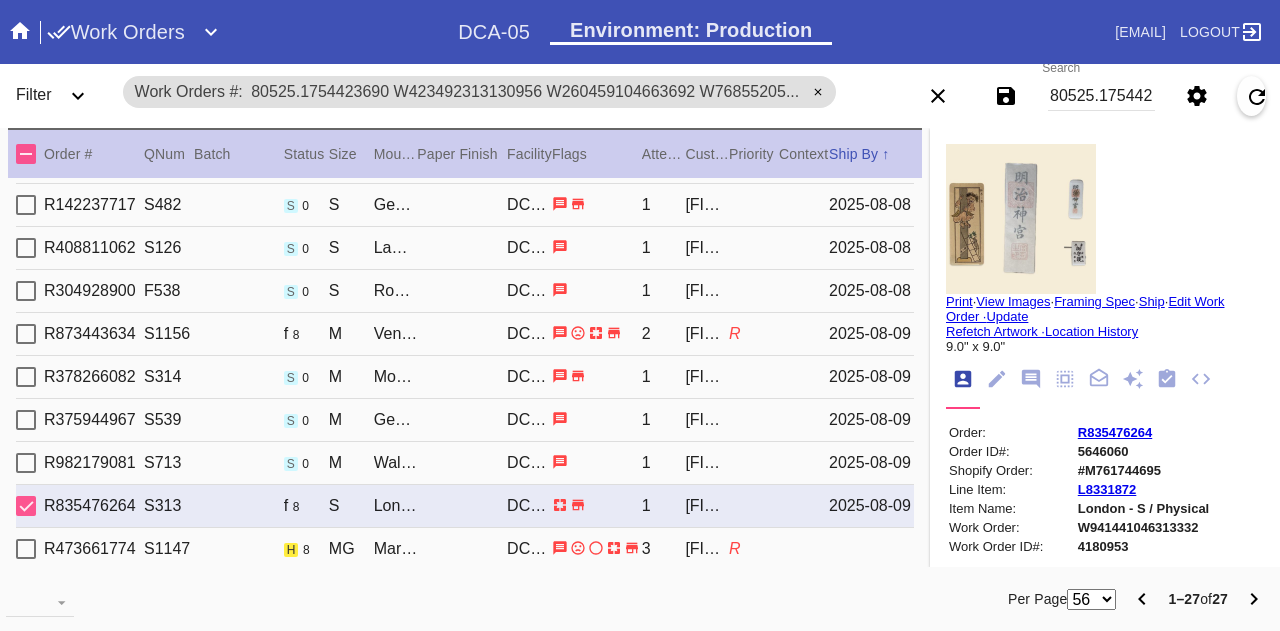 type on "10.75" 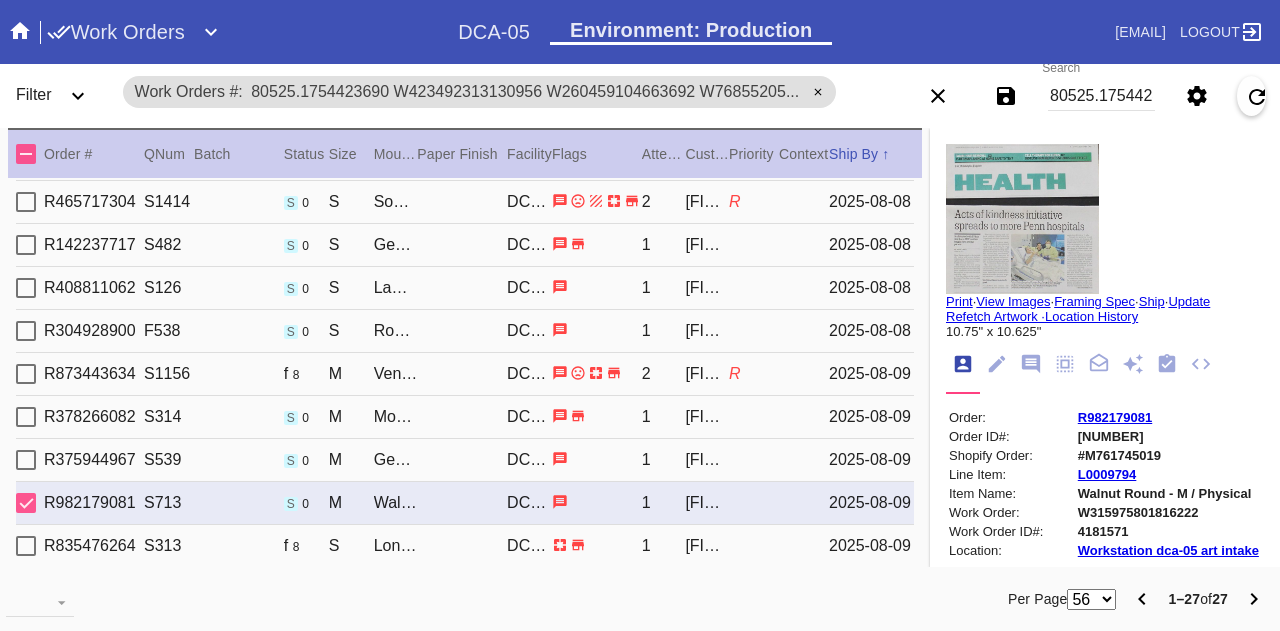 type on "3.0" 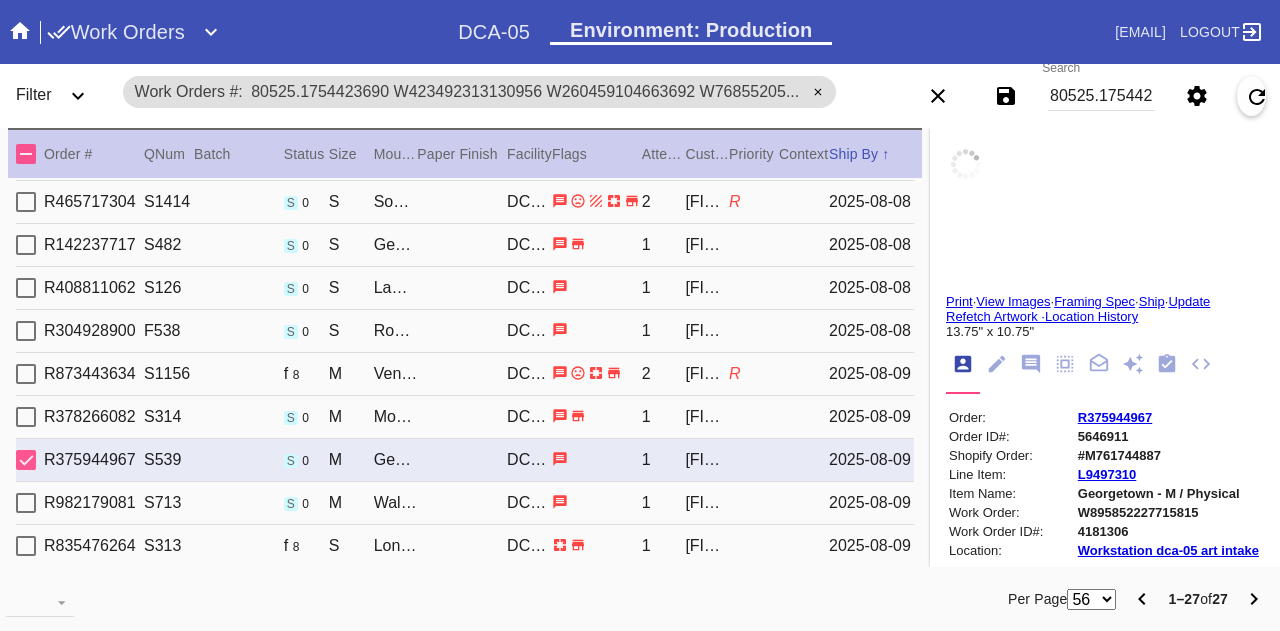 scroll, scrollTop: 94, scrollLeft: 0, axis: vertical 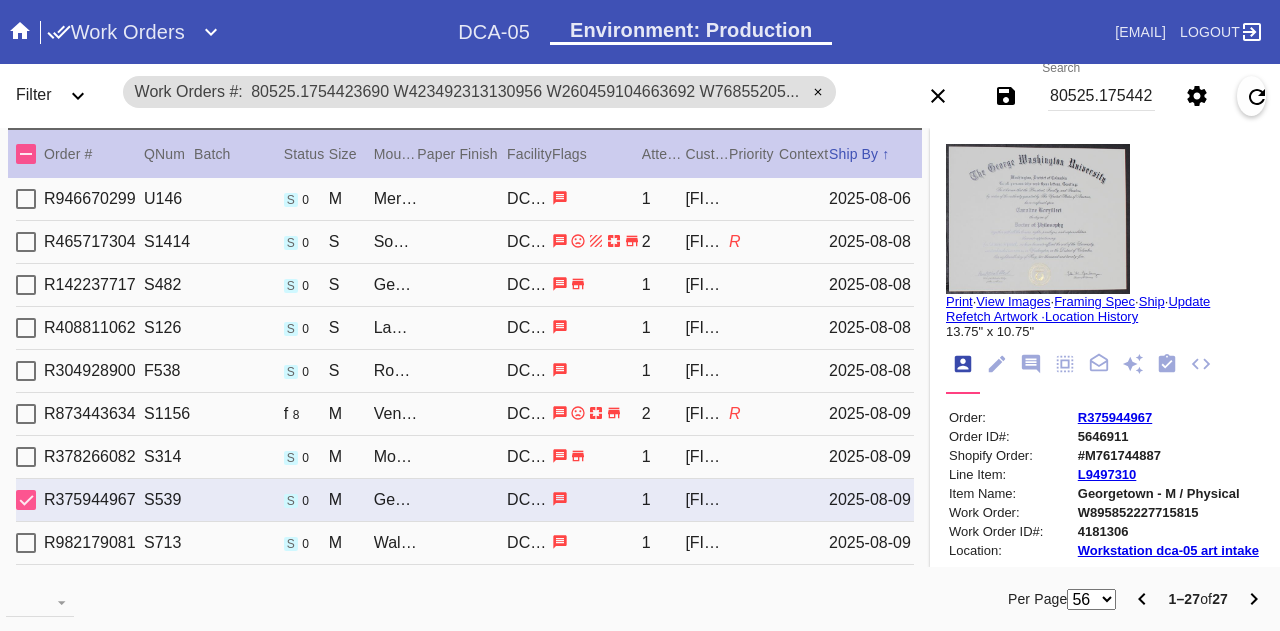 type on "0.0" 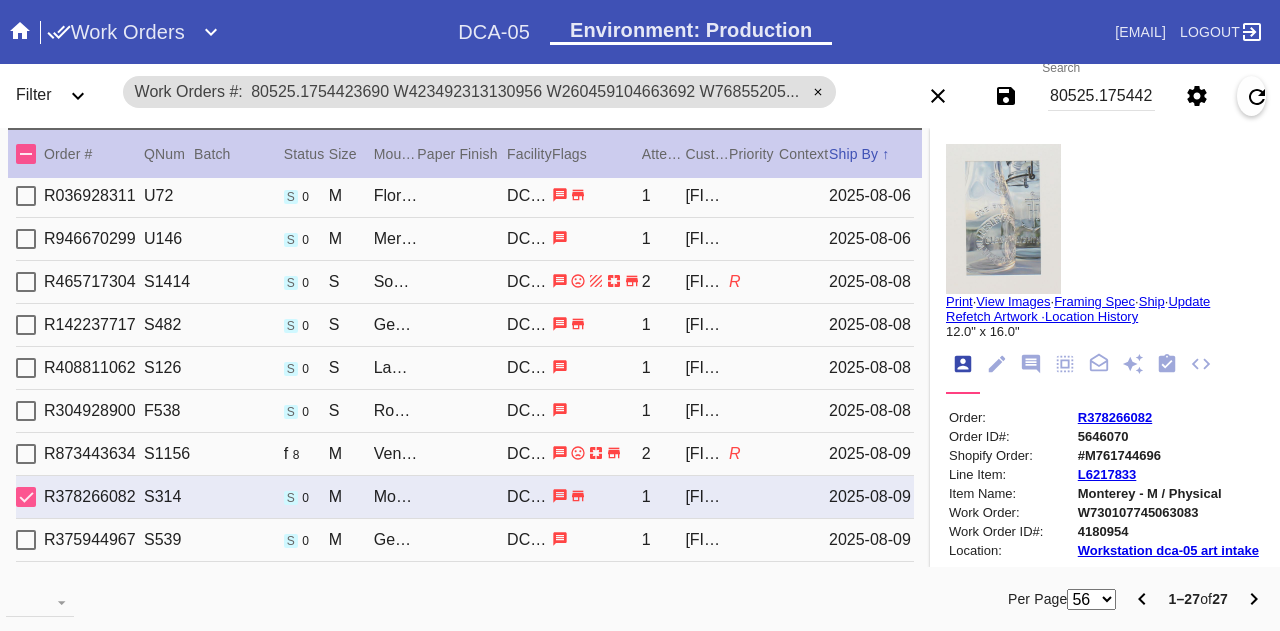 type on "3.0" 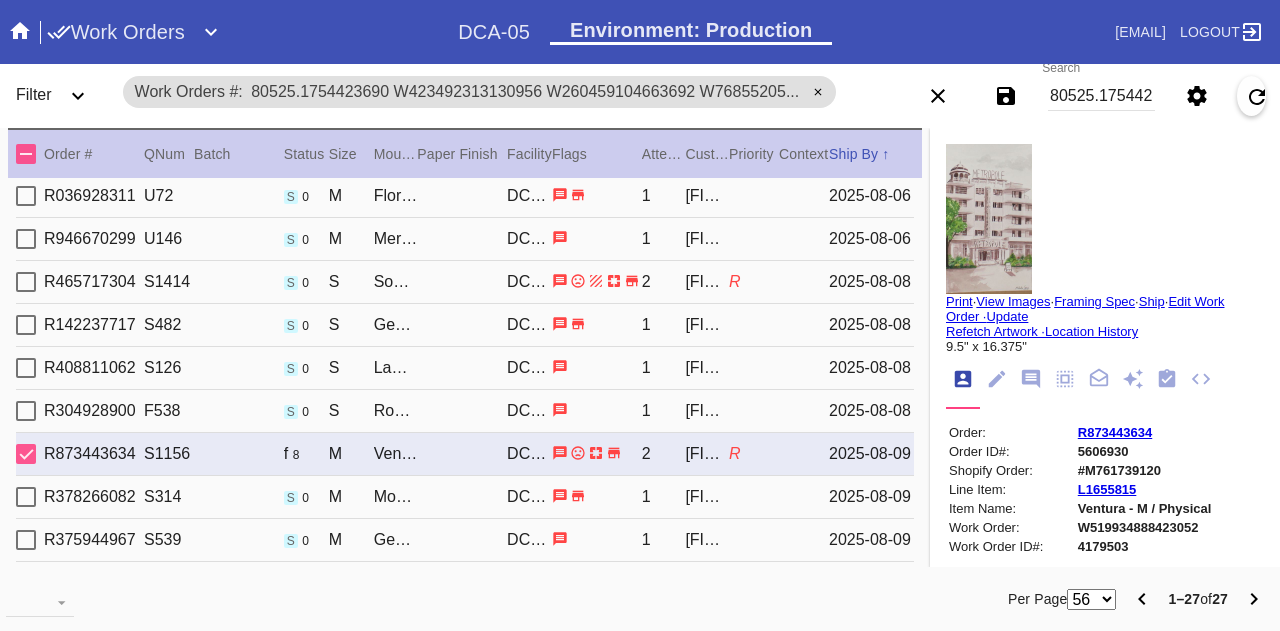 scroll, scrollTop: 14, scrollLeft: 0, axis: vertical 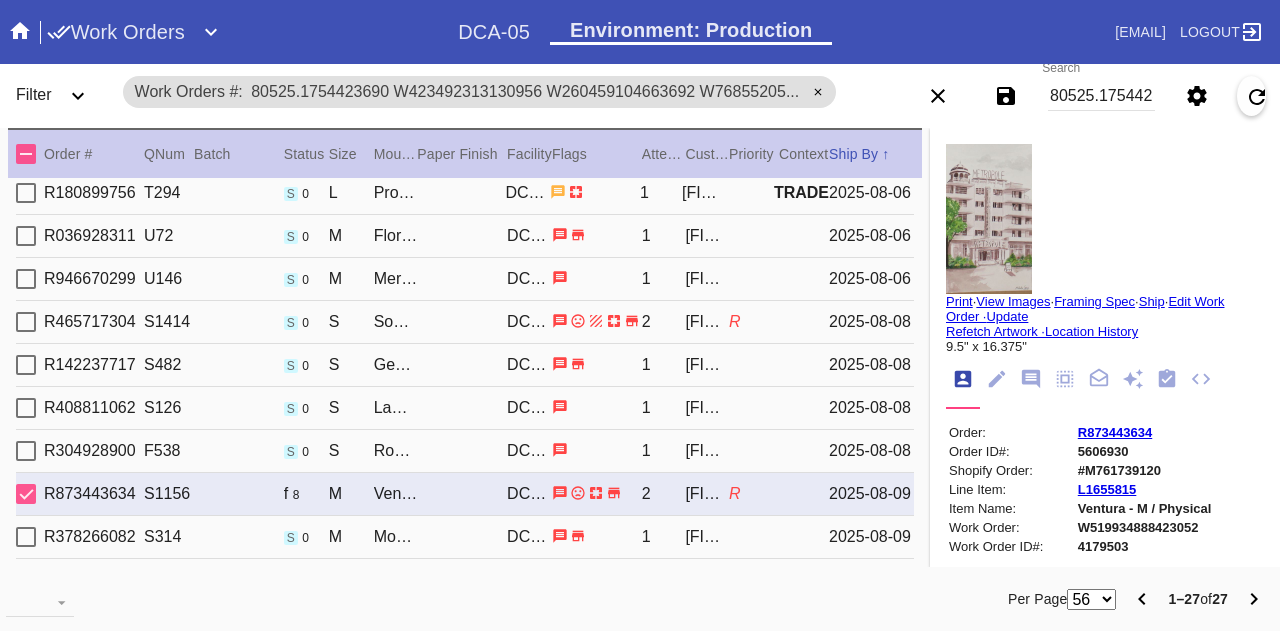 type on "1.0" 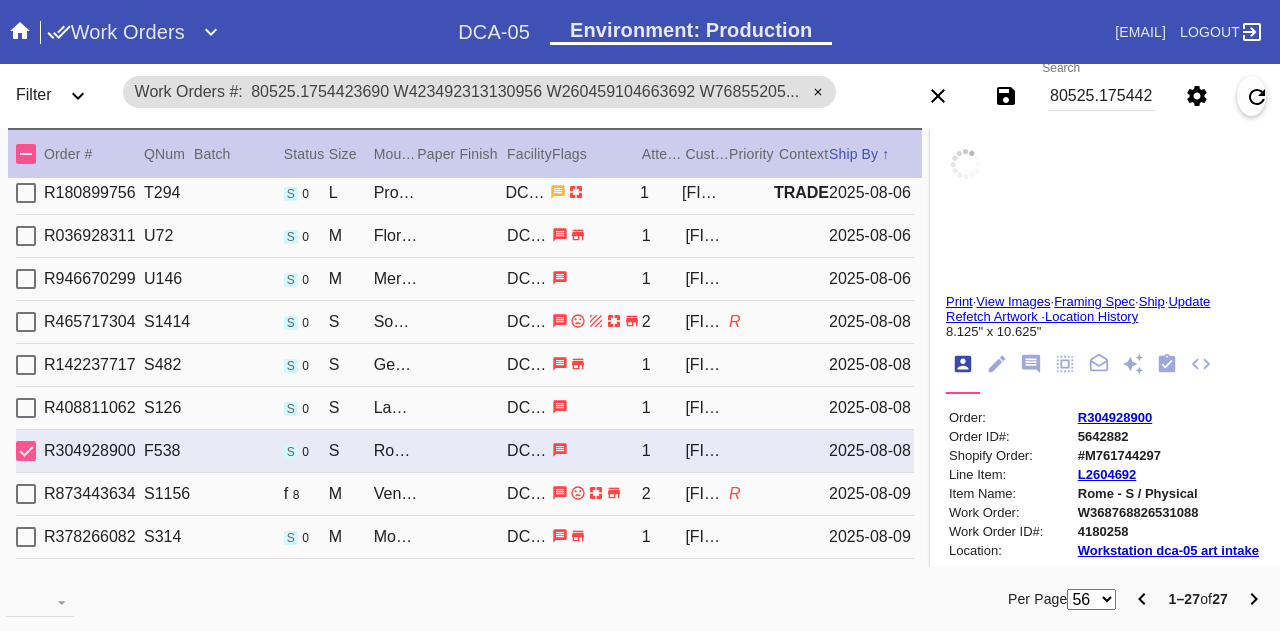 scroll, scrollTop: 0, scrollLeft: 0, axis: both 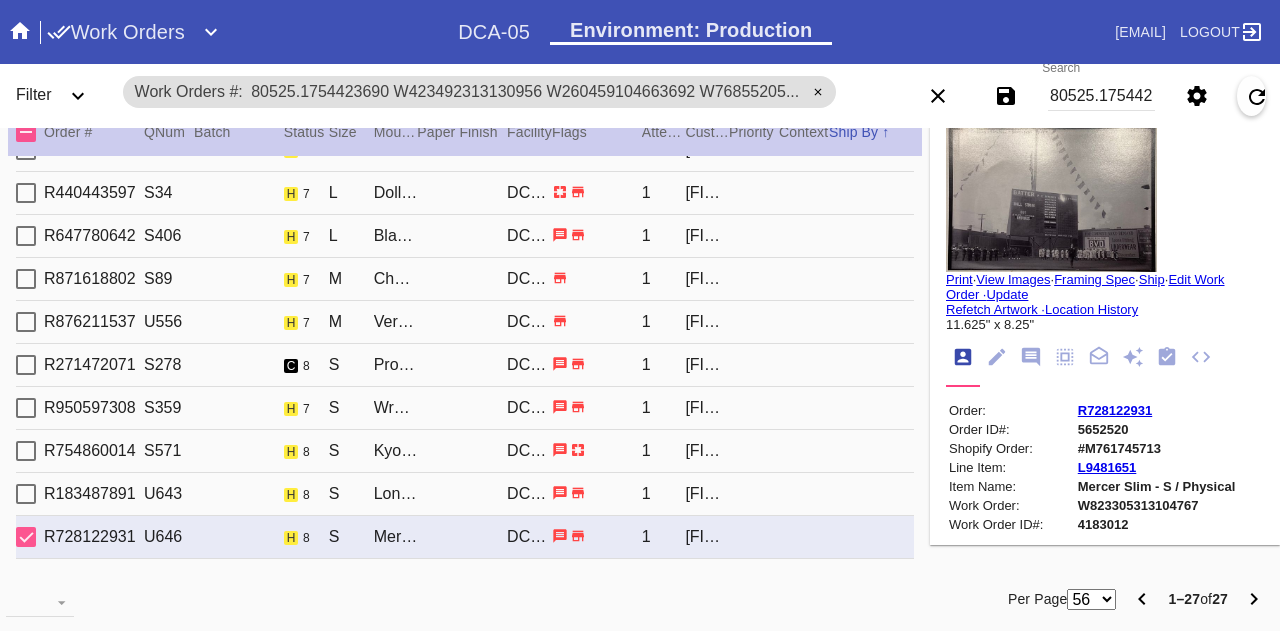 click on "80525.1754423690 W423492313130956 W260459104663692 W768552057016078 W751154545816809 W544110690086917 W823305313104767 W253741022497073 W309070331389276 W962783770499316 W563074888229935 W306368440360983 W966300193511376 W941441046313332 W548057448059857 W177592735648378 W315975801816222 W723602651017764 W895852227715815 W519934888423052 W490465280108588 W865977283051976 W368768826531088 W135910216020311 W354245079969966 W483077062330714 W730107745063083 W405947086823236" at bounding box center [1101, 96] 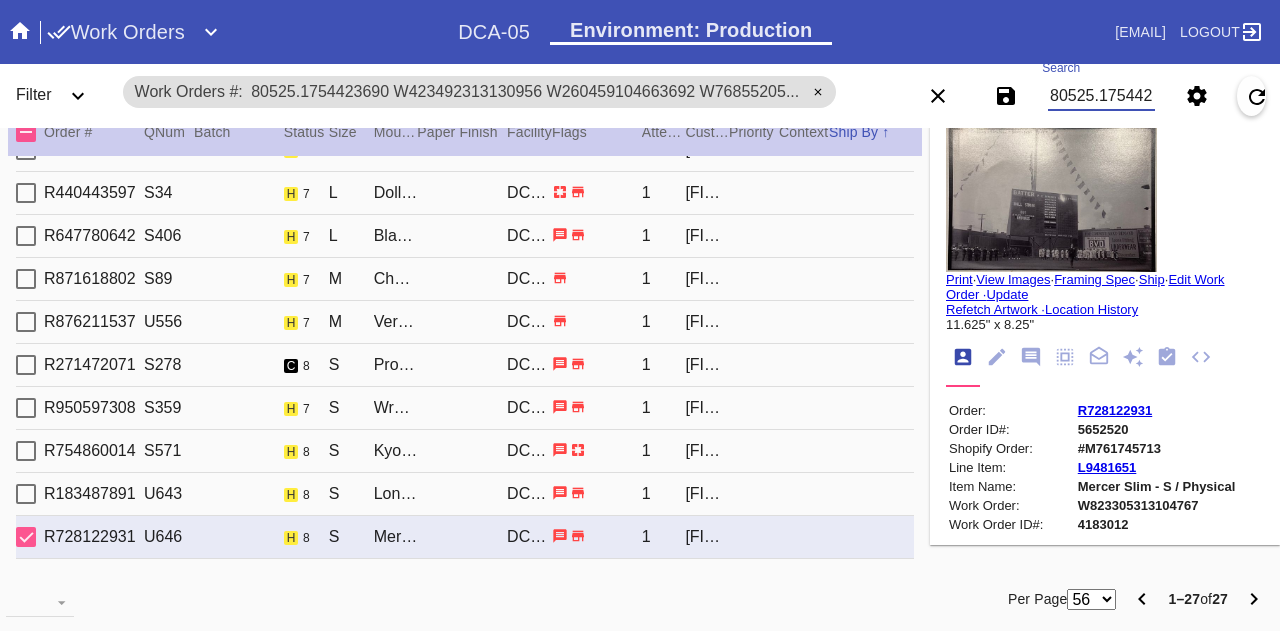 click on "80525.1754423690 W423492313130956 W260459104663692 W768552057016078 W751154545816809 W544110690086917 W823305313104767 W253741022497073 W309070331389276 W962783770499316 W563074888229935 W306368440360983 W966300193511376 W941441046313332 W548057448059857 W177592735648378 W315975801816222 W723602651017764 W895852227715815 W519934888423052 W490465280108588 W865977283051976 W368768826531088 W135910216020311 W354245079969966 W483077062330714 W730107745063083 W405947086823236" at bounding box center [1101, 96] 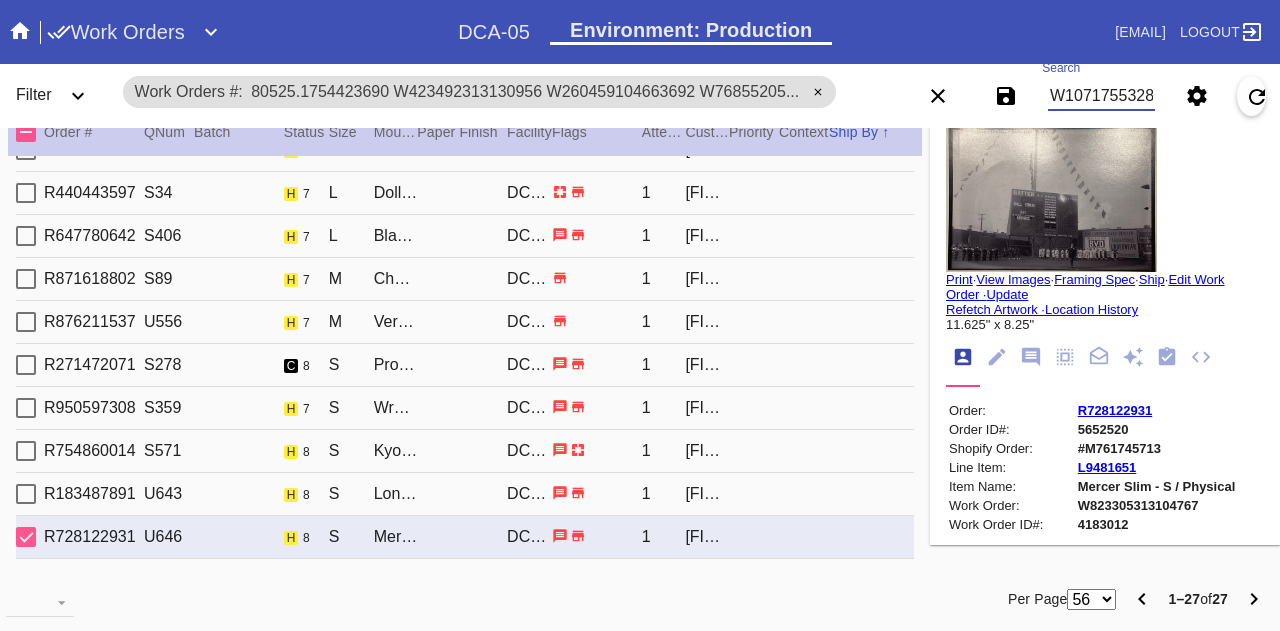 scroll, scrollTop: 0, scrollLeft: 2336, axis: horizontal 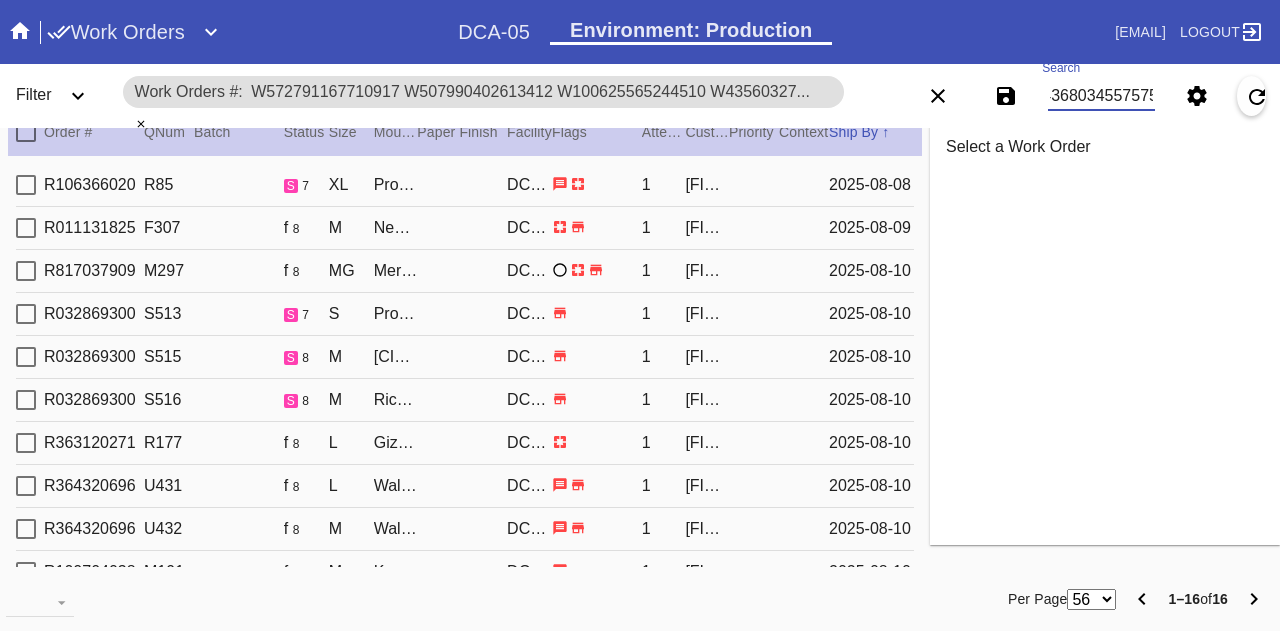 click on "R106366020 R85 s   7 XL Providence / White DCA-05 1 Alison Kidd
2025-08-08" at bounding box center (465, 185) 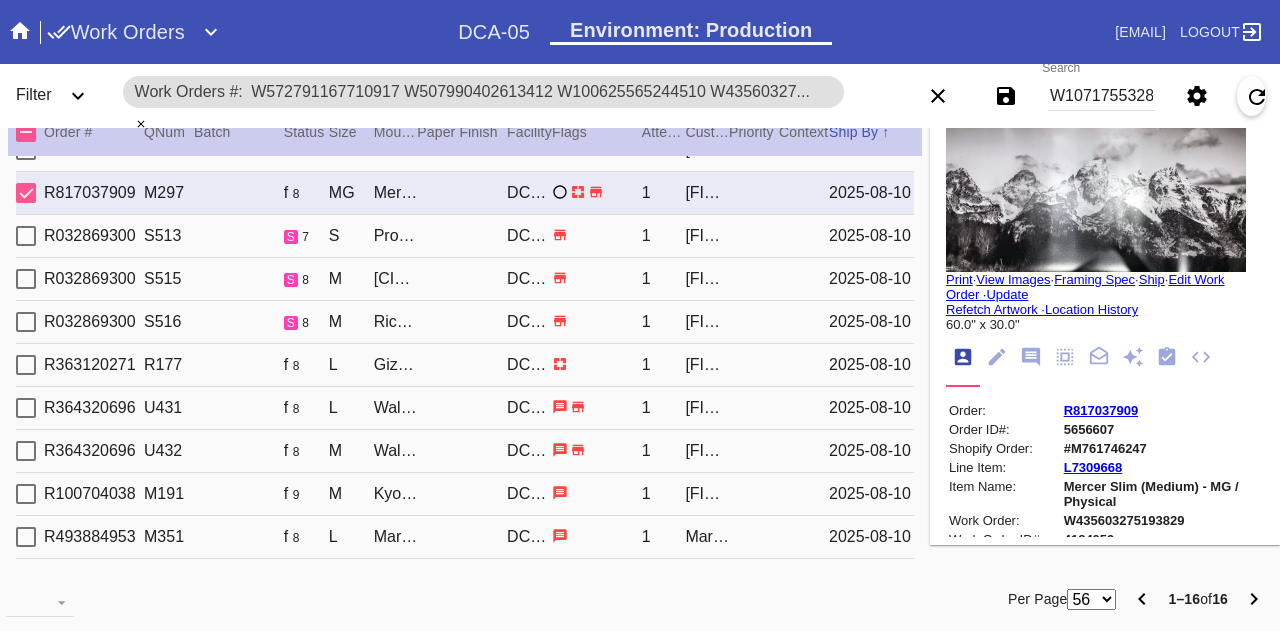 scroll, scrollTop: 80, scrollLeft: 0, axis: vertical 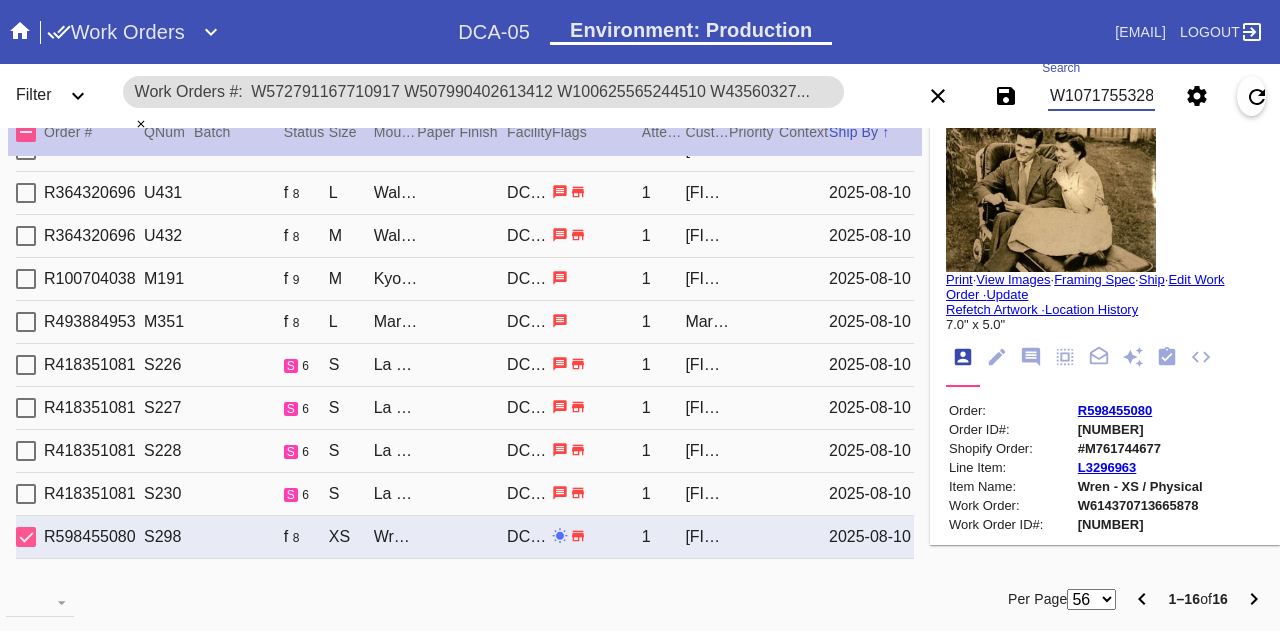 click on "W572791167710917 W507990402613412 W100625565244510 W435603275193829 W470555107033676 W464710872815016 W446080421349182 W162993110791245 W398629133435134 W126391861145636 W772664552268097 W501169182037361 W614370713665878 W935549967625004 W286317549452915 W754368034557575" at bounding box center (1101, 96) 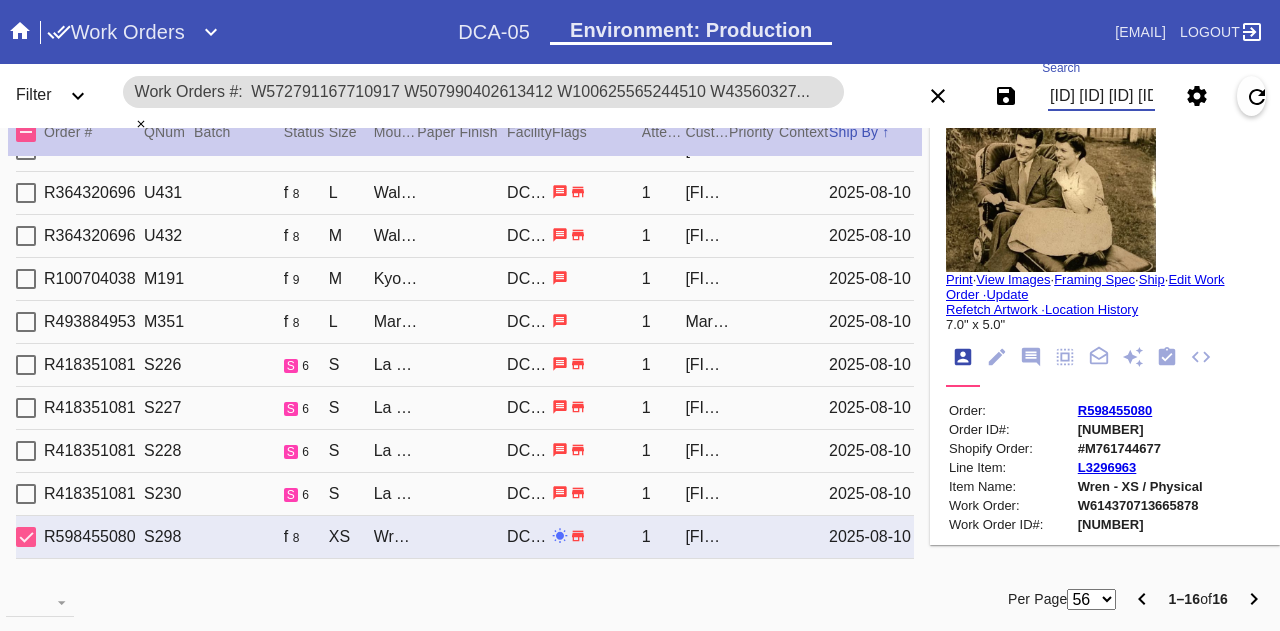 scroll, scrollTop: 0, scrollLeft: 7232, axis: horizontal 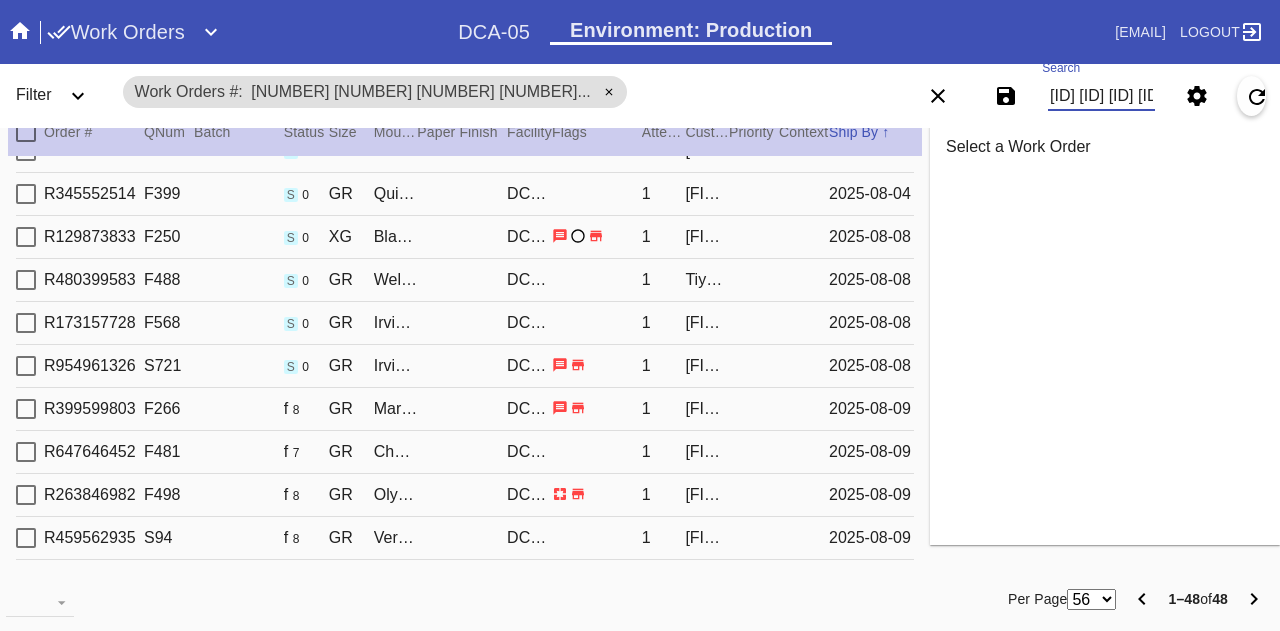 click on "R399599803 F266 f   8 GR Marin / No Mat DCA-05 1 Sarah Schellpfeffer
2025-08-09" at bounding box center [465, 409] 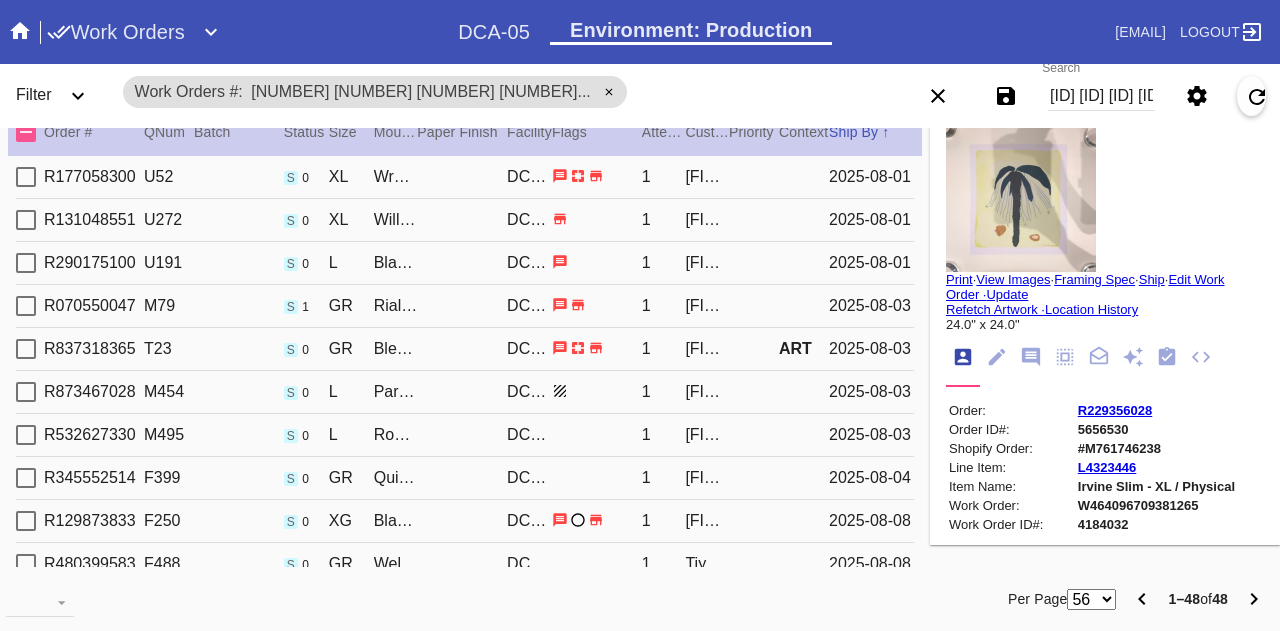scroll, scrollTop: 0, scrollLeft: 0, axis: both 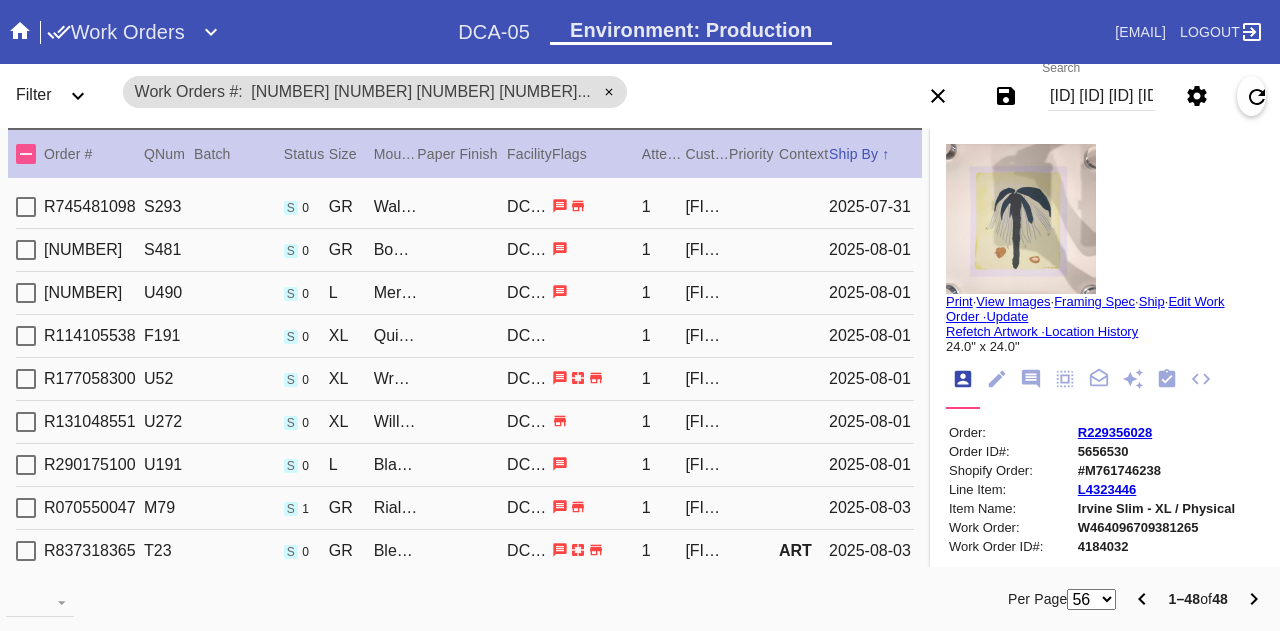 click on "1" at bounding box center (664, 207) 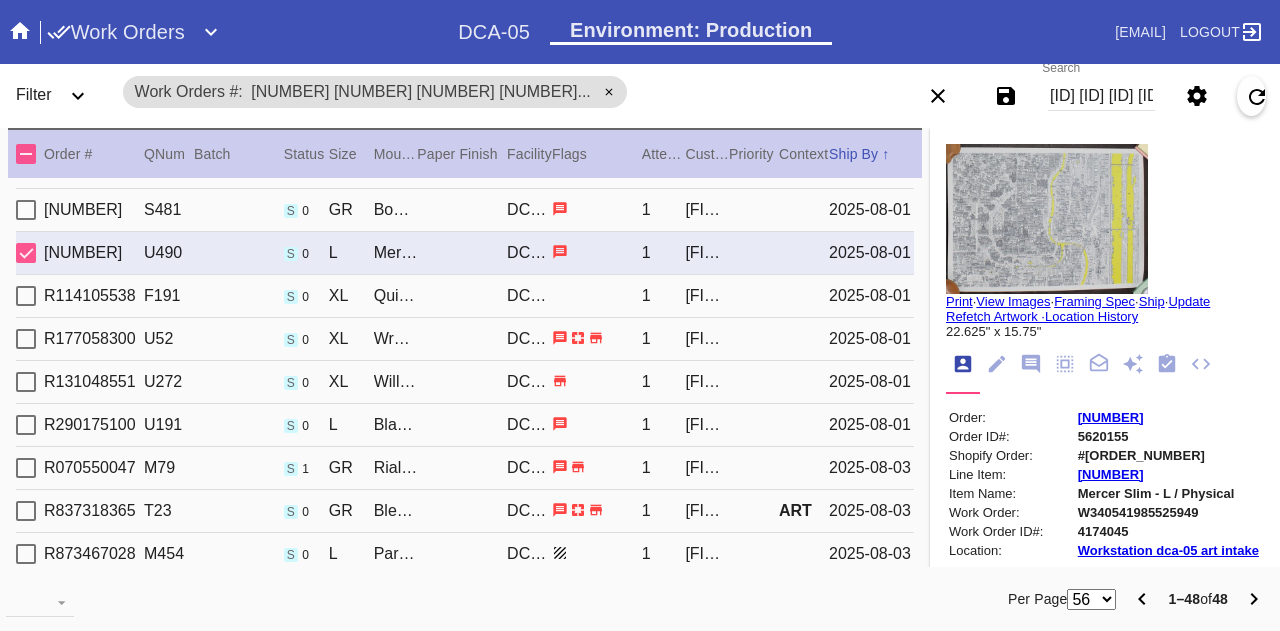 scroll, scrollTop: 80, scrollLeft: 0, axis: vertical 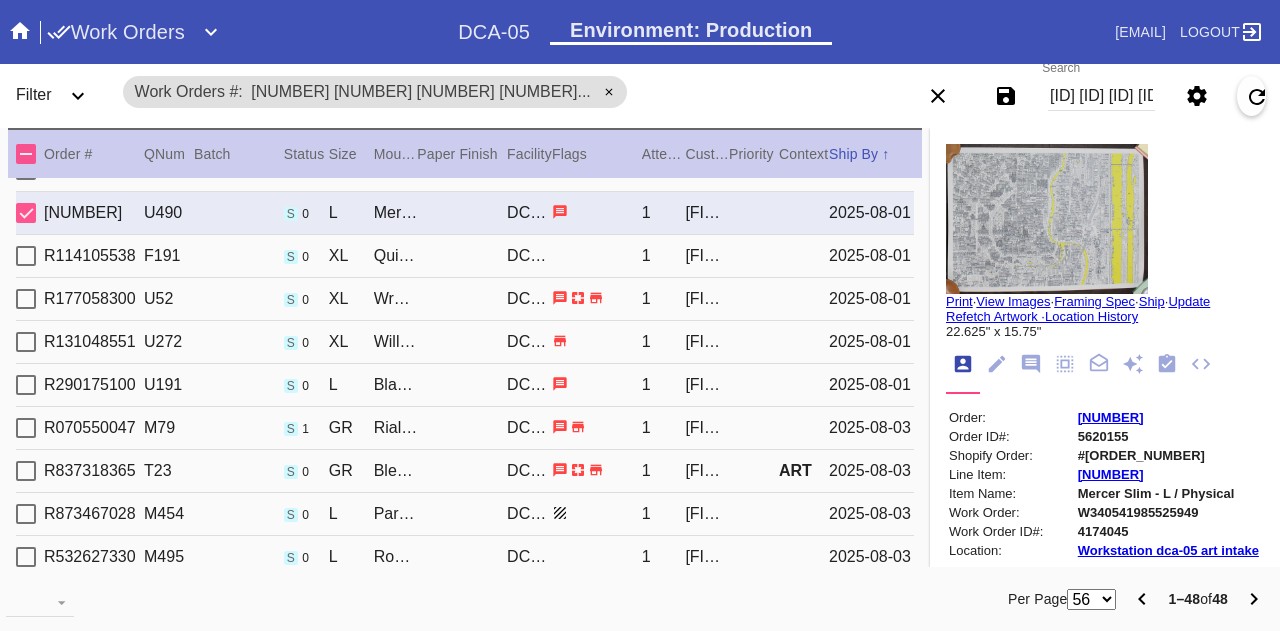 click on "View Images" at bounding box center [1013, 301] 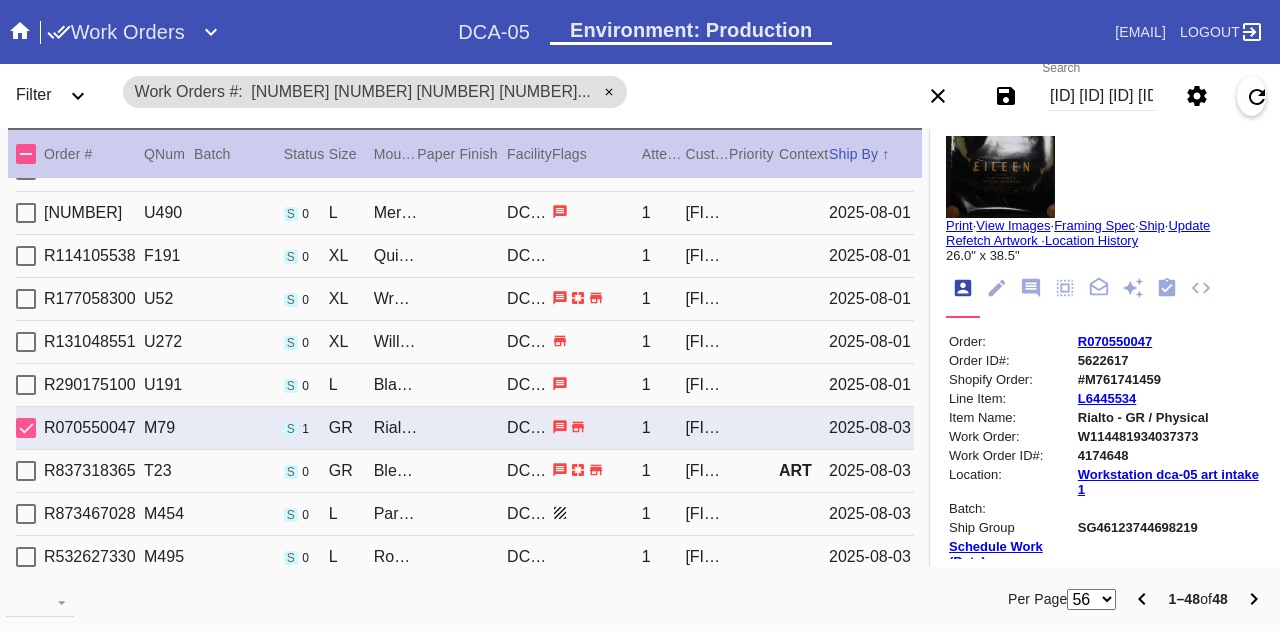 scroll, scrollTop: 80, scrollLeft: 0, axis: vertical 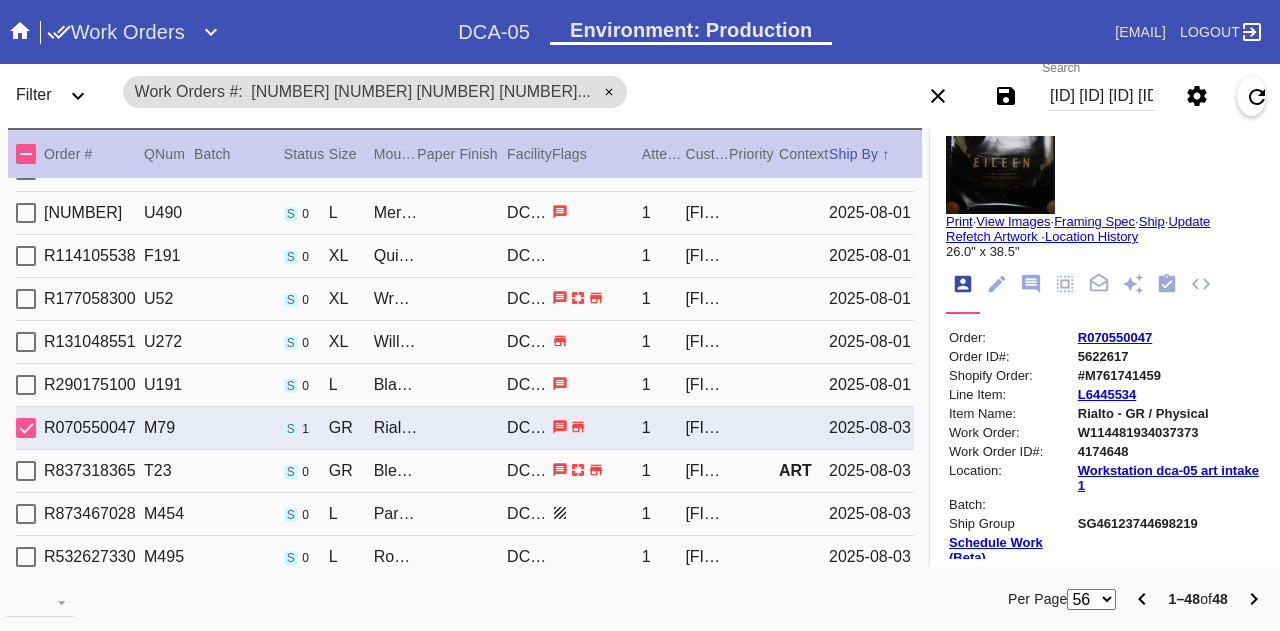click on "W965905016492133 W722933678442697 W184650624465412 W464096709381265 W499984007789245 W900735149248996 W274146605435493 W219027563739554 W470710527612359 W559188117136368 W926461534921645 W182070974806677 W455353760991810 W107175532897996 W152469008745042 W437664093574741 W524231647345161 W666419356062733 W696257492963513 W306658161661677 W464801292152221 W861348168255976 W796618542527412 W878135998340926 W257873484778091 W779911901579257 W662030799592237 W422619348574378 W060322698327266 W752951293397451 W960224757764376 W340541985525949 W172990250287473 W907360084269644 W114481934037373 W180608339633697 W283857424743411 W955048568517433 W140391316180303 W363251392134559 W730416276491850 W705035970919918 W552812359337061 W739620907217171 W903222369020044 W320682967954125 W555902539765782 W828696853777121" at bounding box center (1101, 96) 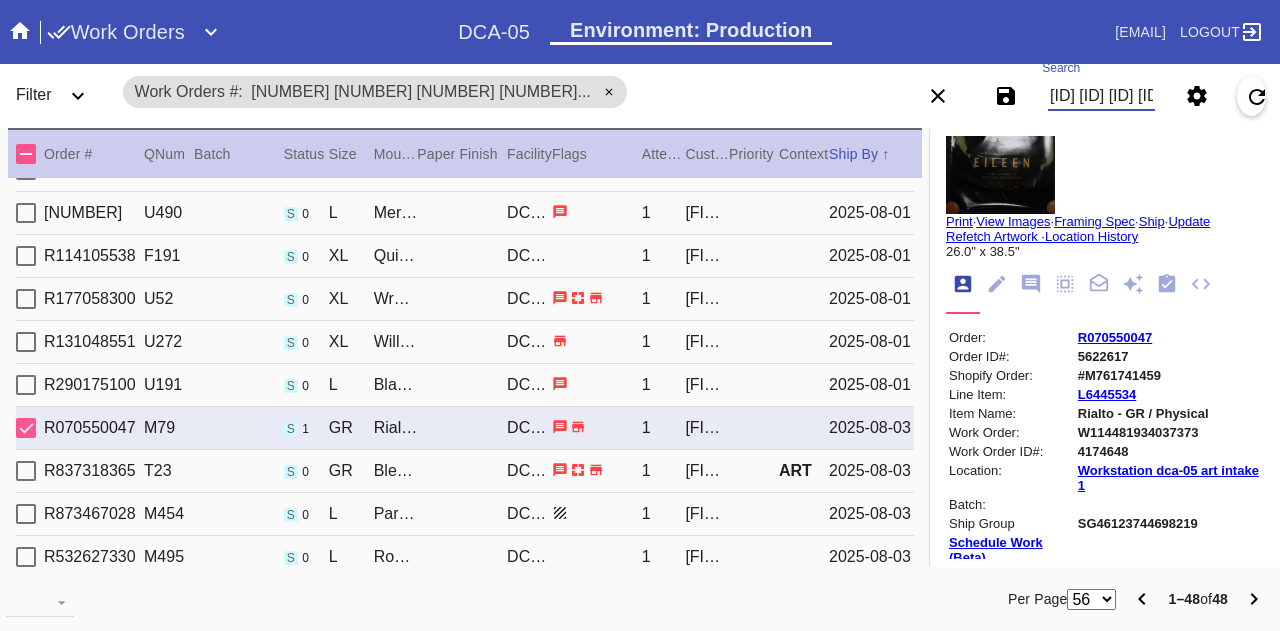 click on "W965905016492133 W722933678442697 W184650624465412 W464096709381265 W499984007789245 W900735149248996 W274146605435493 W219027563739554 W470710527612359 W559188117136368 W926461534921645 W182070974806677 W455353760991810 W107175532897996 W152469008745042 W437664093574741 W524231647345161 W666419356062733 W696257492963513 W306658161661677 W464801292152221 W861348168255976 W796618542527412 W878135998340926 W257873484778091 W779911901579257 W662030799592237 W422619348574378 W060322698327266 W752951293397451 W960224757764376 W340541985525949 W172990250287473 W907360084269644 W114481934037373 W180608339633697 W283857424743411 W955048568517433 W140391316180303 W363251392134559 W730416276491850 W705035970919918 W552812359337061 W739620907217171 W903222369020044 W320682967954125 W555902539765782 W828696853777121" at bounding box center [1101, 96] 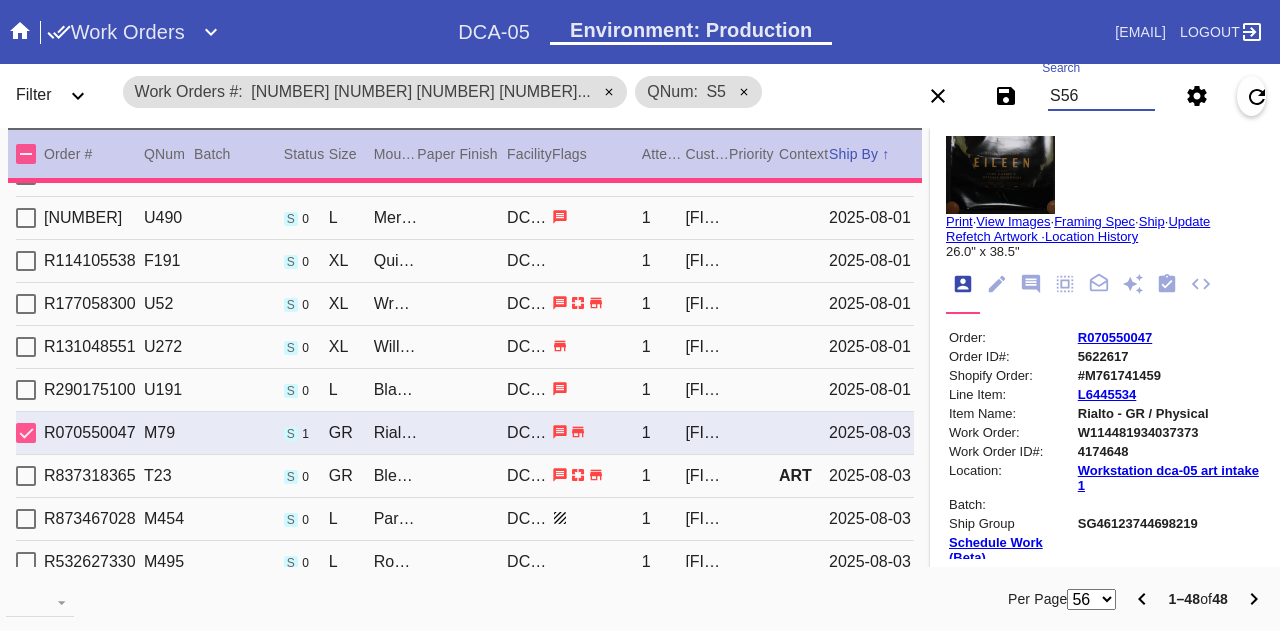 scroll, scrollTop: 0, scrollLeft: 0, axis: both 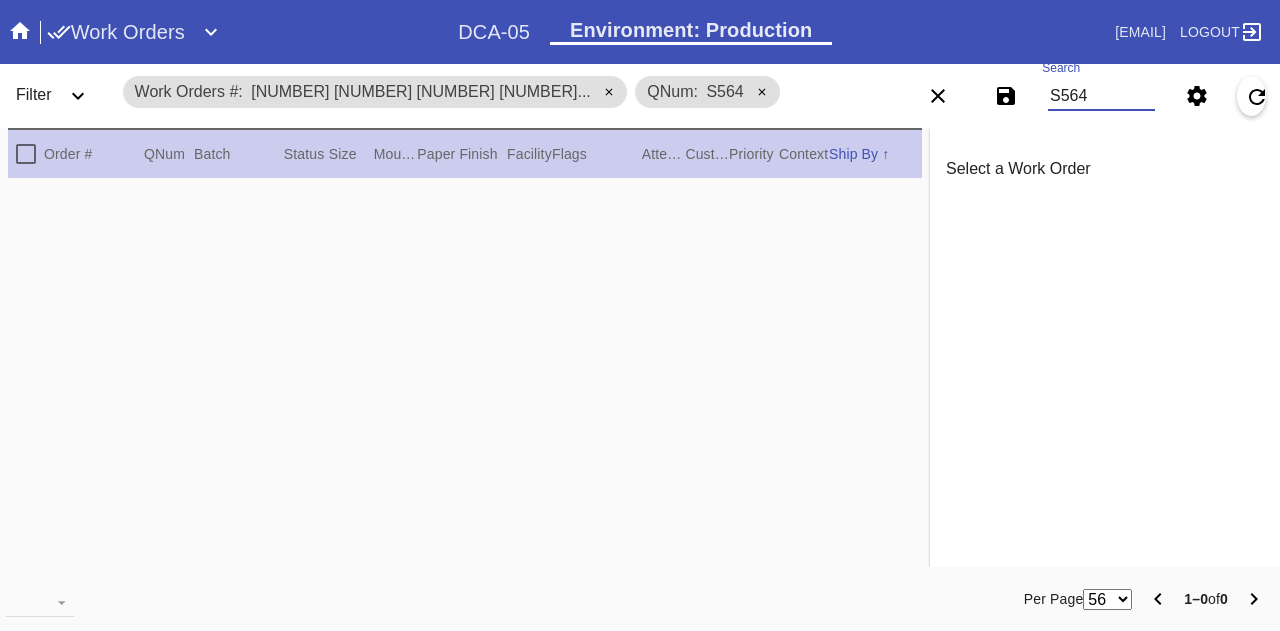 click on "W965905016492133 W722933678442697 W184650624465412 W46409670..." at bounding box center [421, 91] 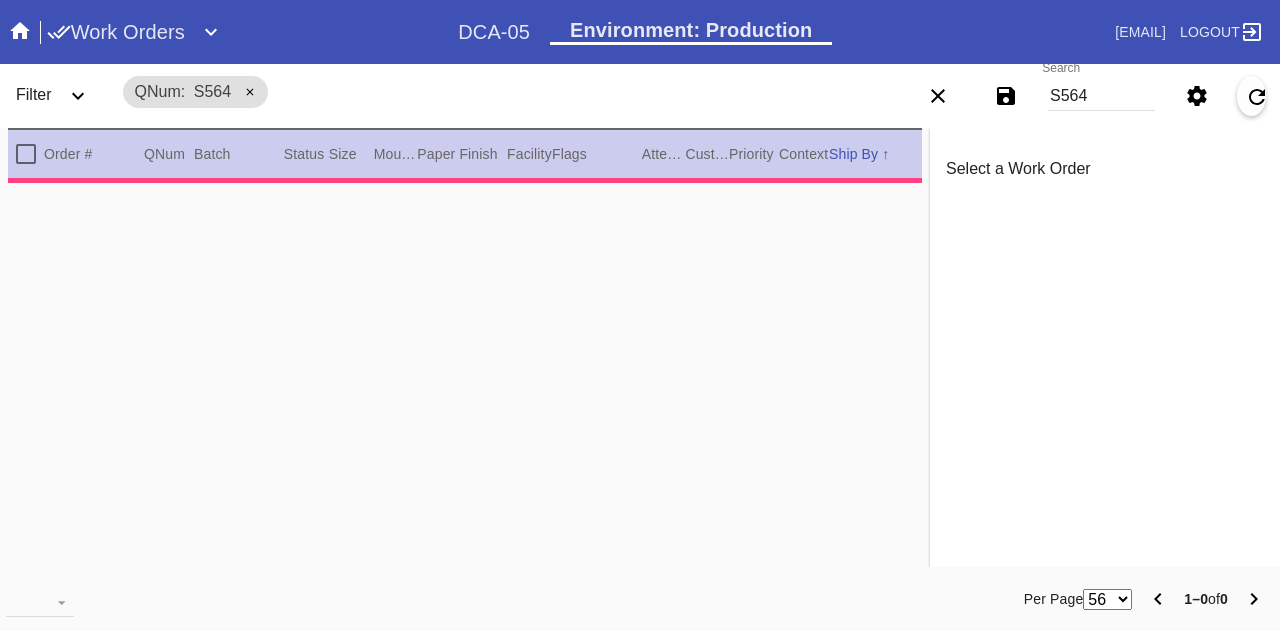 click on "Filter" at bounding box center [34, 94] 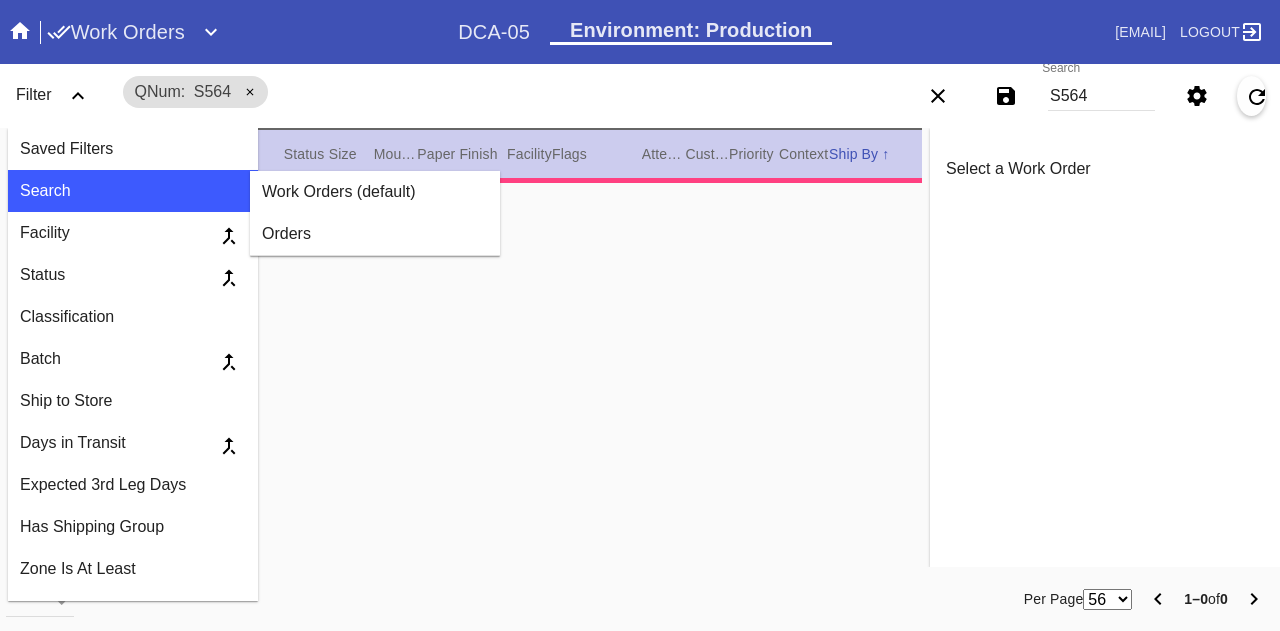click on "Select a Work Order Print  ·  View Images  ·  Framing Spec  ·  Ship  ·  Update   Refetch Artwork ·  Location History " x "                                 Order: Order ID#: Line Item: Item Name: Work Order: Work Order ID#: Batch: Ship Group Schedule Work (Beta) Facility:   change RFID:
Assign RFID
Batch Batch New Batch Add to Batch Special Instructions on Order: Line Item Instructions: Processing Instructions: Work Order Instructions: Framing Specification Instructions: Ordered: 2nd leg: Art recv'd: Ship by Date: Workable on Date: Get-it-by Date: Ship to Store: No Precedence: Workcell Schedule Shipping:   ,   Billing:   ,   Change Shipping Address You can only change the shipping address before the Work Order is shipped. Shipping Address set on Work Order Override Ship via ITS
Customer Selections Frame / Mat:  /  Width × Height: " × " Mat" at bounding box center [1105, 347] 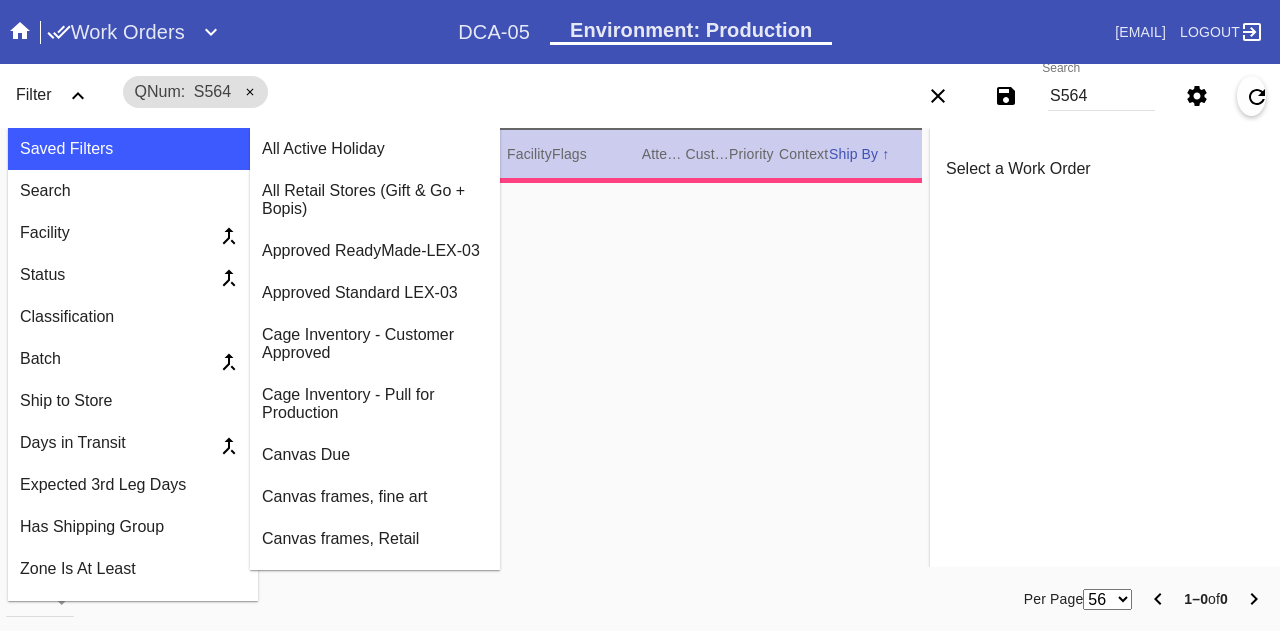 click on "Filter" at bounding box center [34, 94] 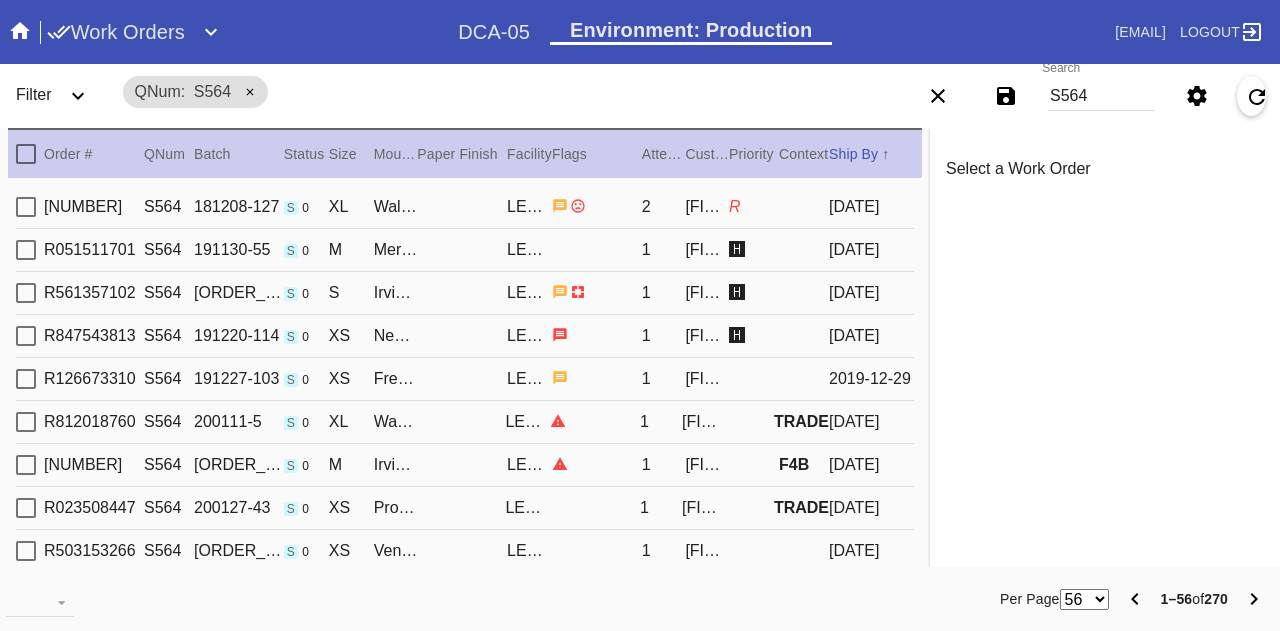 scroll, scrollTop: 0, scrollLeft: 0, axis: both 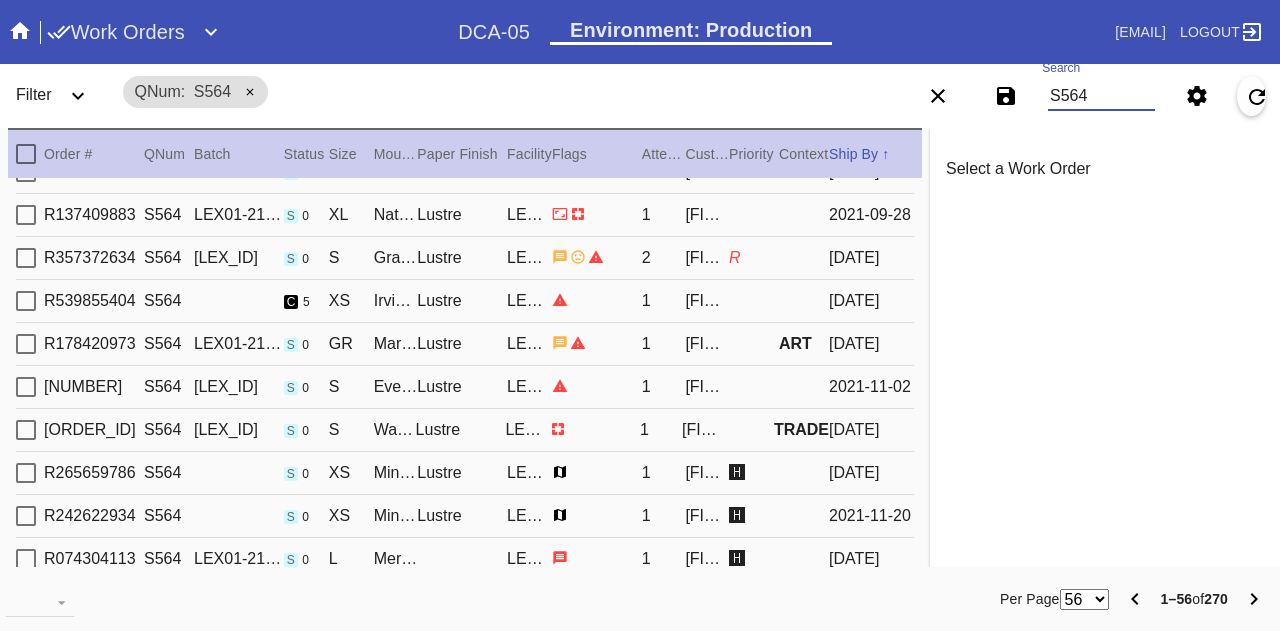 click on "Search
.a {
fill: #1d2019;
}
Spinner
.a {
fill: #1d2019;
}
Go to order
example: o R123456789 (or o #M12423)
Search via Panoramic
example: Any Email or FB number, R*...
Go to user
example: u <email> | u U1234
Go to order audit log
example: al R123456789
Go to order payments
example: op R123456789
Go to most recent order for email
example: <email> | ro <email fragment>
Go to orders for email
example: <email> | o <email fragment>
Go to promo
example: p <code>
Make One Time Promo
example: mkp
Go to Gift Card
example: g G529704768722640
Search Joinery       DCA-05" at bounding box center [640, 315] 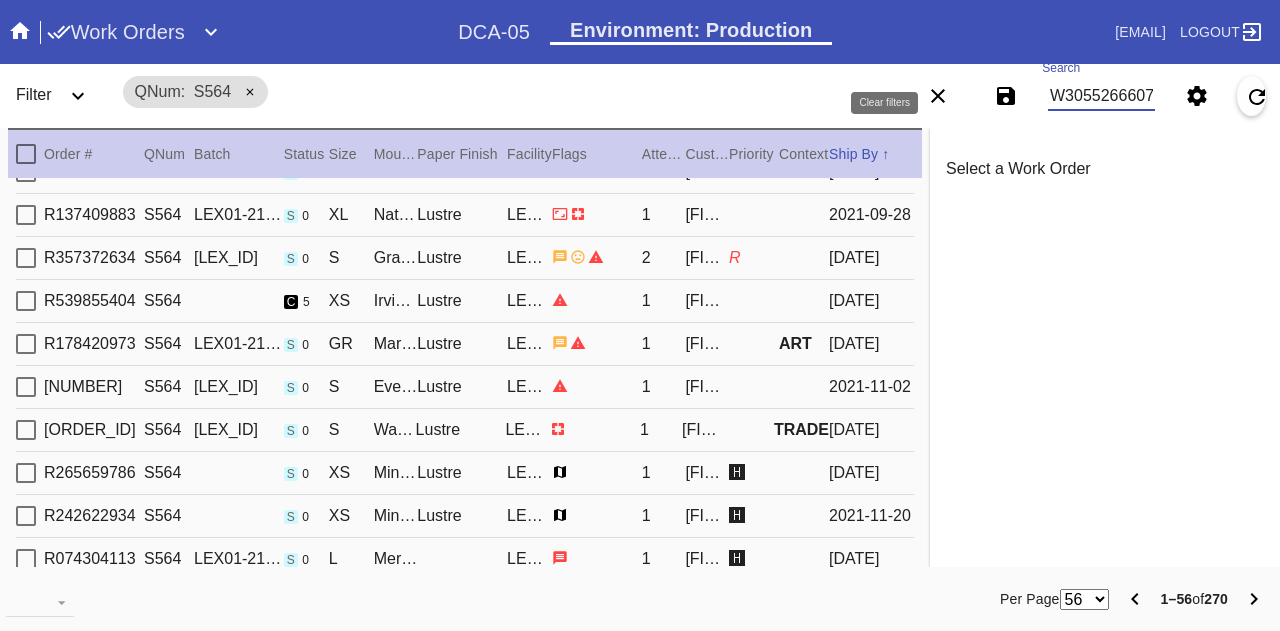 scroll, scrollTop: 0, scrollLeft: 45, axis: horizontal 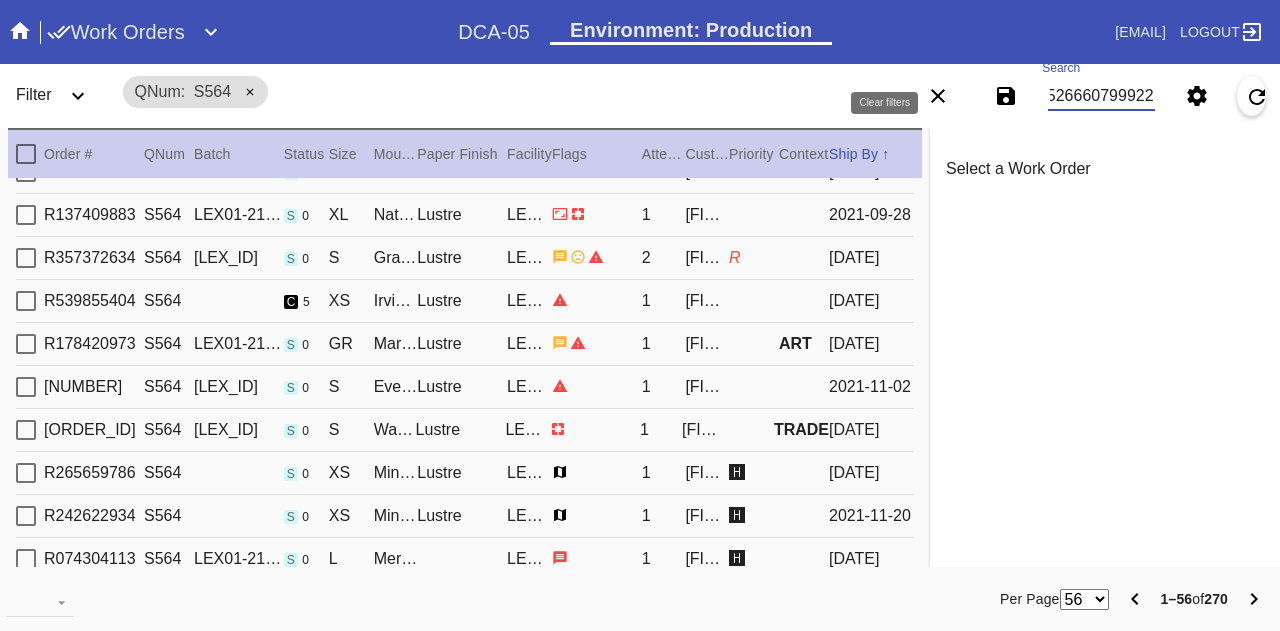 type on "W305526660799922" 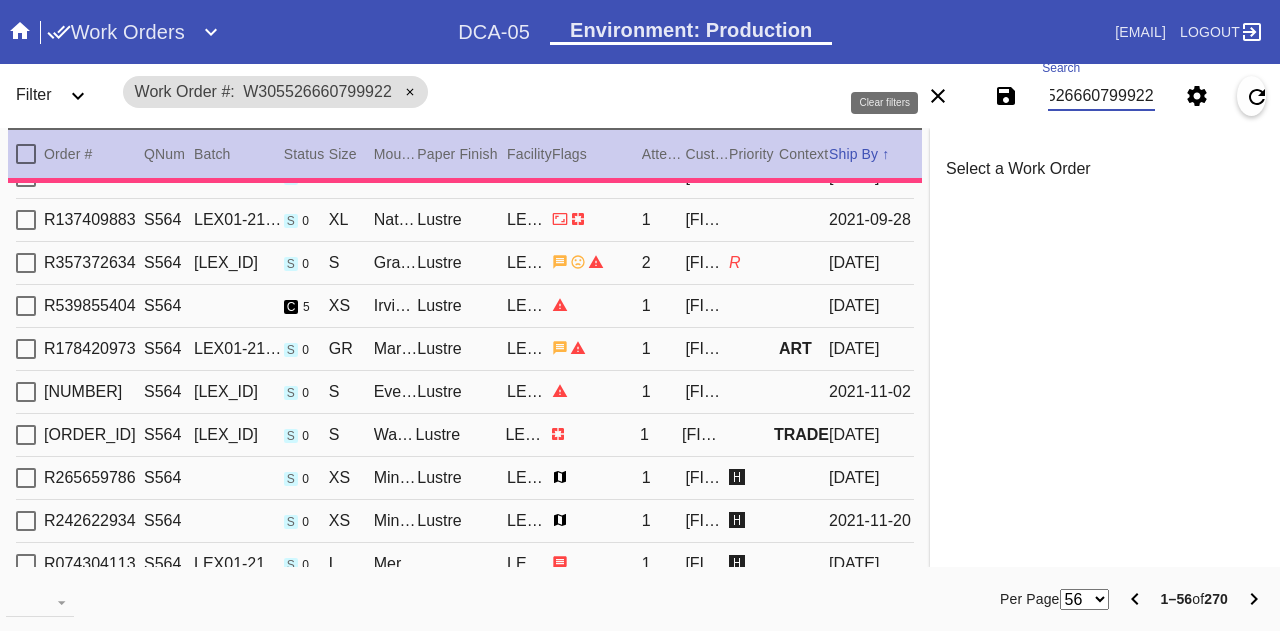 type on "3.75" 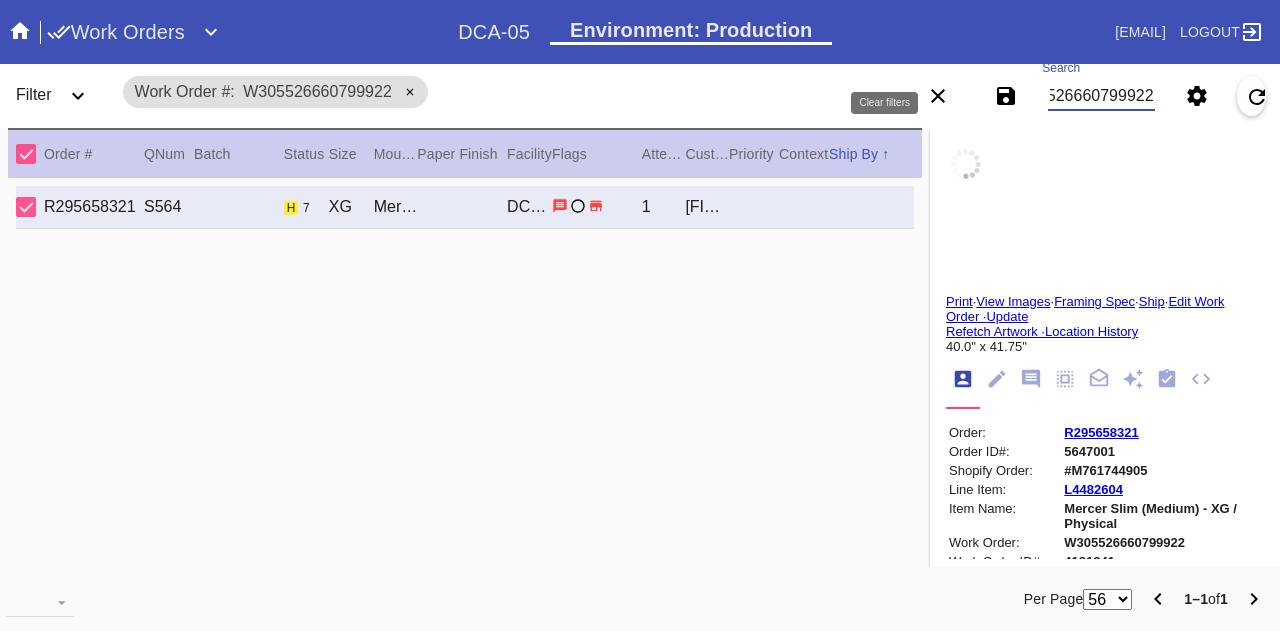 scroll, scrollTop: 0, scrollLeft: 0, axis: both 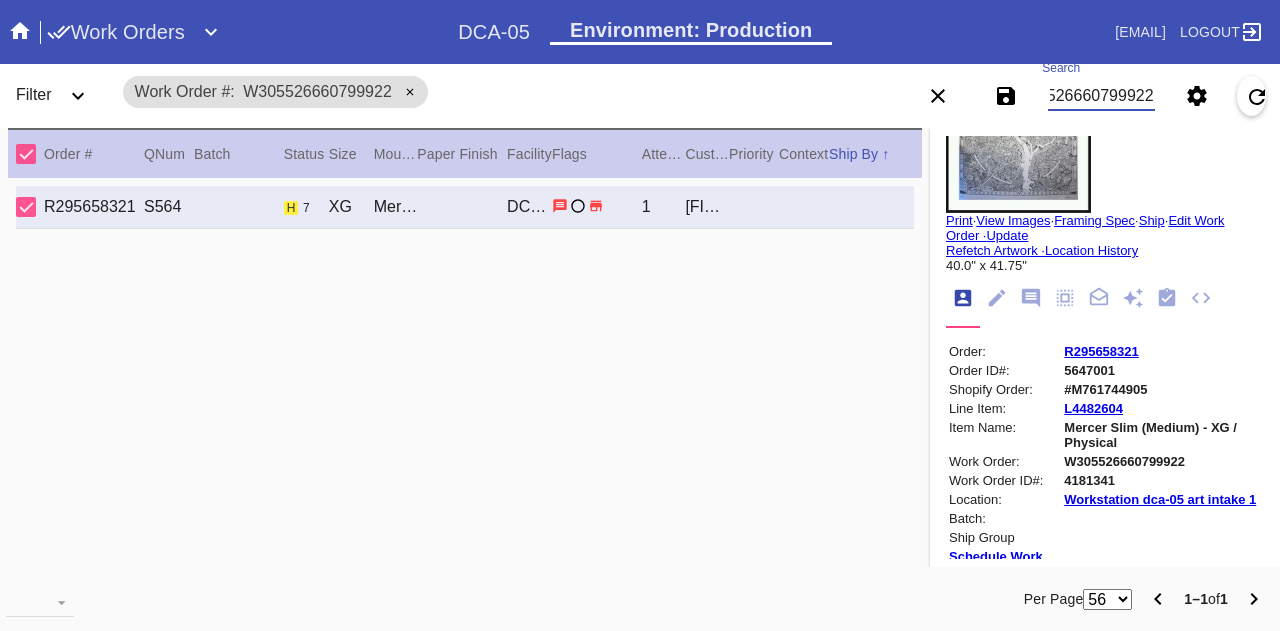 click on "Mercer Slim (Medium) - XG / Physical" at bounding box center (1162, 435) 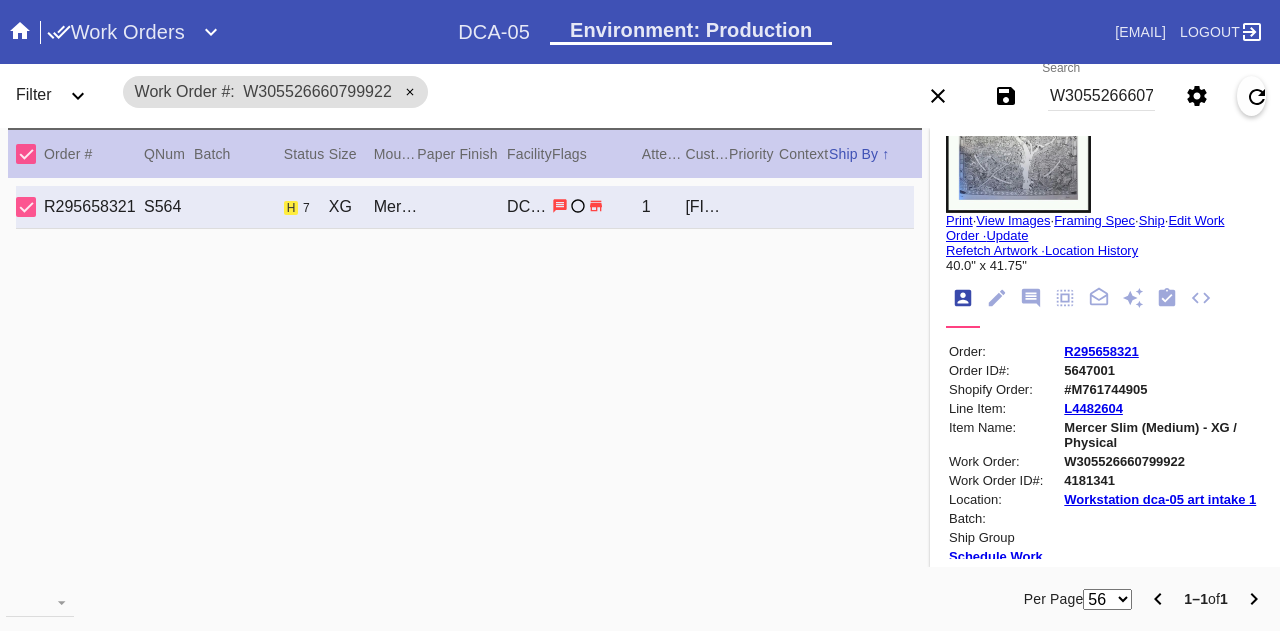 click on "Mercer Slim (Medium) - XG / Physical" at bounding box center [1162, 435] 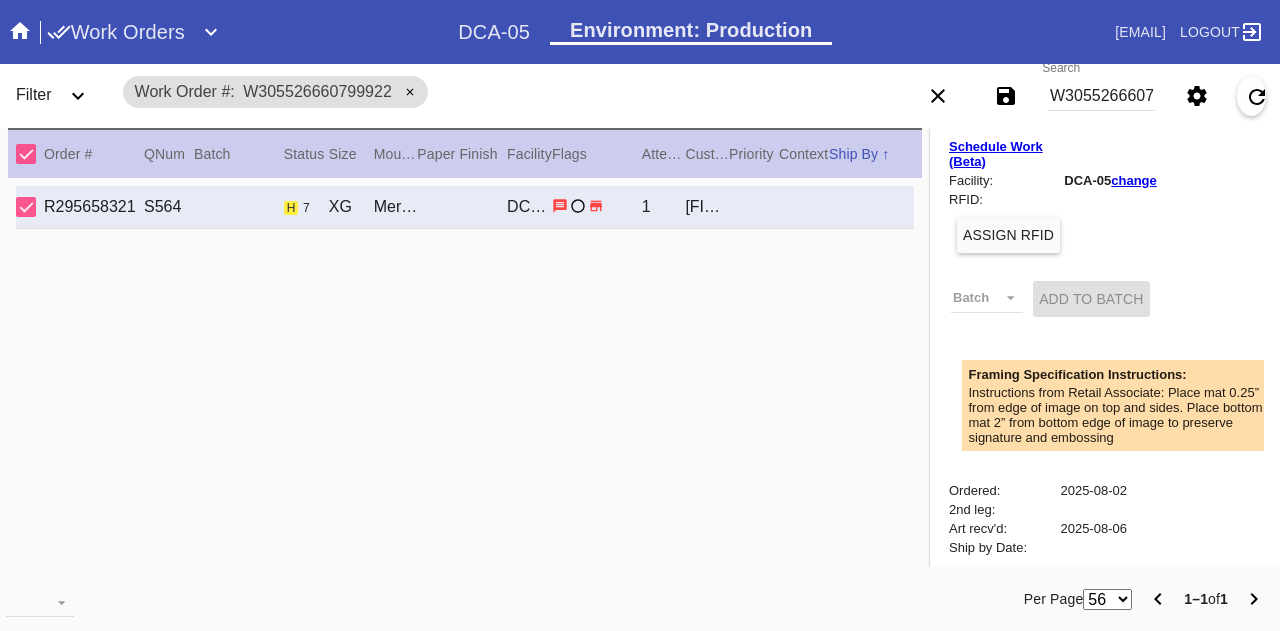 scroll, scrollTop: 290, scrollLeft: 0, axis: vertical 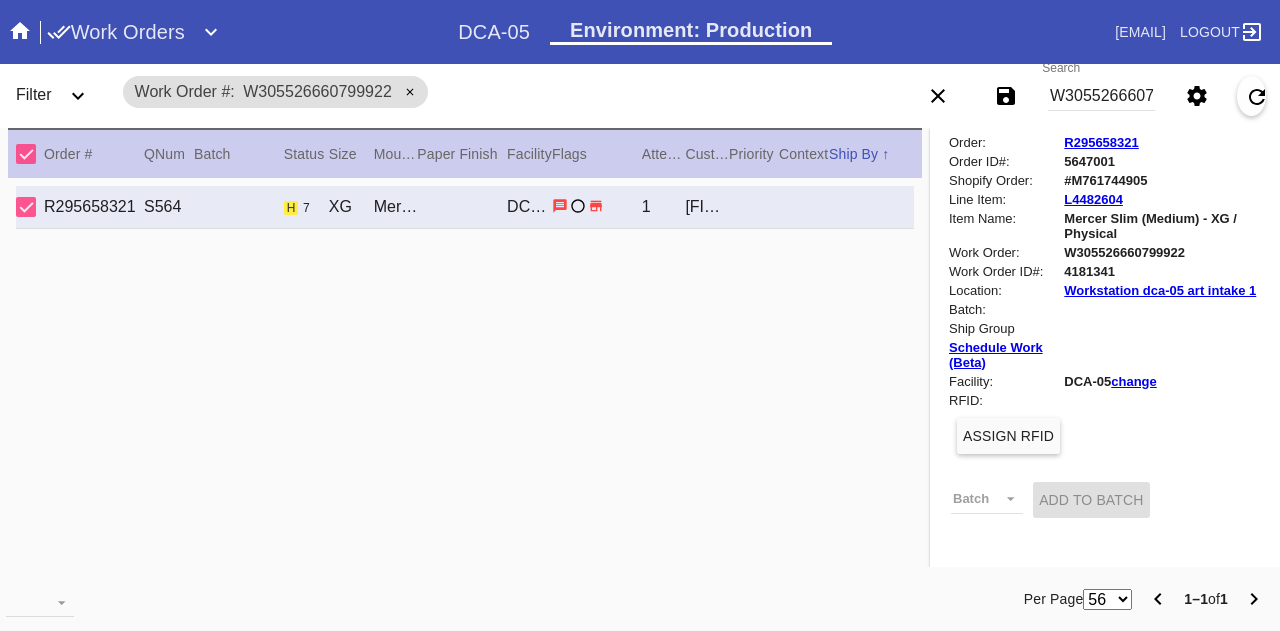 click on "W305526660799922" at bounding box center (1162, 252) 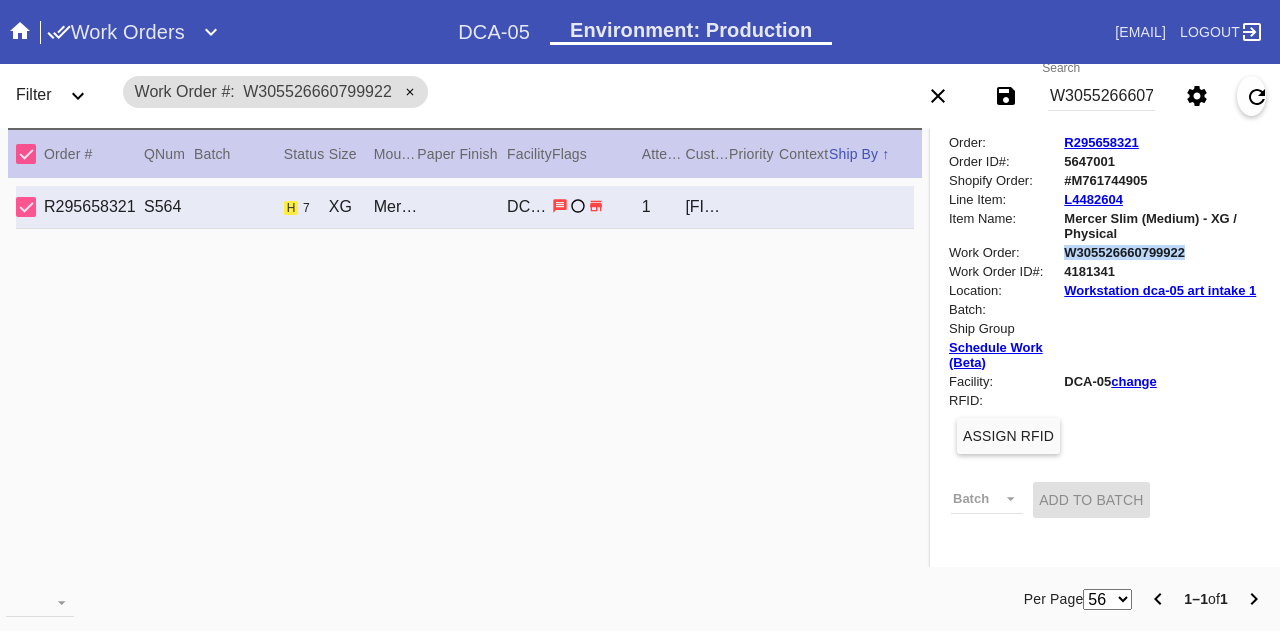 click on "W305526660799922" at bounding box center [1162, 252] 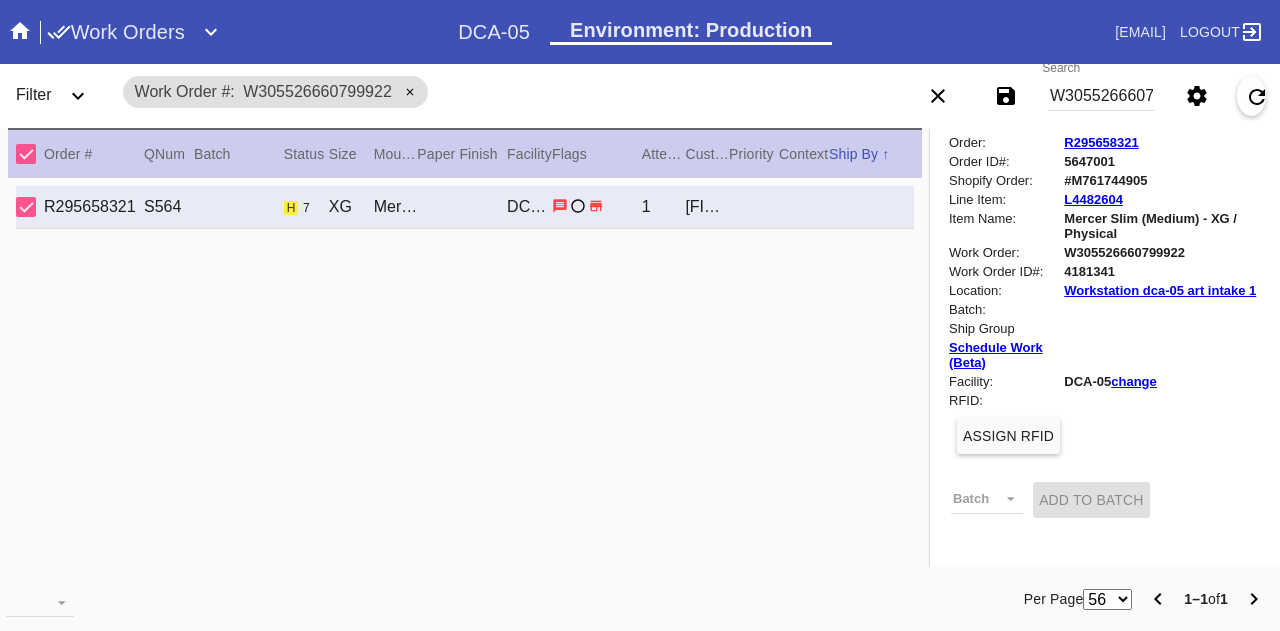 click on "R295658321 S564 h   7 XG Mercer Slim (Medium) / White Oversized DCA-05 1 Matt Voit" at bounding box center [465, 383] 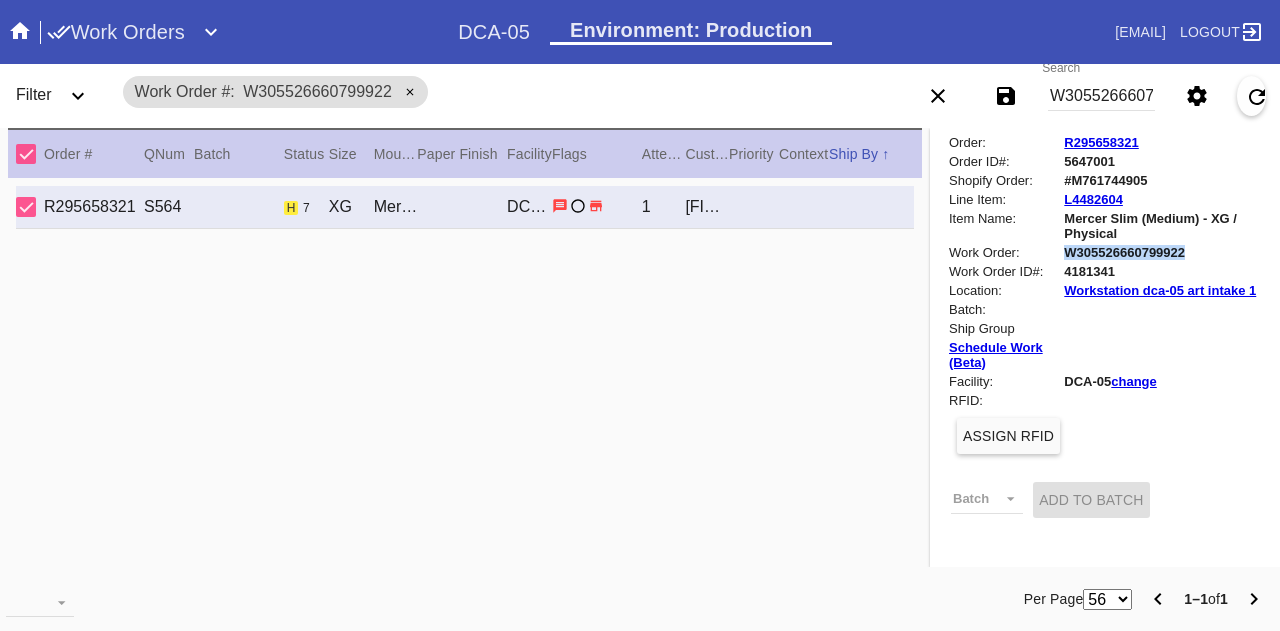 click on "W305526660799922" at bounding box center [1162, 252] 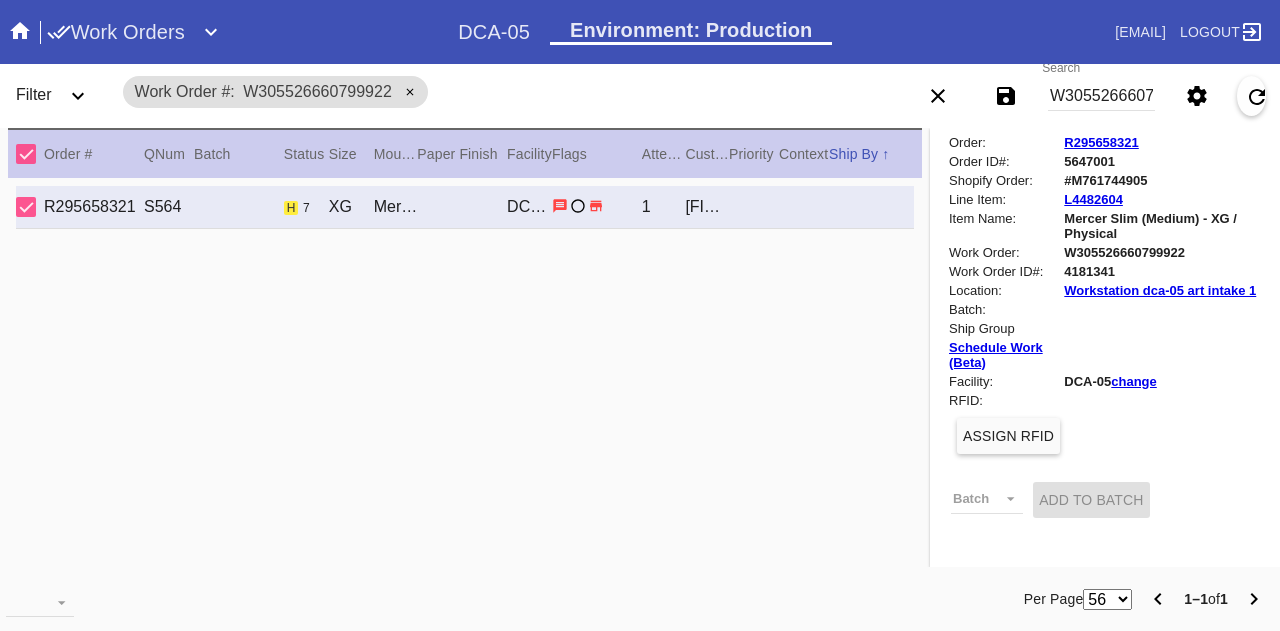 click on "R295658321 S564 h   7 XG Mercer Slim (Medium) / White Oversized DCA-05 1 Matt Voit" at bounding box center (465, 383) 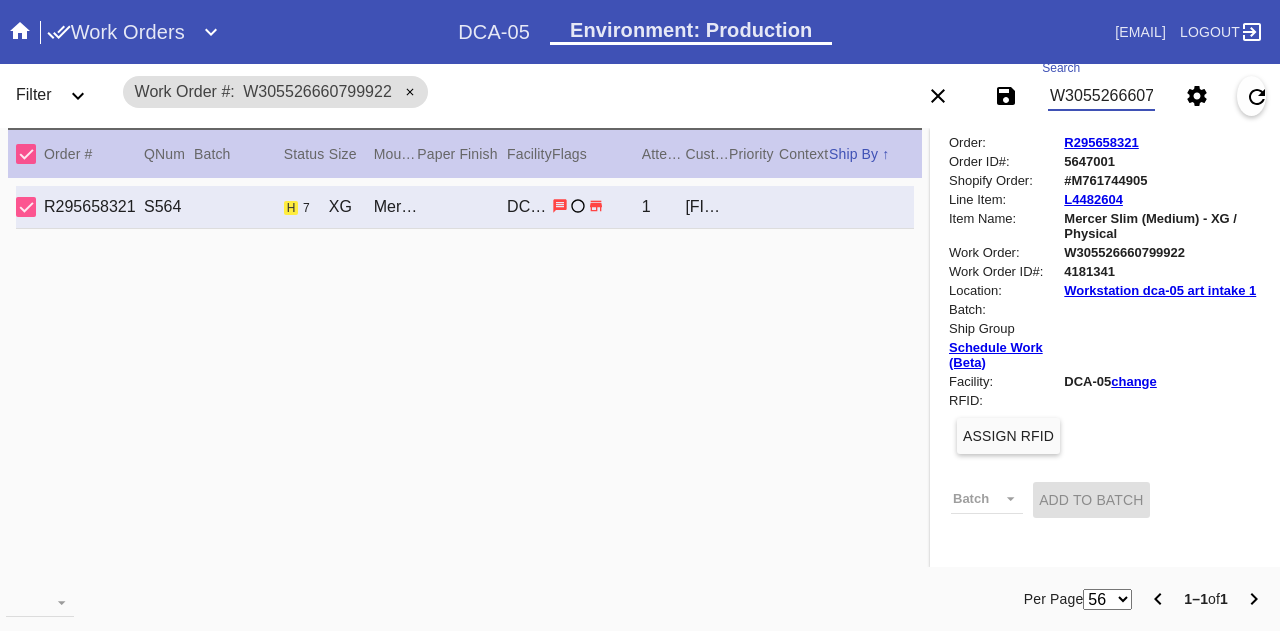 click on "W305526660799922" at bounding box center [1101, 96] 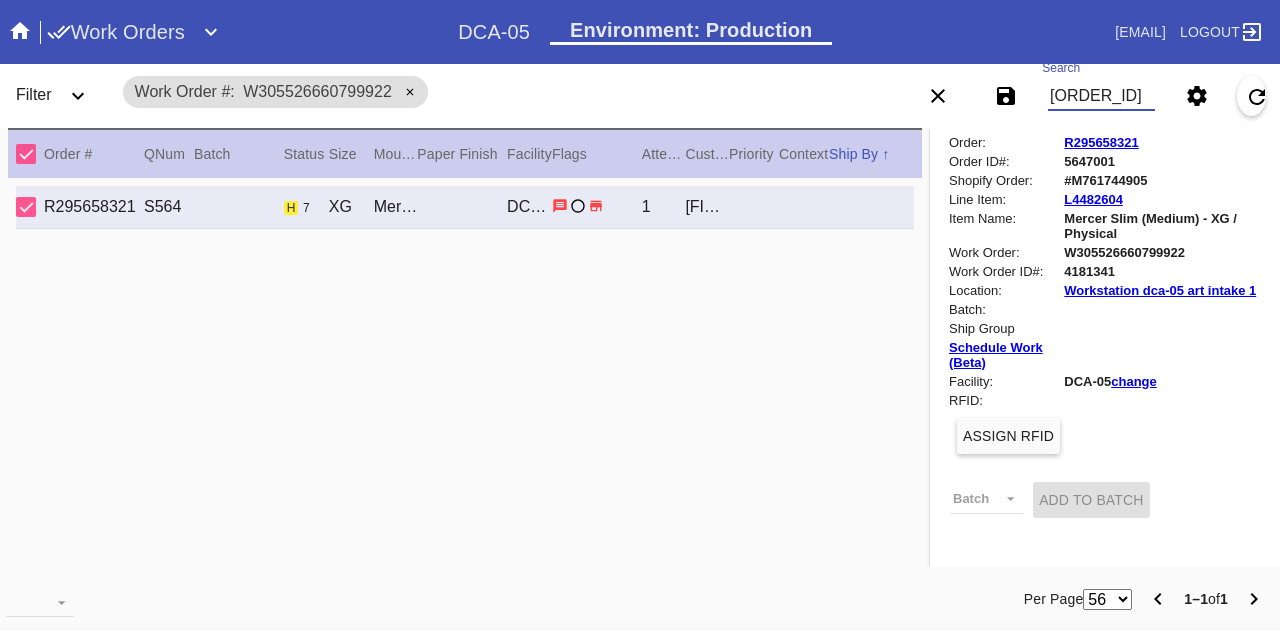 type on "R794160433" 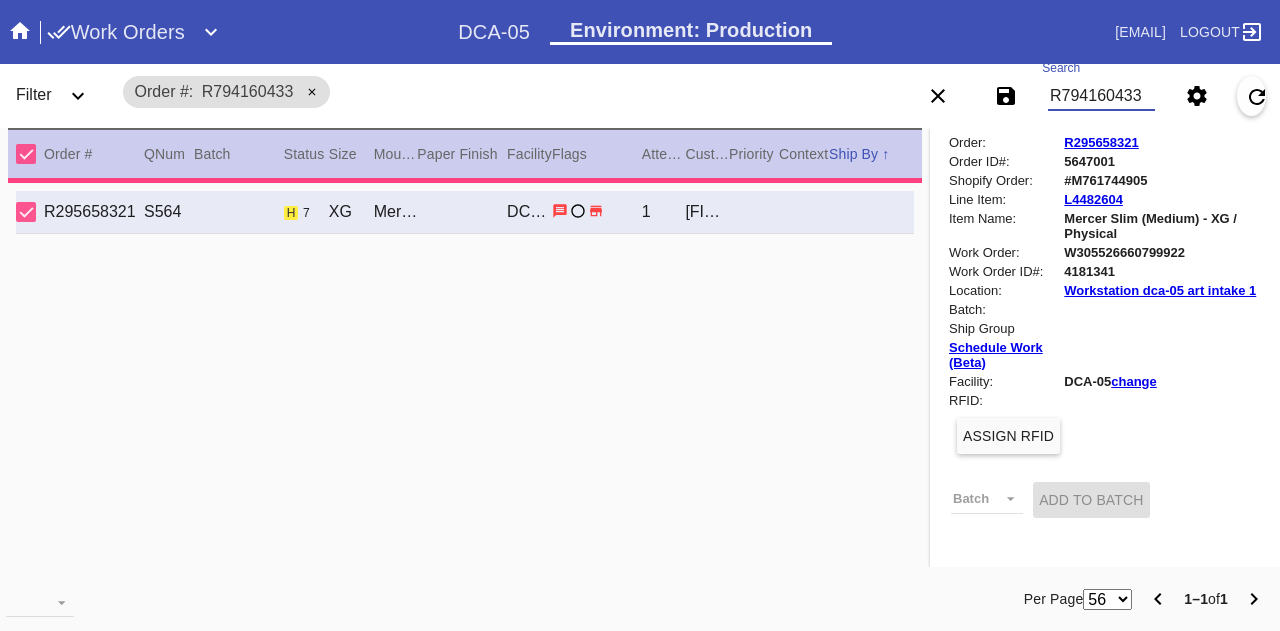 type 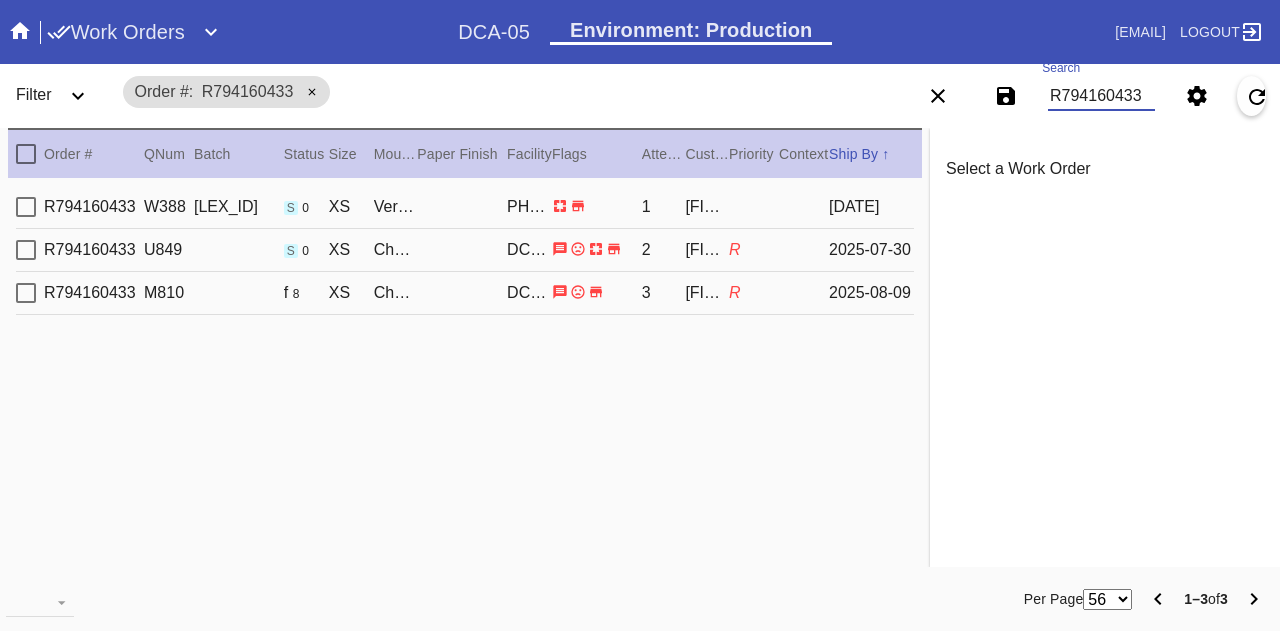 type on "R794160433" 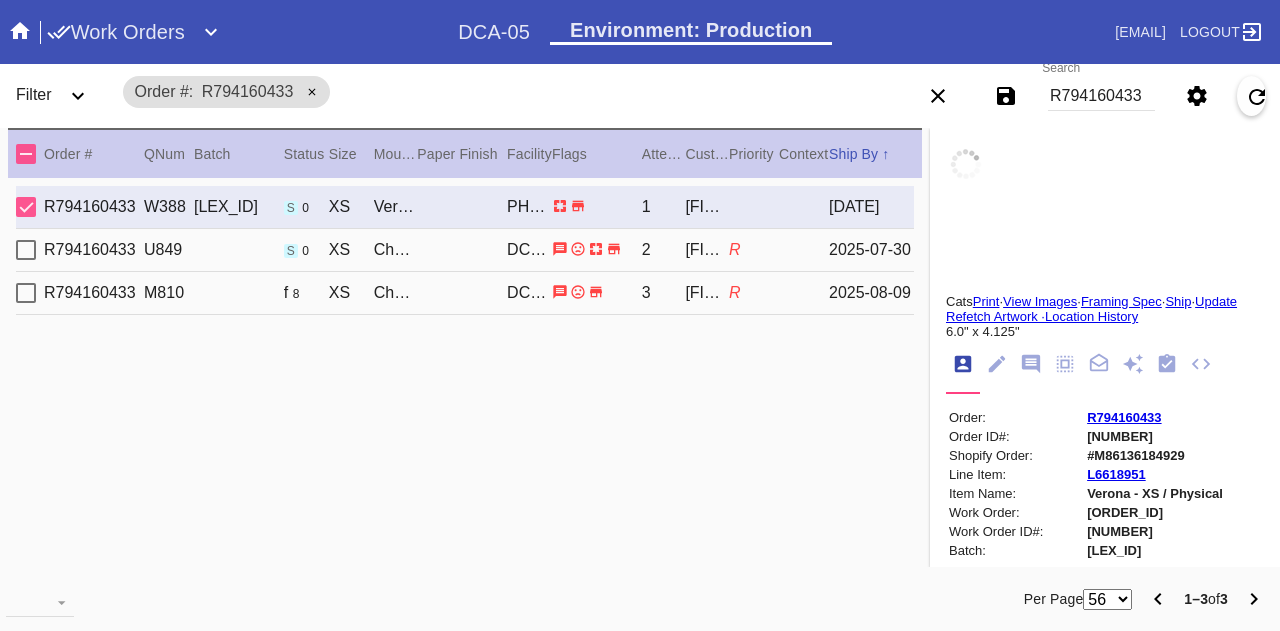 type on "1.5" 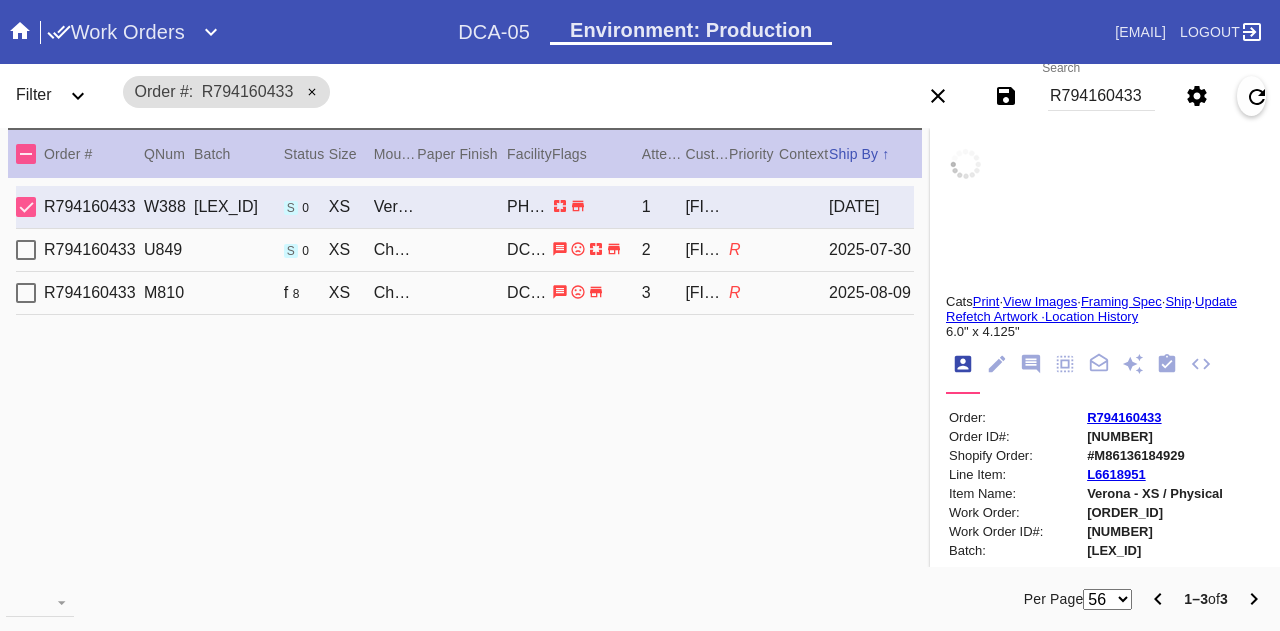 type on "1.5" 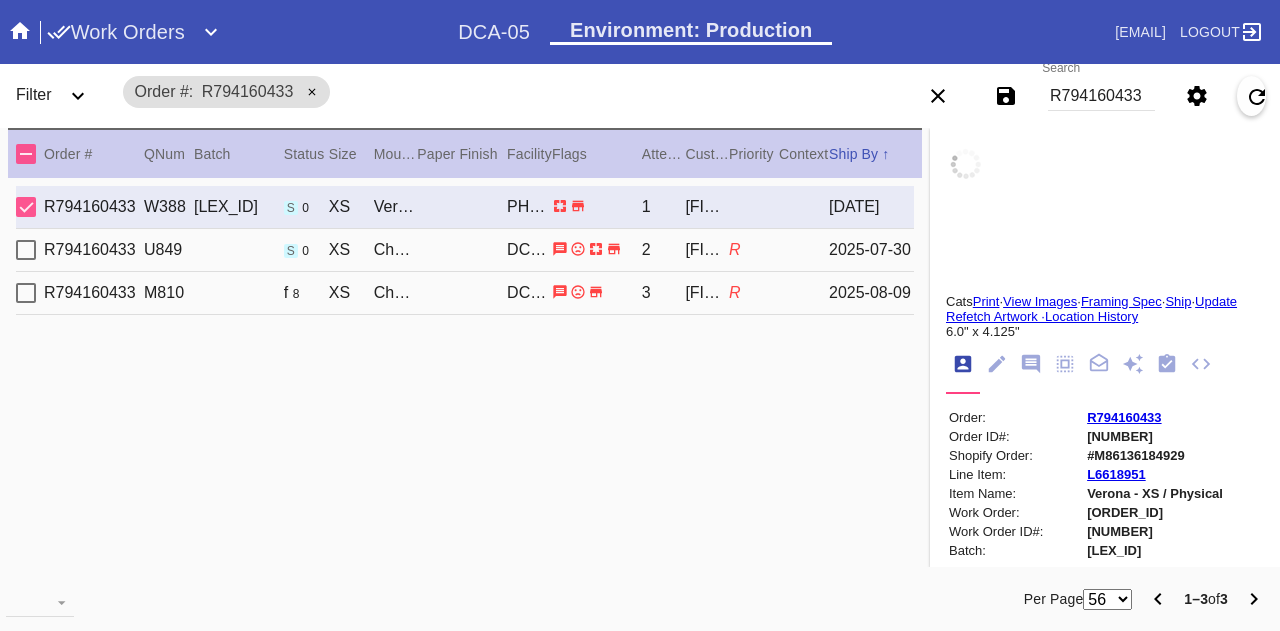 type on "1.5" 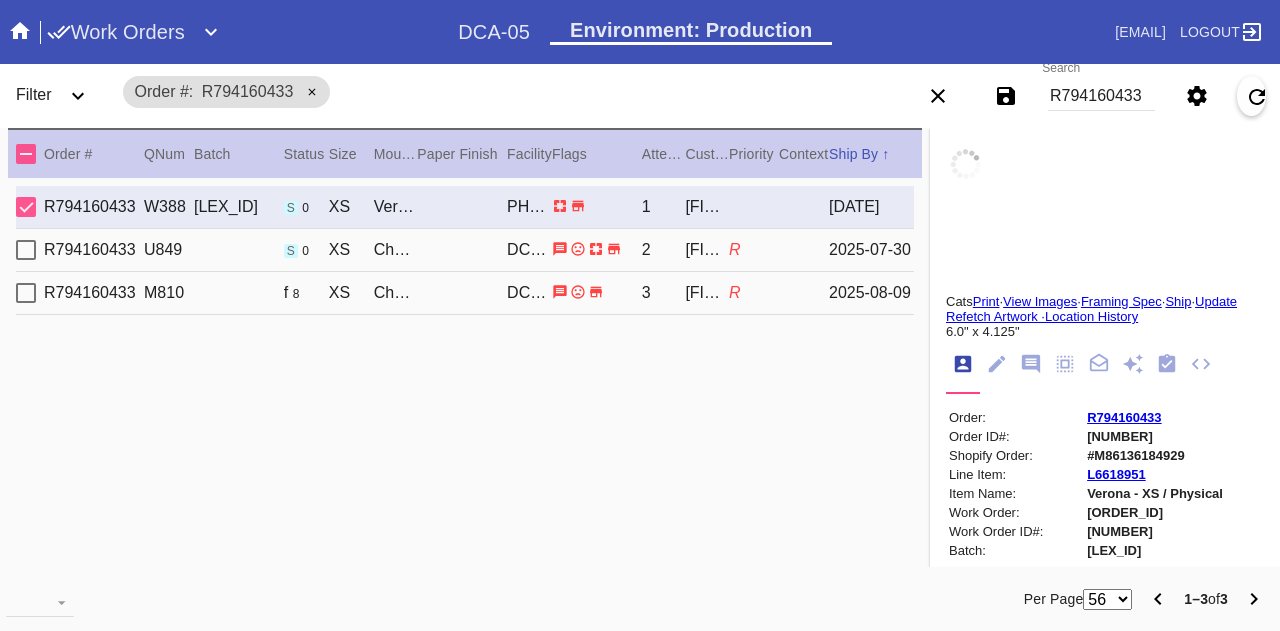 type on "1.5" 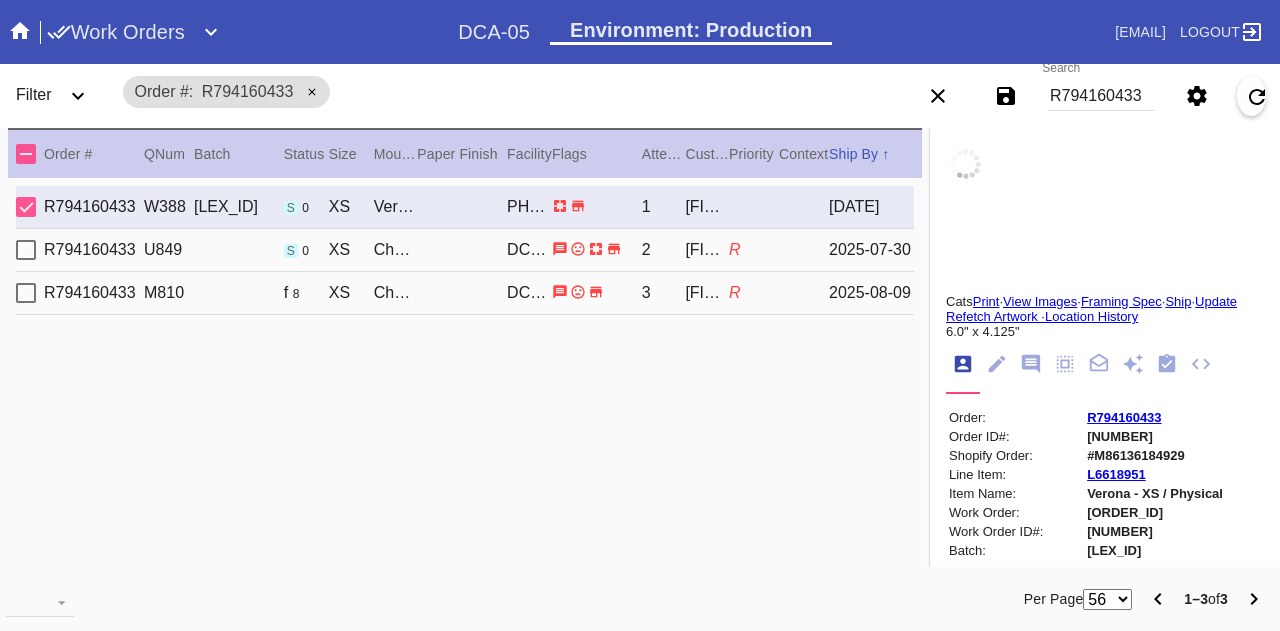 type on "0.1875" 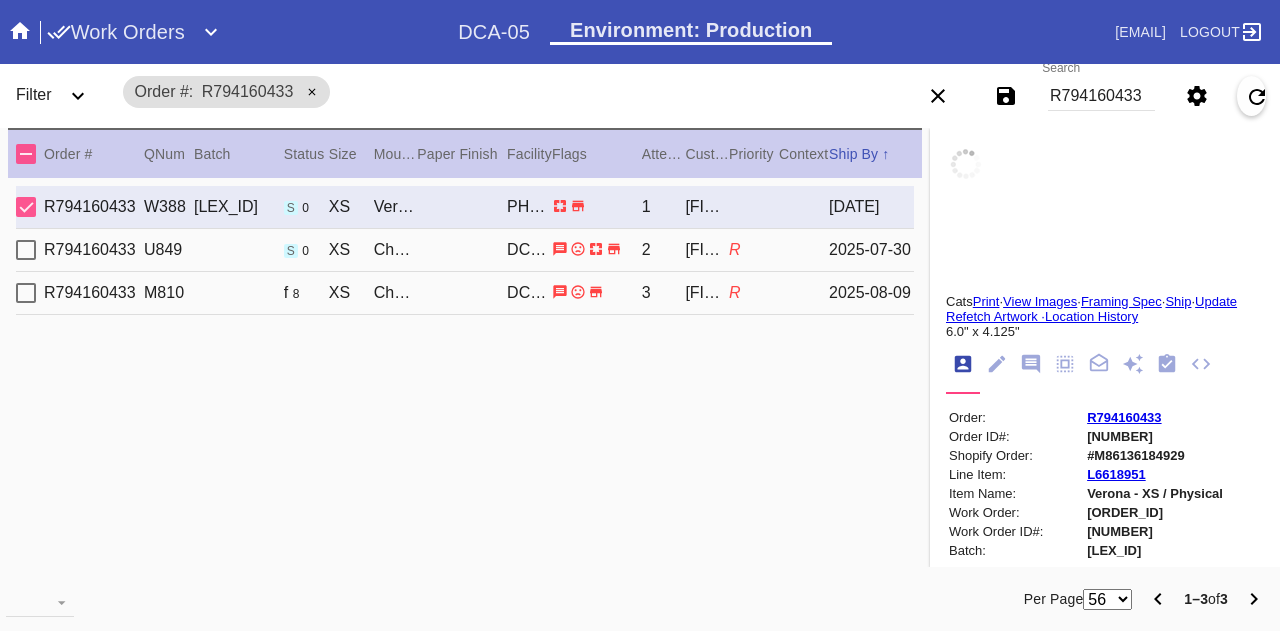 type on "6.0" 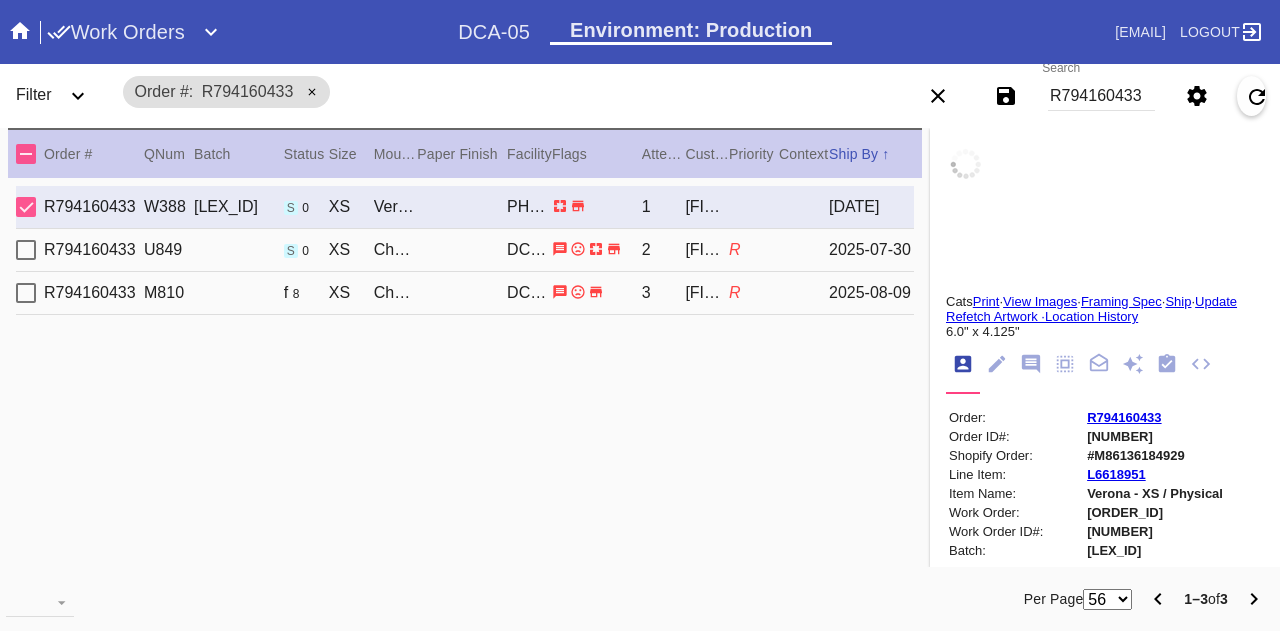 type on "4.125" 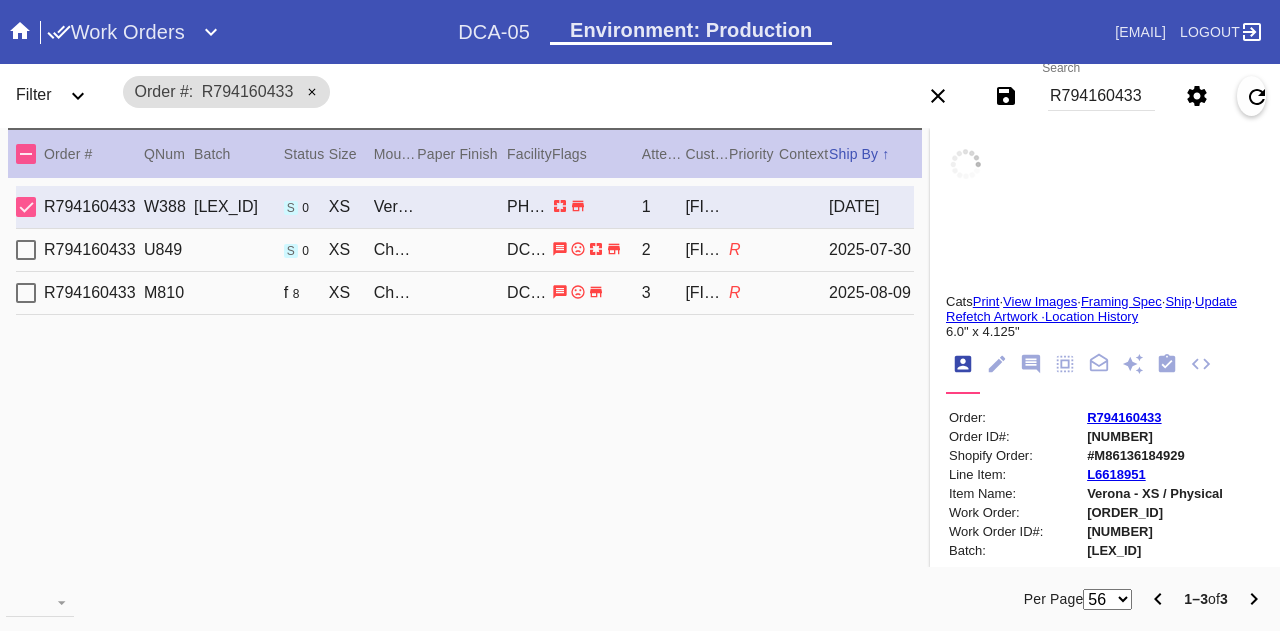 type on "specks" 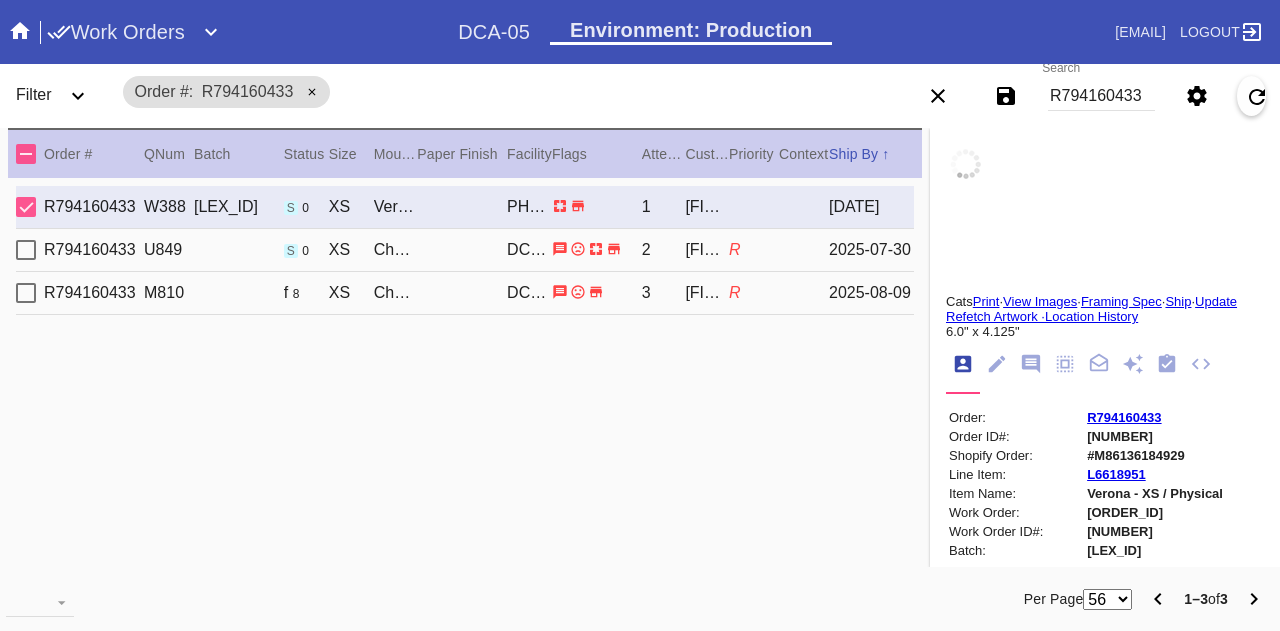 type on "12/27/2023" 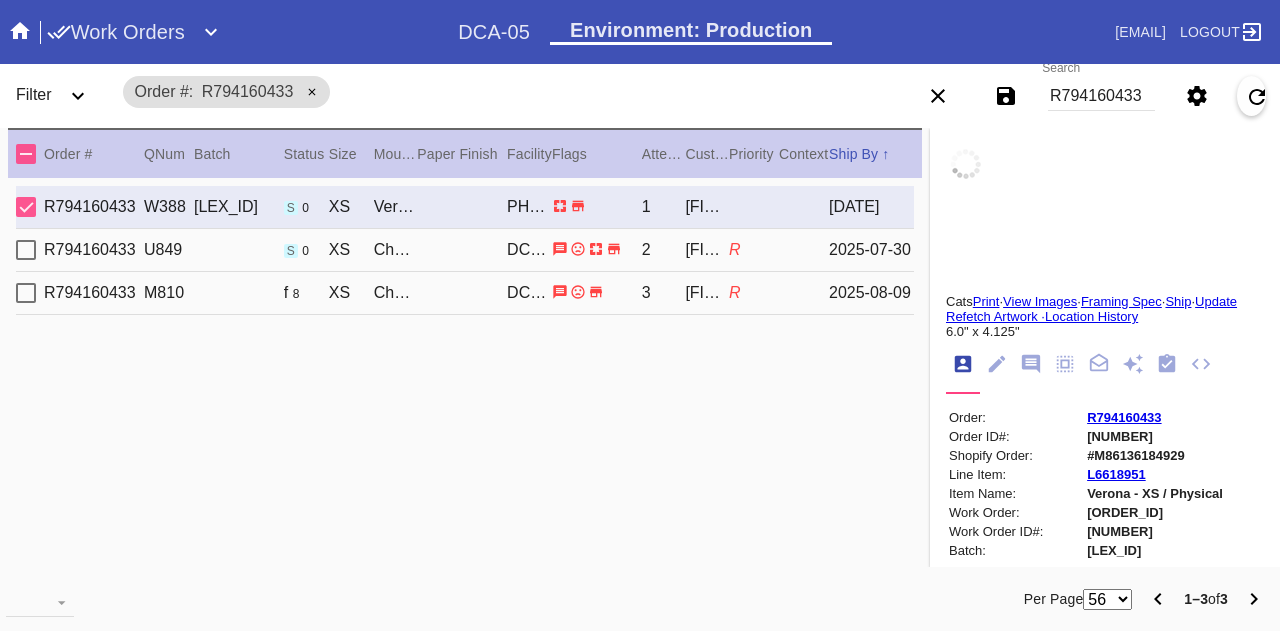 type on "12/29/2023" 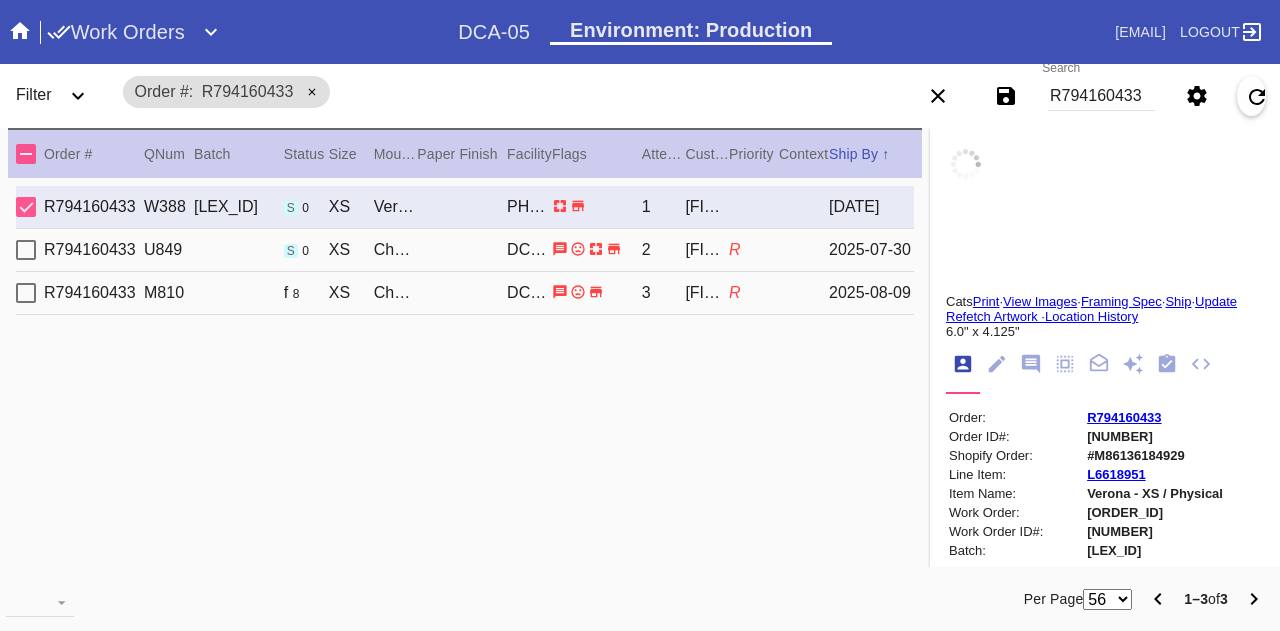 click on "R" at bounding box center (735, 249) 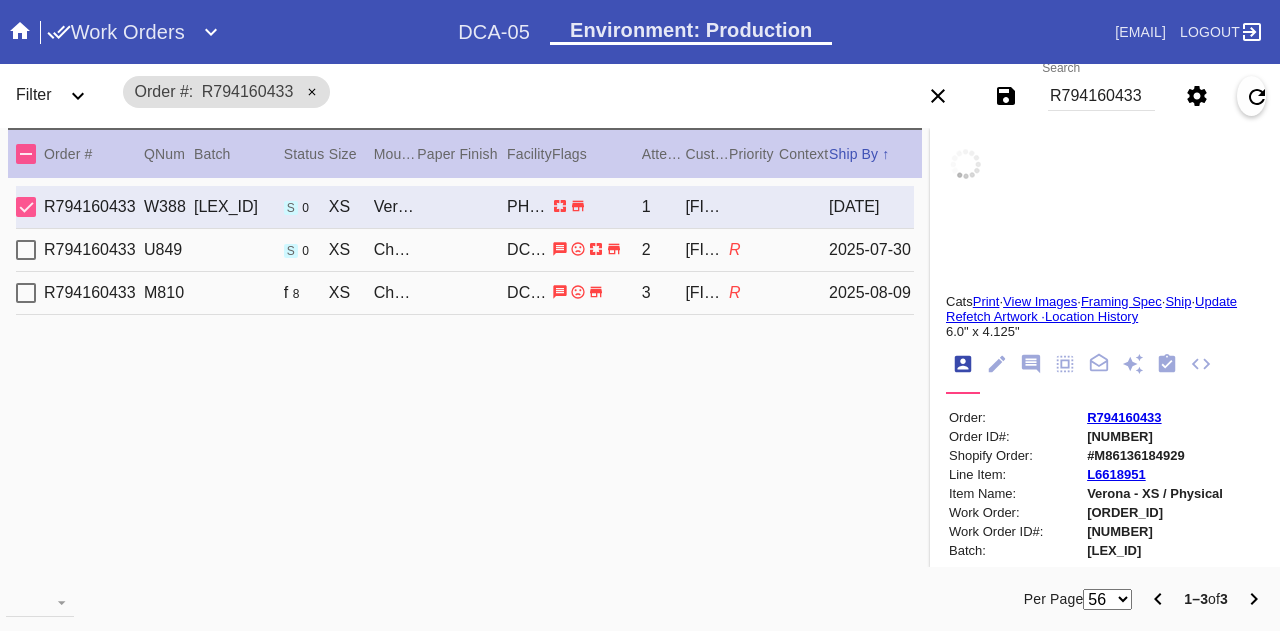 type on "1.4375" 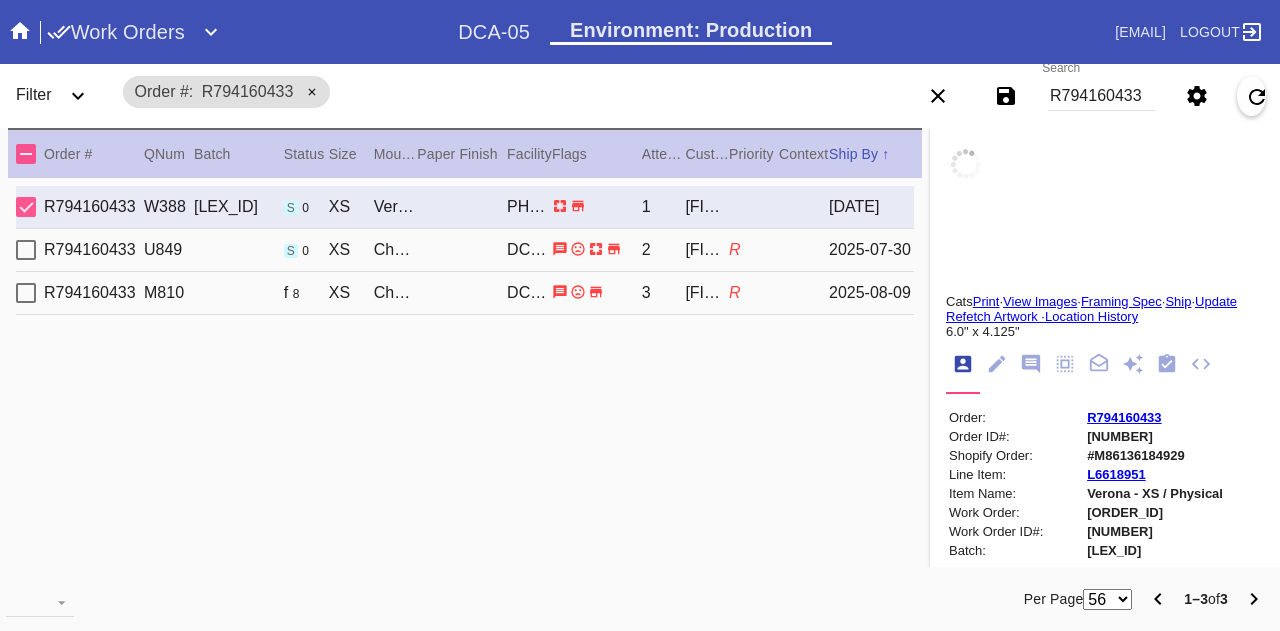 type on "1.4375" 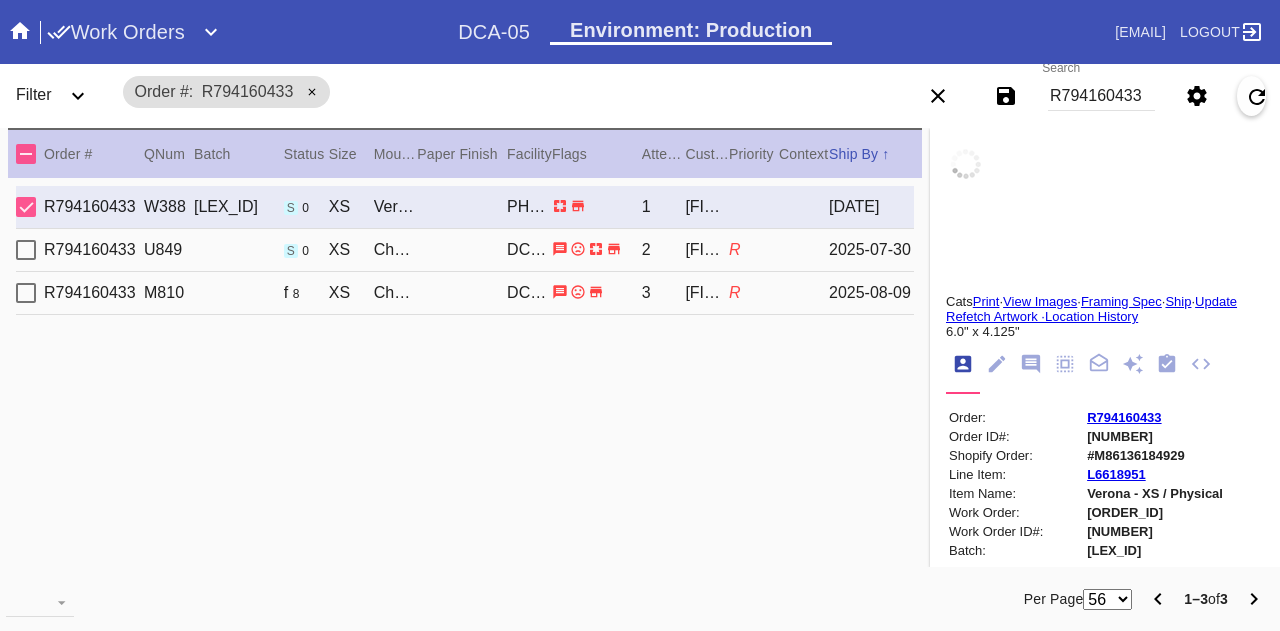 type on "7/27/2025" 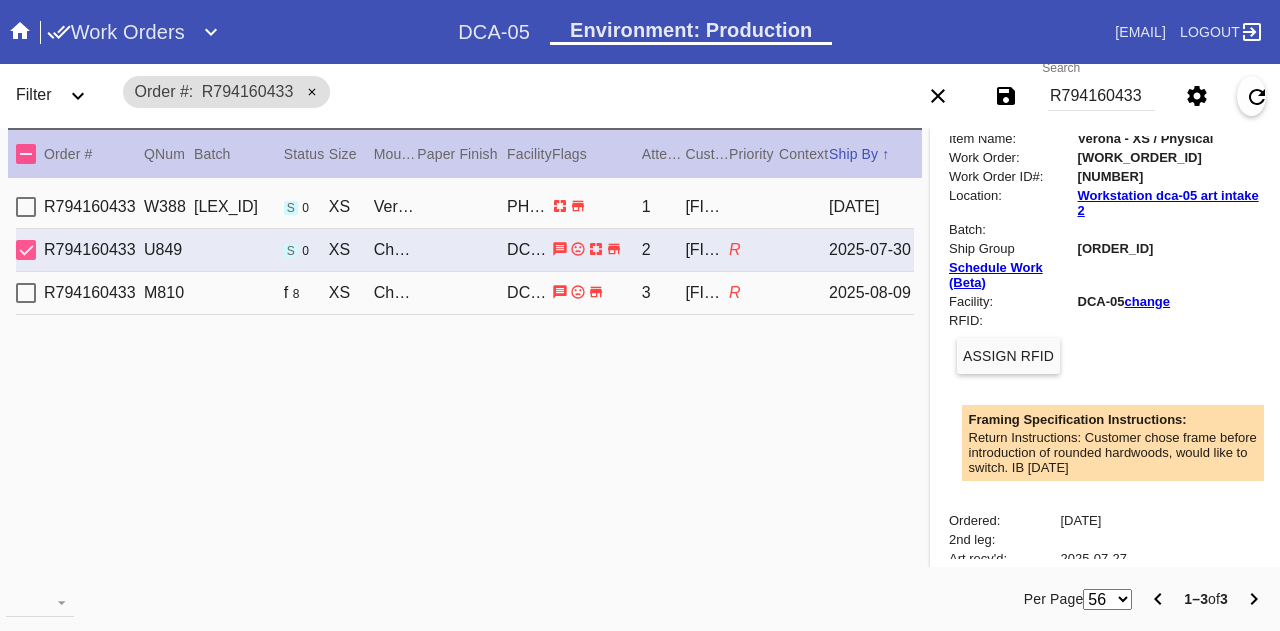 scroll, scrollTop: 354, scrollLeft: 0, axis: vertical 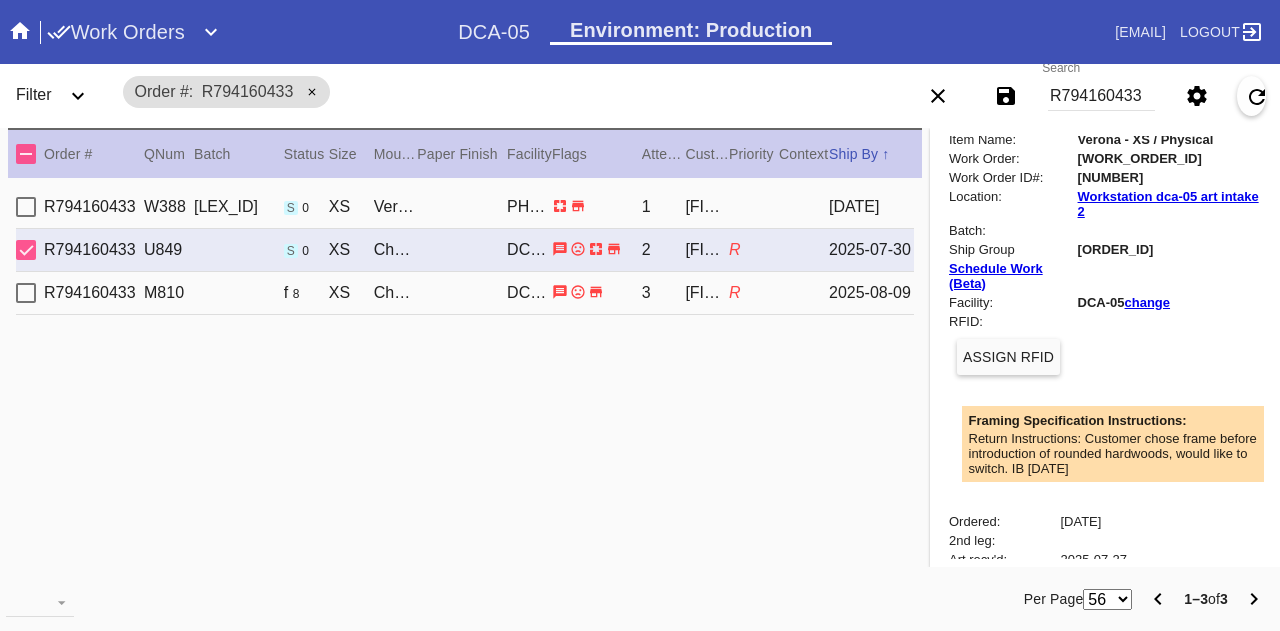click on "R794160433 W388 PHL01-231228-025 s   0 XS Verona / White PHL-01 1 Isabella Bellissimo
2023-12-29" at bounding box center [465, 207] 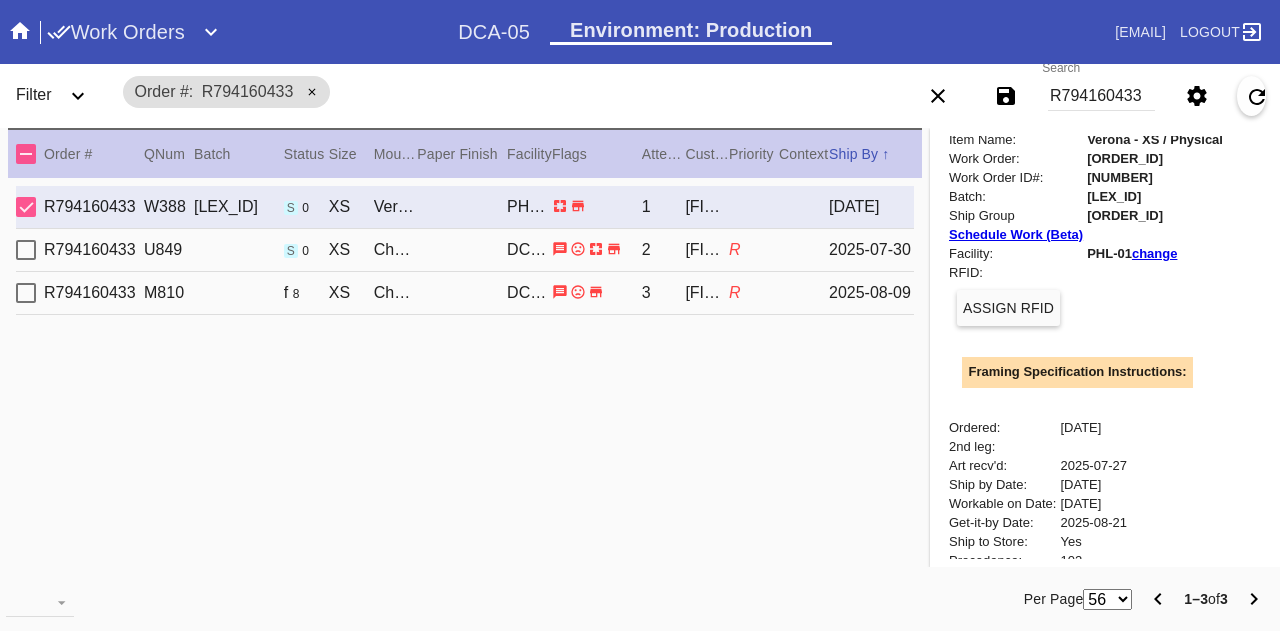 click on "2025-07-30" at bounding box center [871, 250] 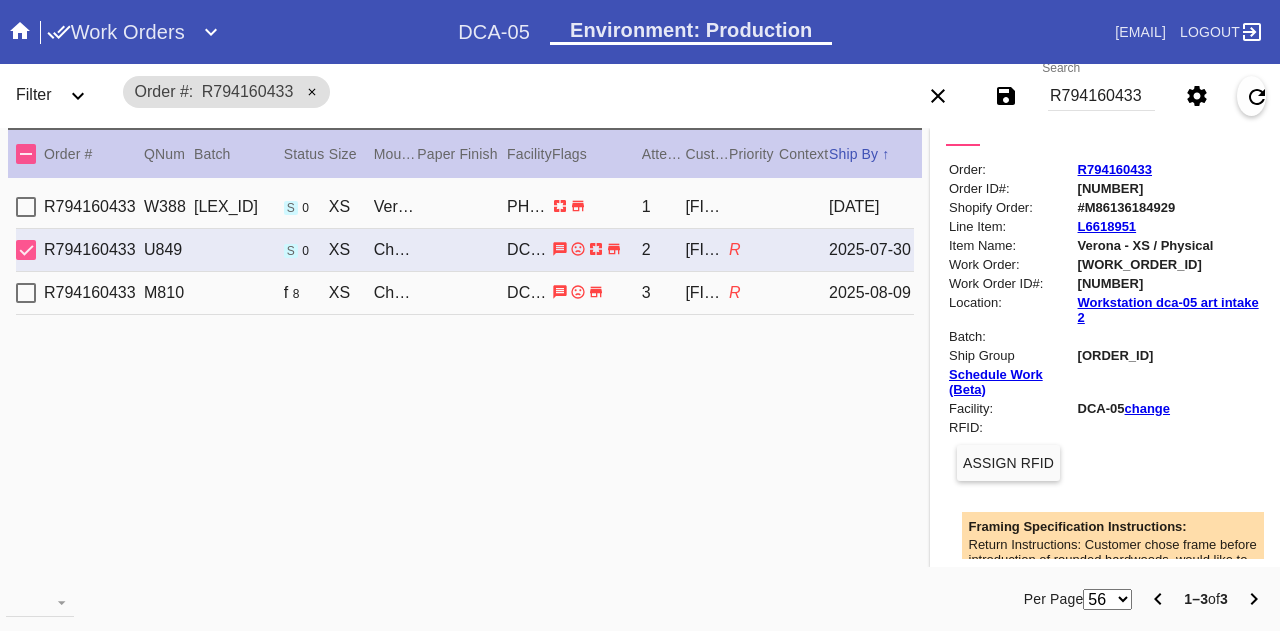 scroll, scrollTop: 238, scrollLeft: 0, axis: vertical 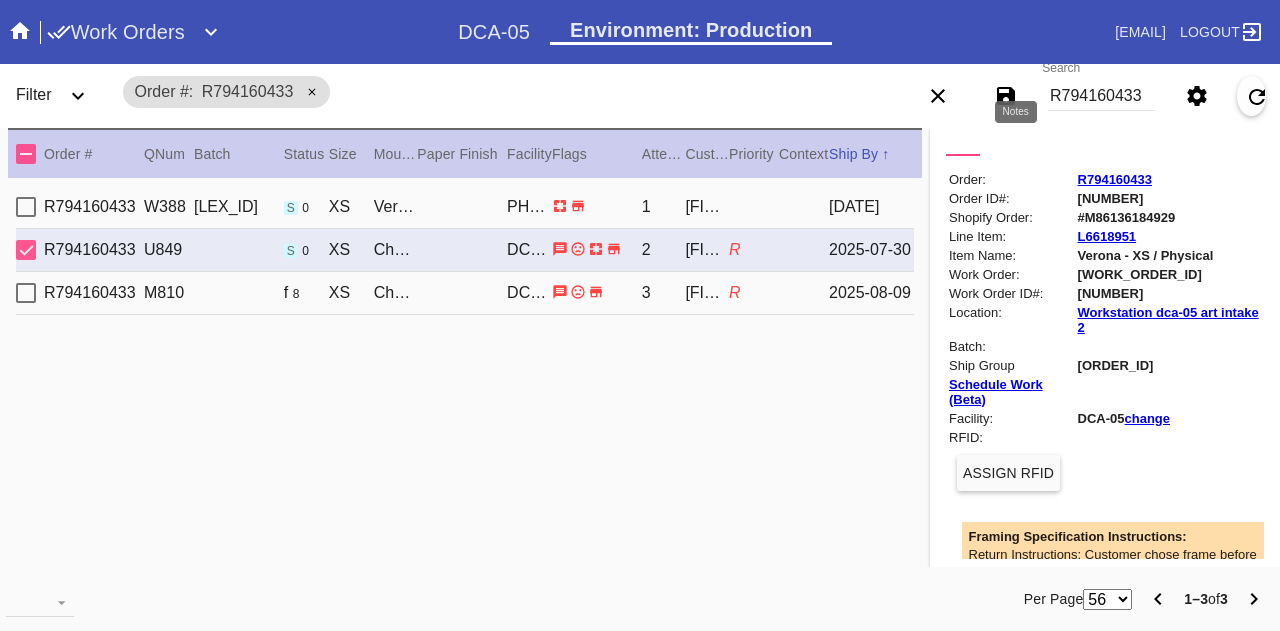 click 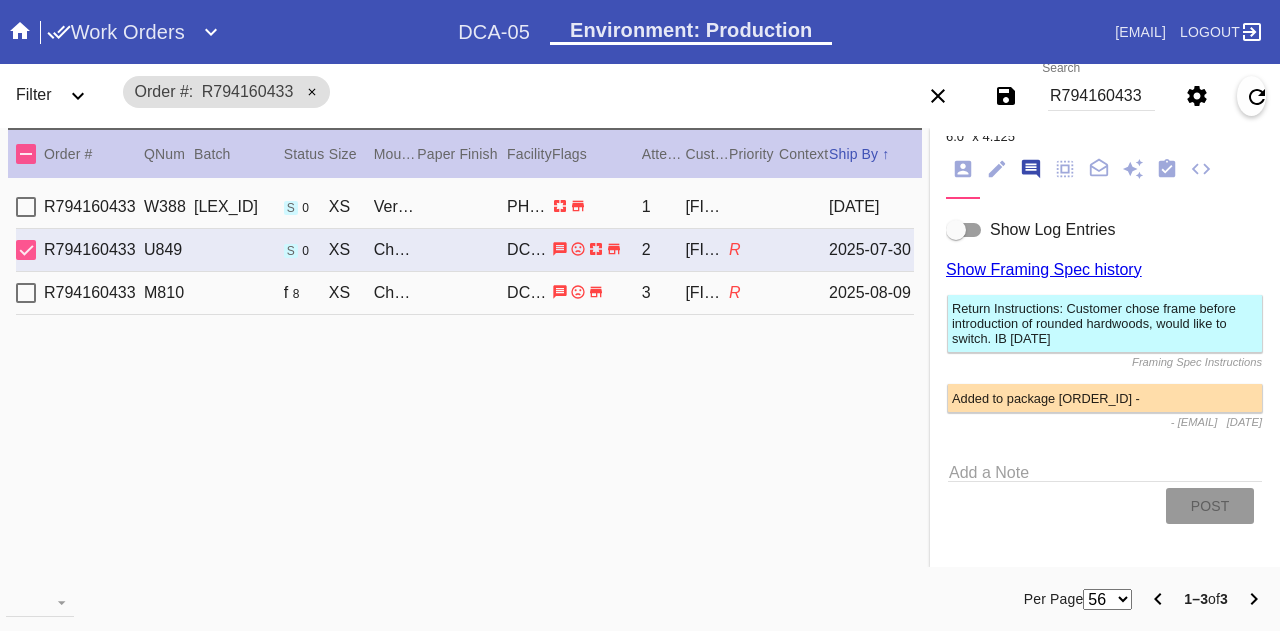 scroll, scrollTop: 122, scrollLeft: 0, axis: vertical 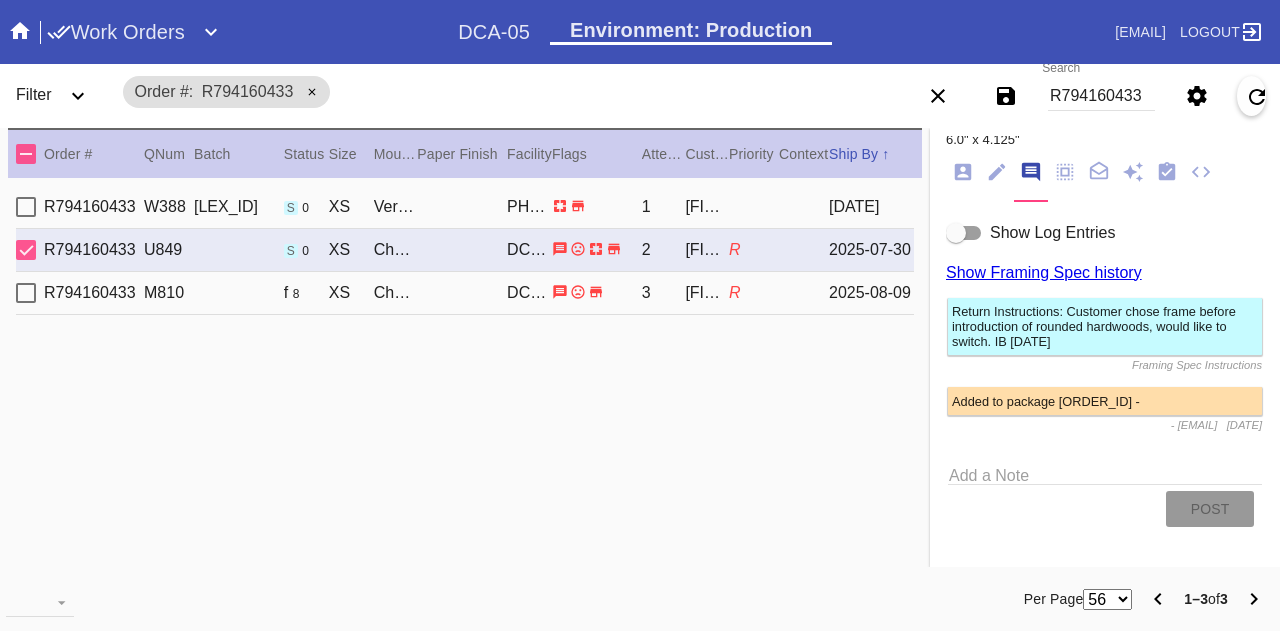 click on "Show Log Entries" at bounding box center [1052, 232] 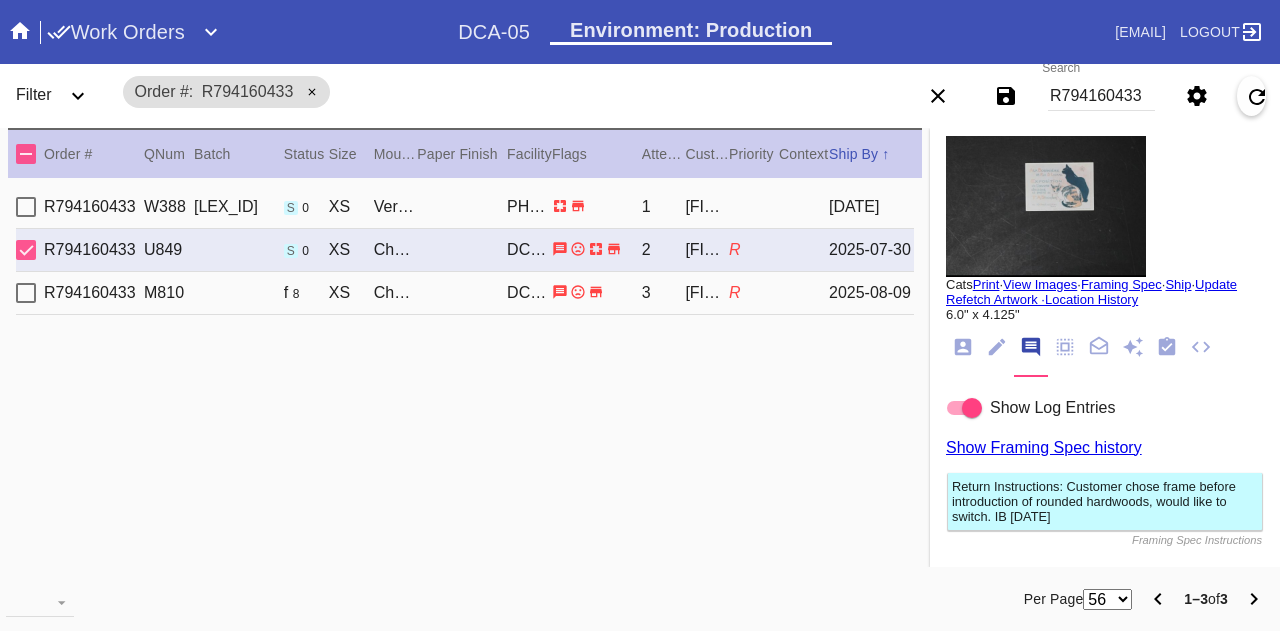 scroll, scrollTop: 0, scrollLeft: 0, axis: both 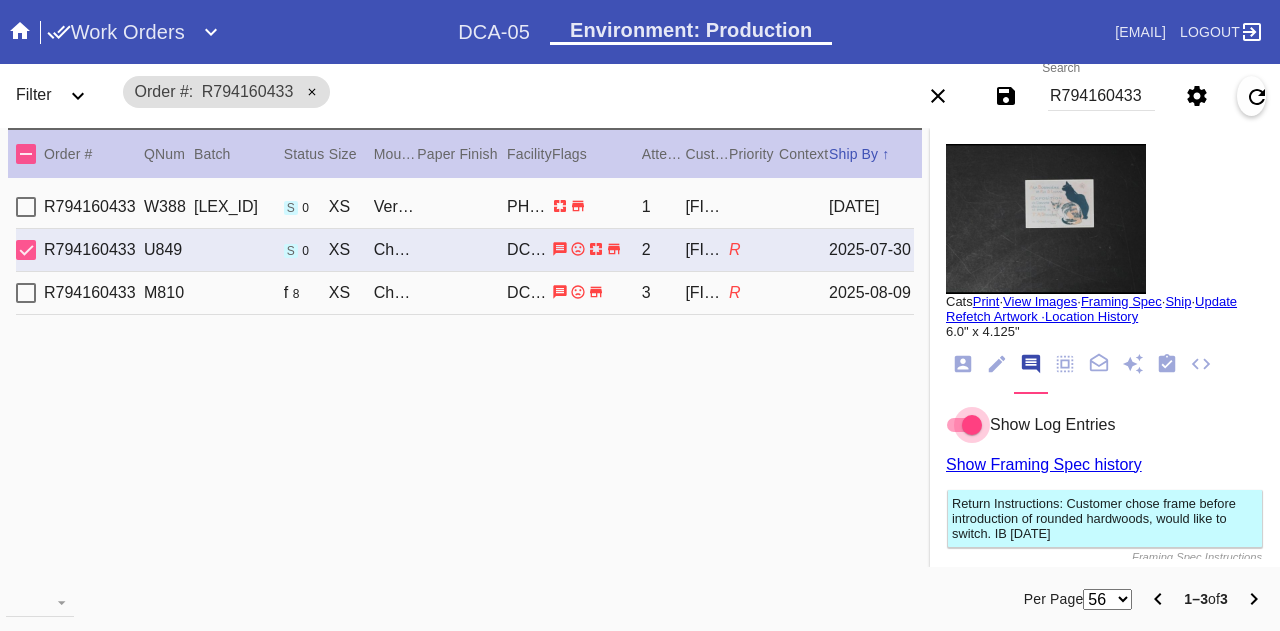 click on "R794160433" at bounding box center (1101, 96) 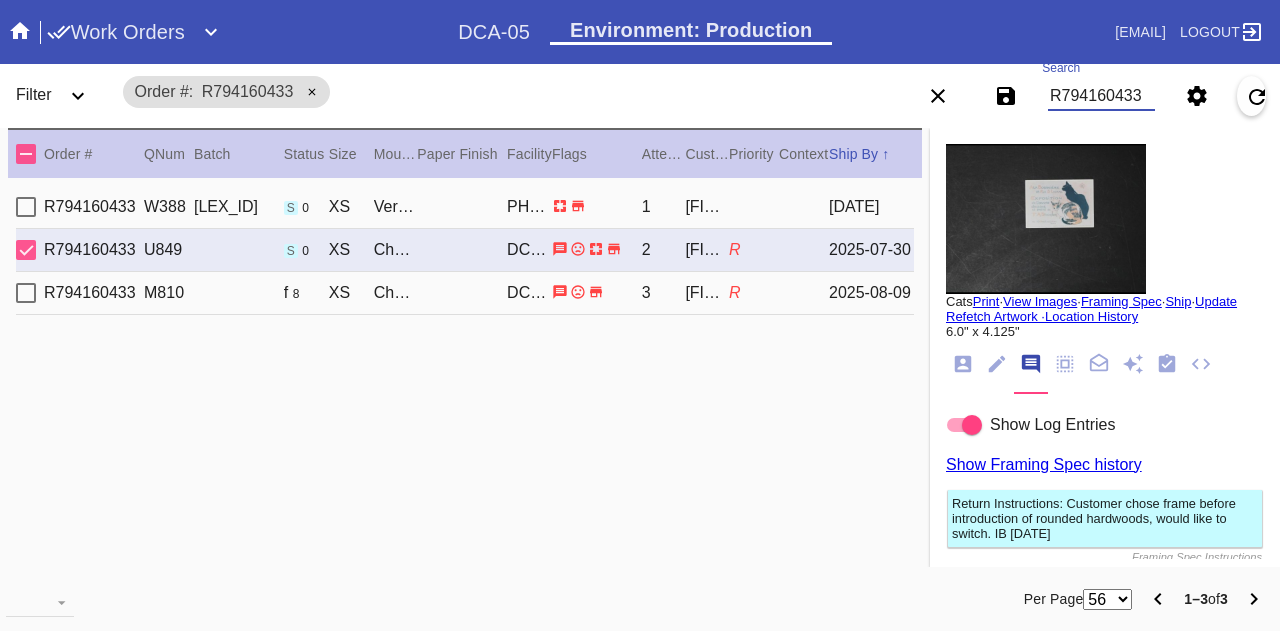 click on "R794160433" at bounding box center [1101, 96] 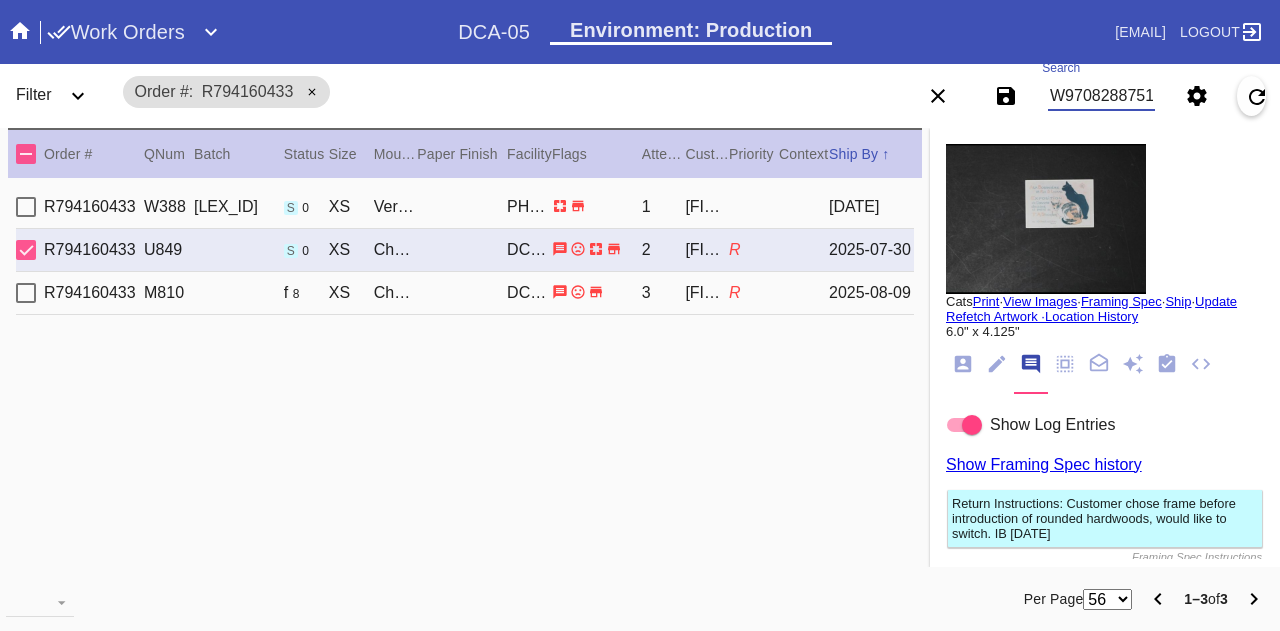 type on "W970828875139191" 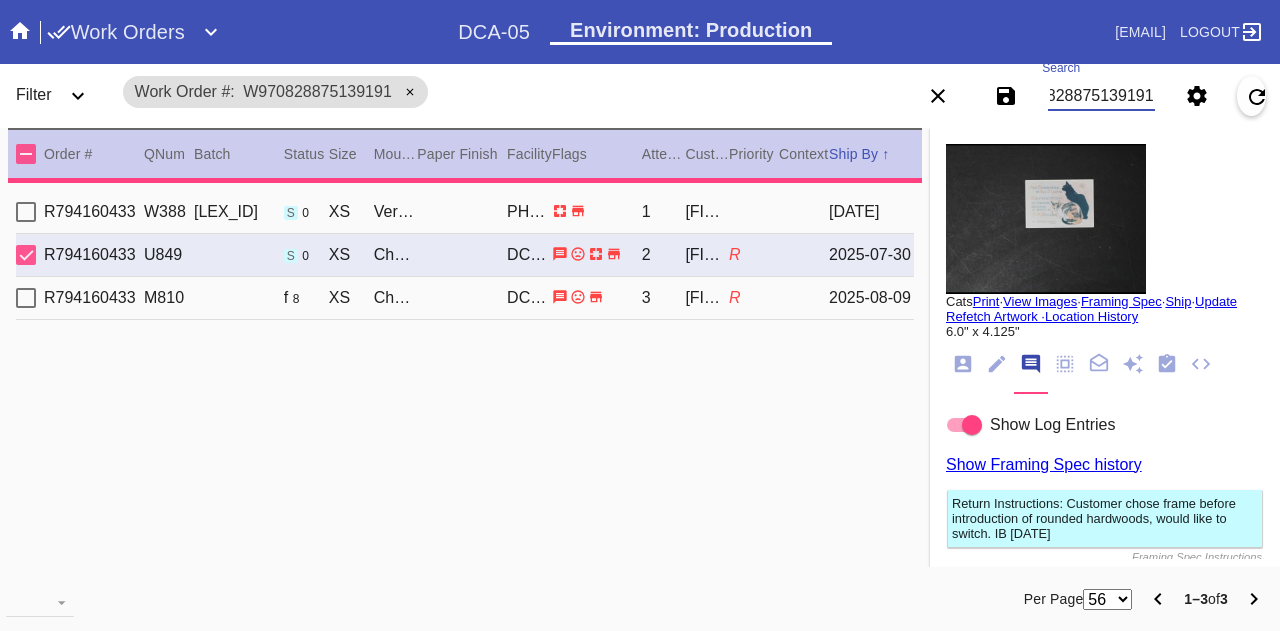 type on "3.0" 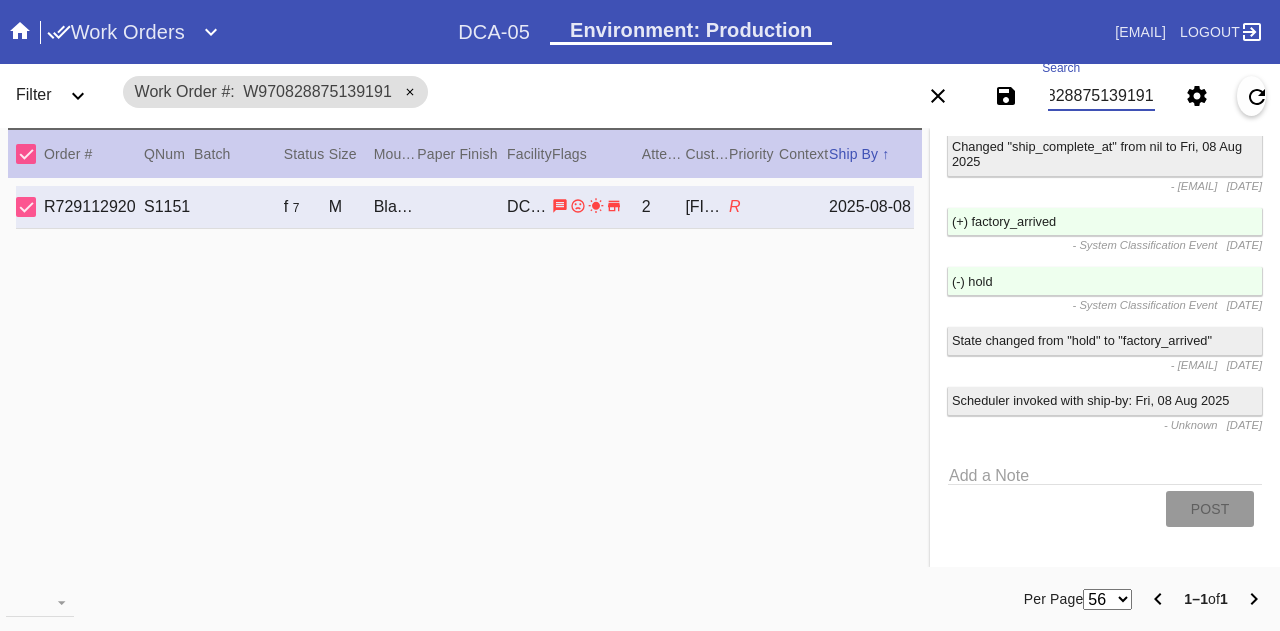scroll, scrollTop: 3044, scrollLeft: 0, axis: vertical 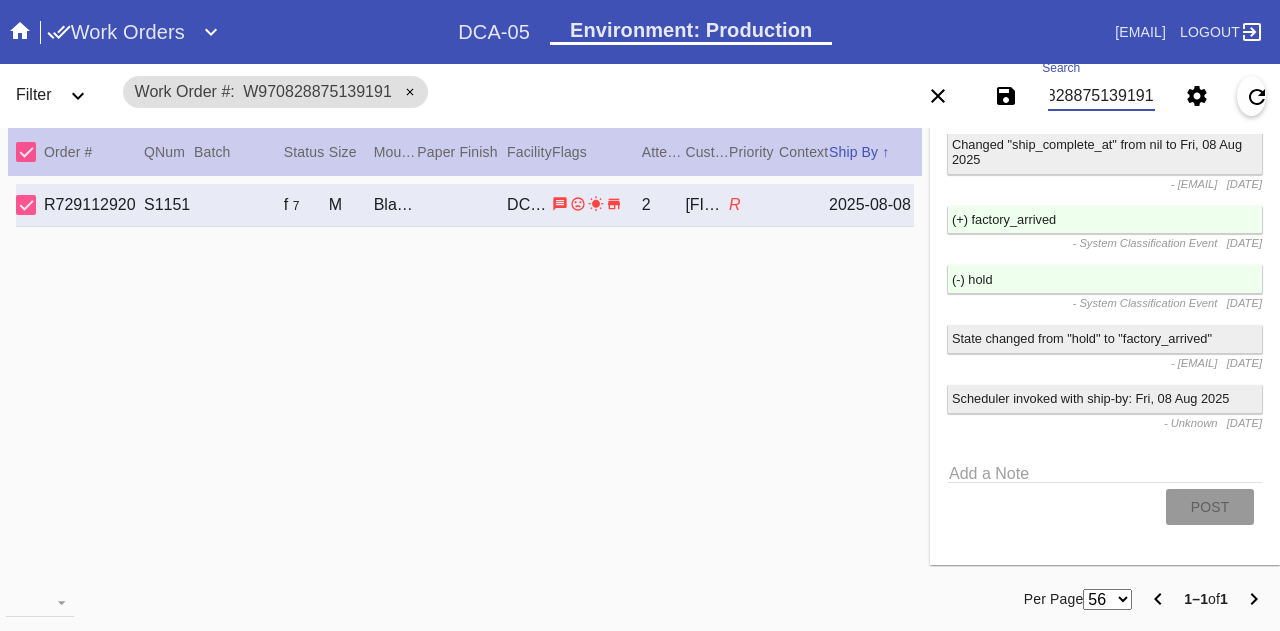 click on "W970828875139191" at bounding box center [1101, 96] 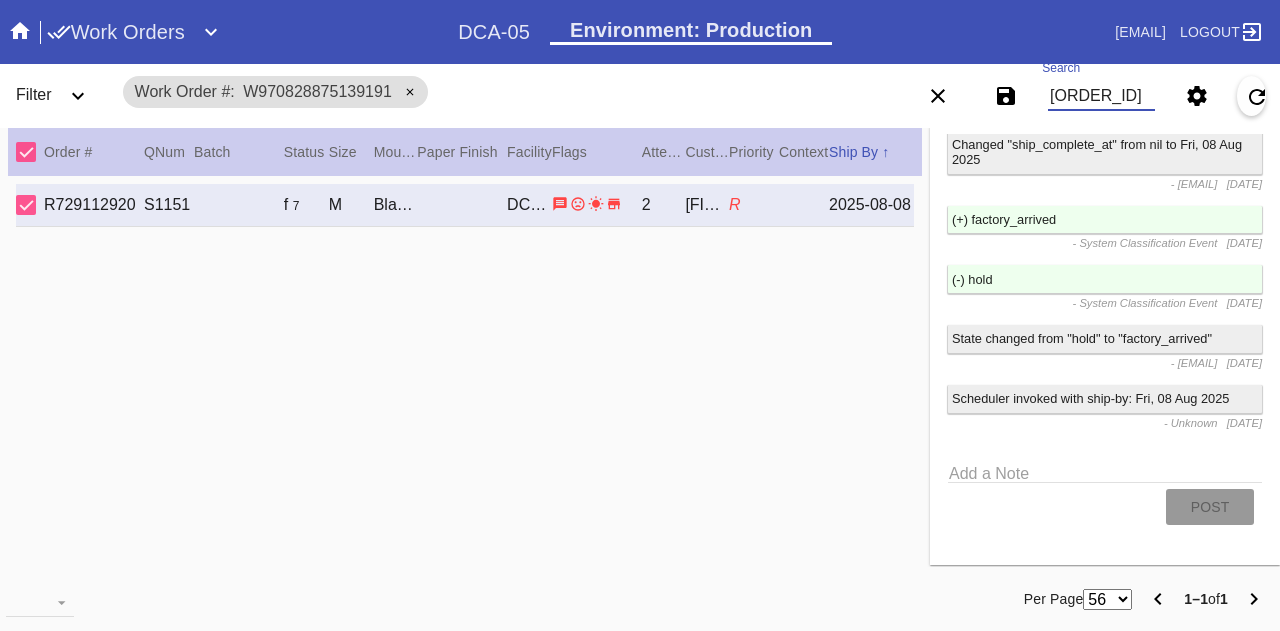 scroll, scrollTop: 0, scrollLeft: 0, axis: both 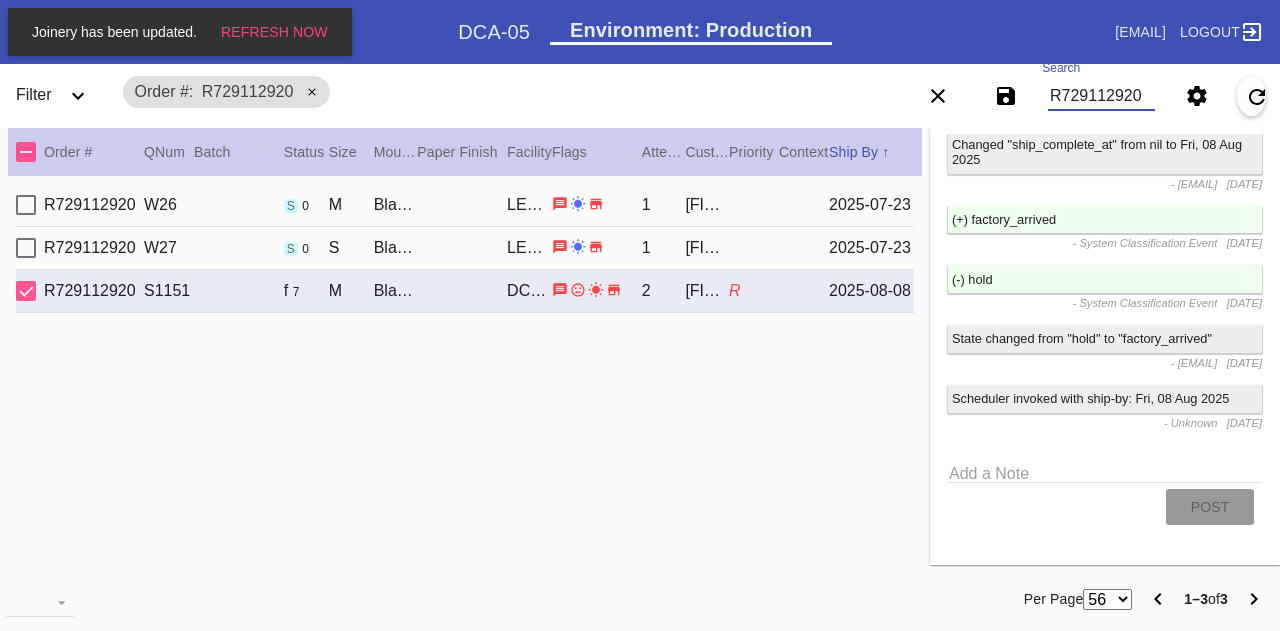 click on "R729112920" at bounding box center (1101, 96) 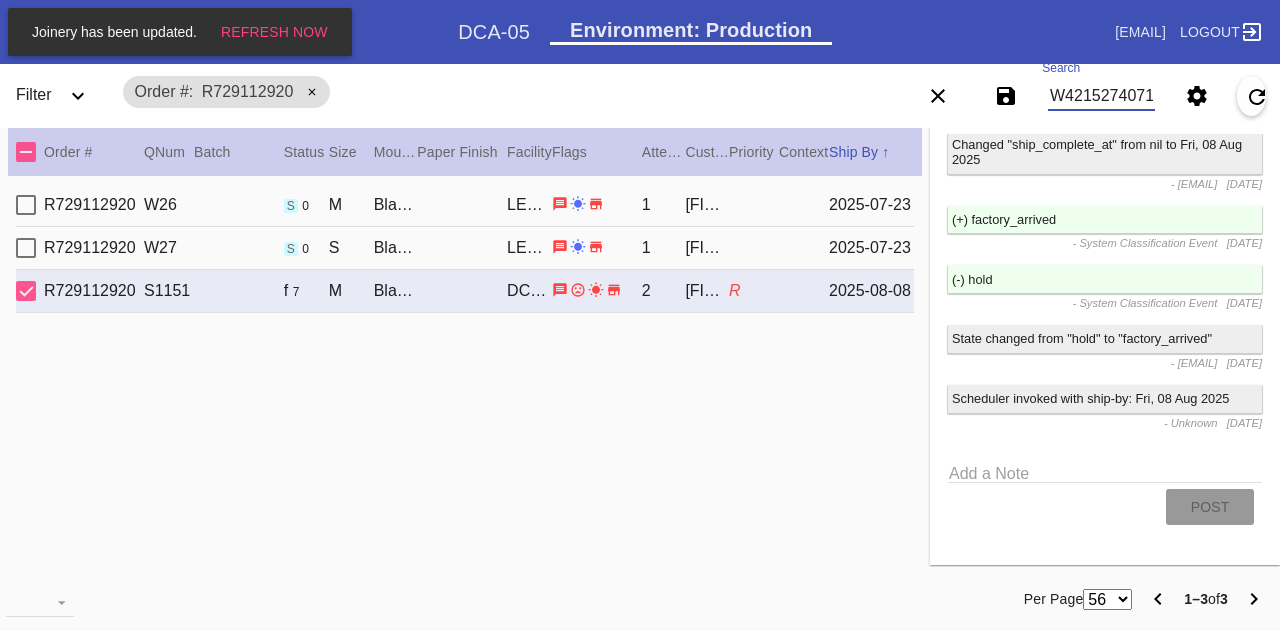 type on "W421527407175745" 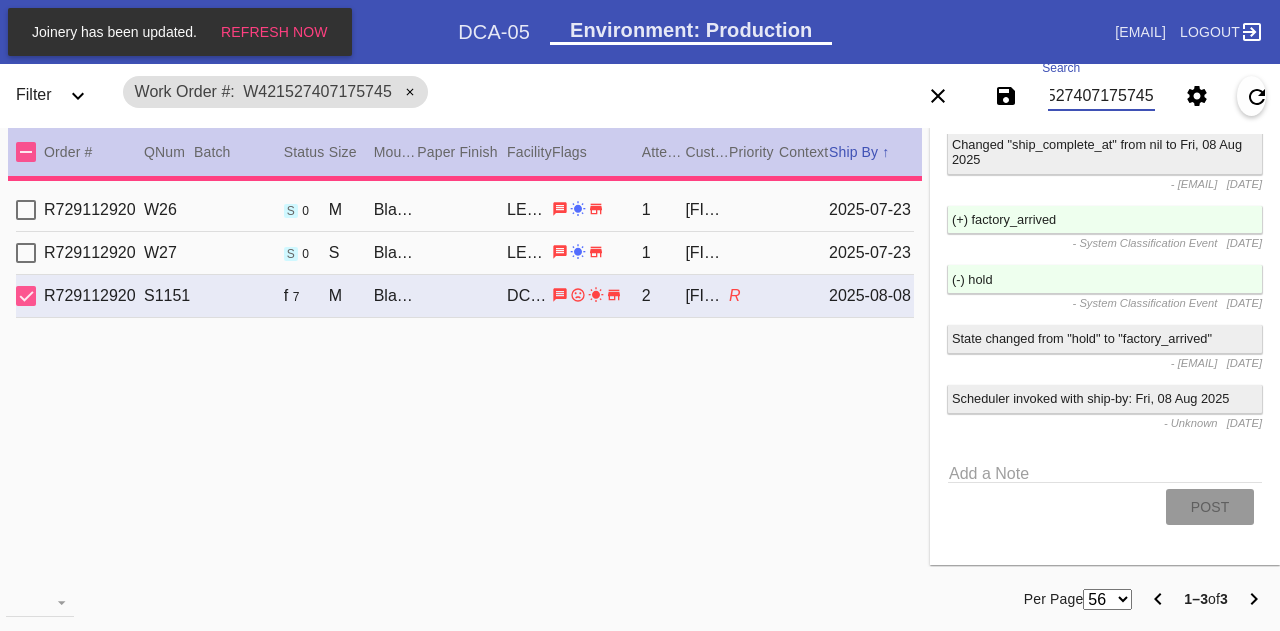 type on "1.5" 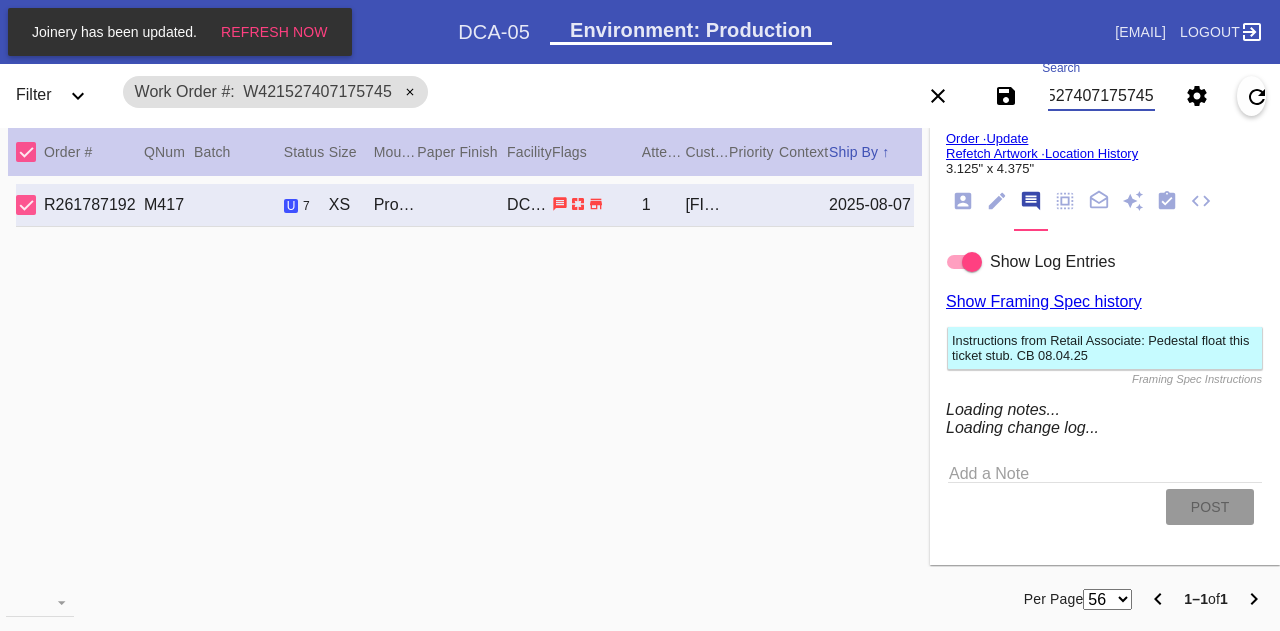 scroll, scrollTop: 2117, scrollLeft: 0, axis: vertical 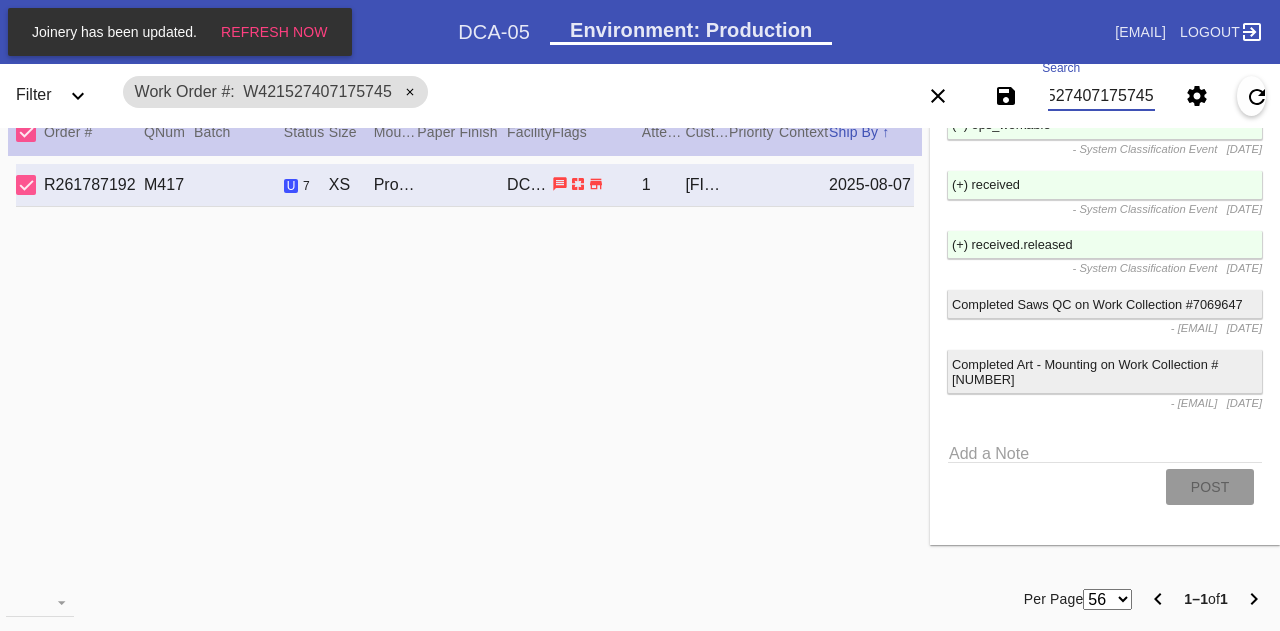 type on "W421527407175745" 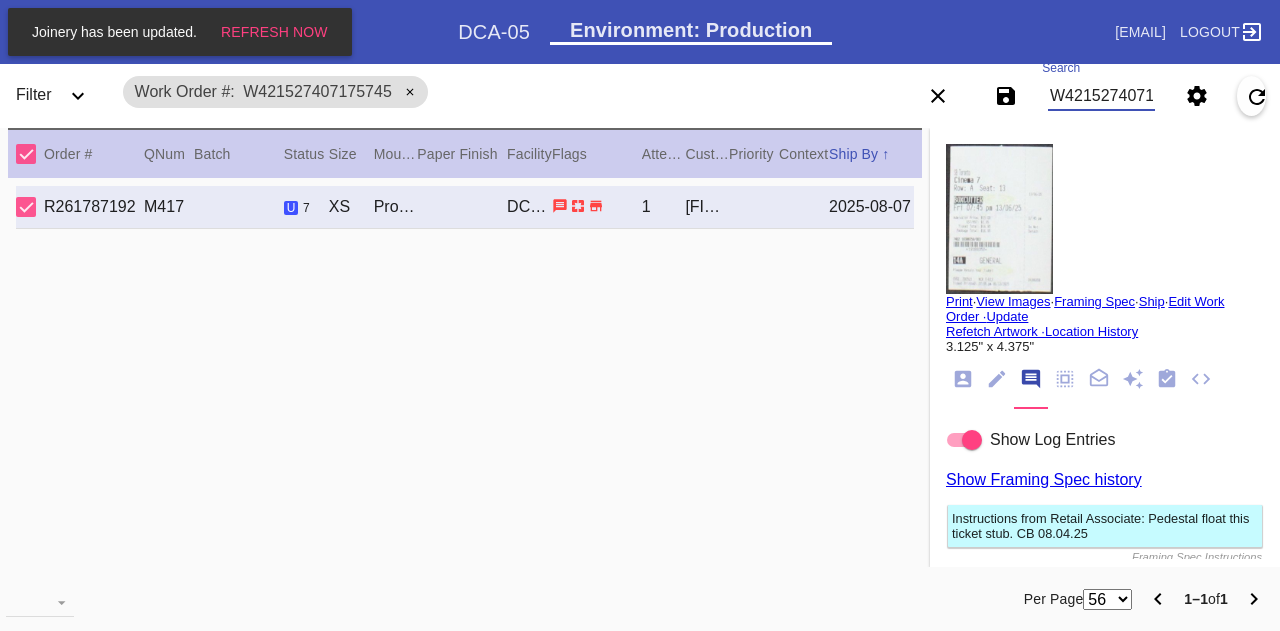 scroll, scrollTop: 0, scrollLeft: 0, axis: both 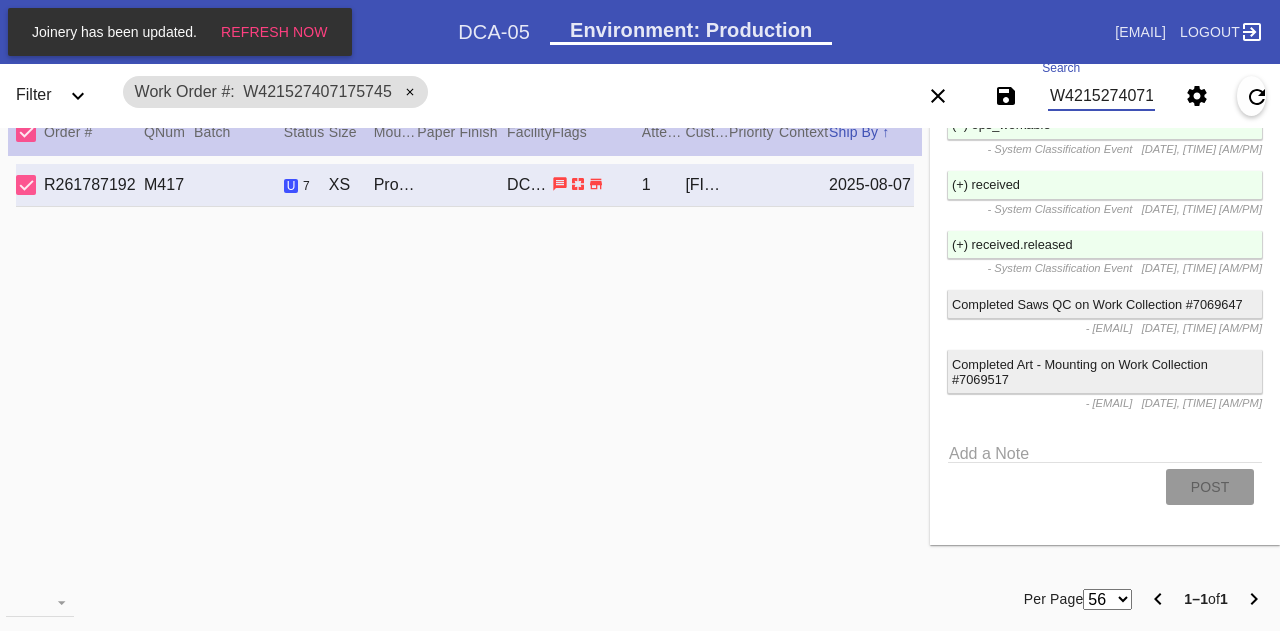 click on "W421527407175745" at bounding box center [1101, 96] 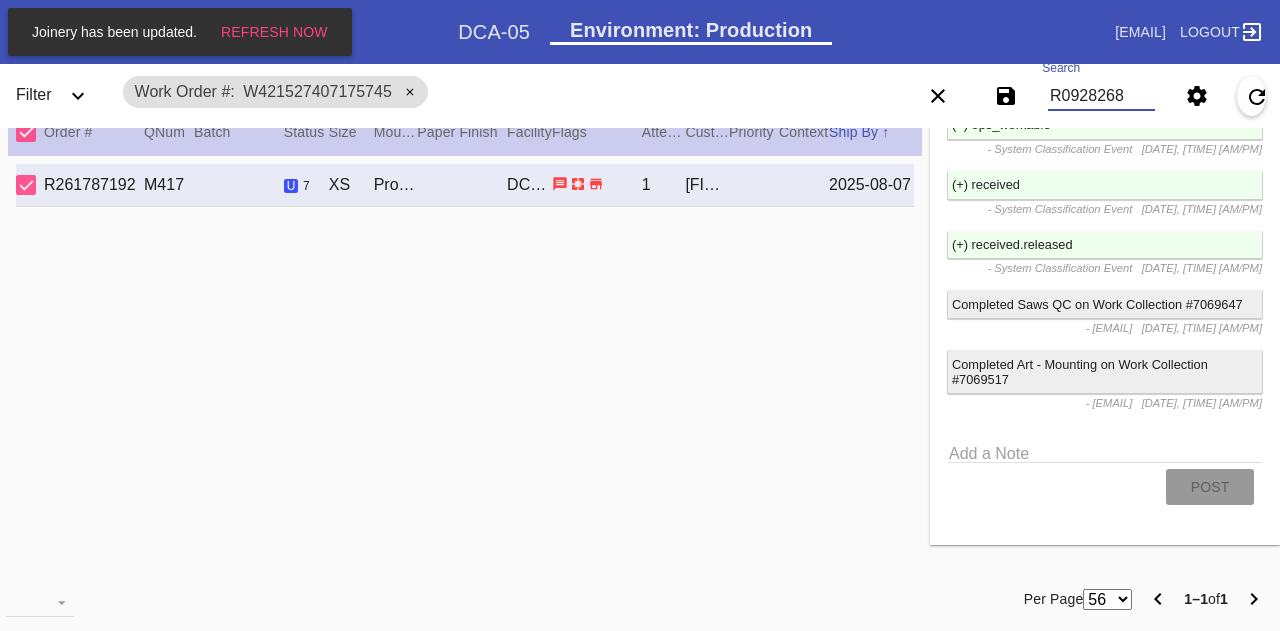 type on "R092826861" 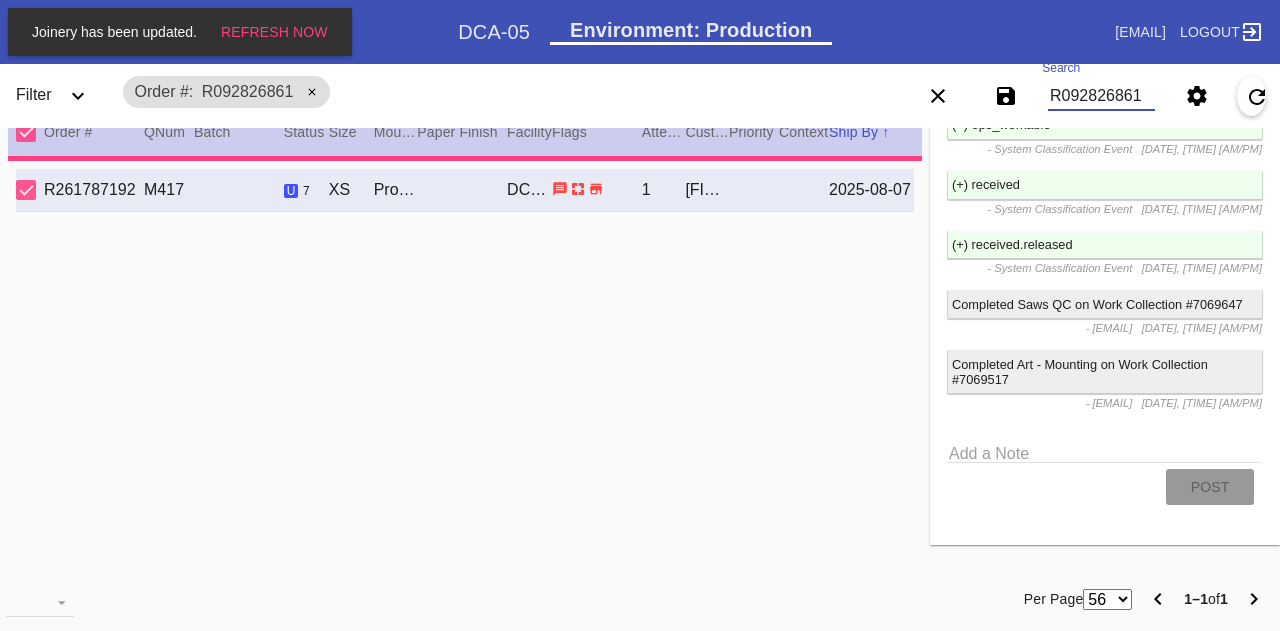 type 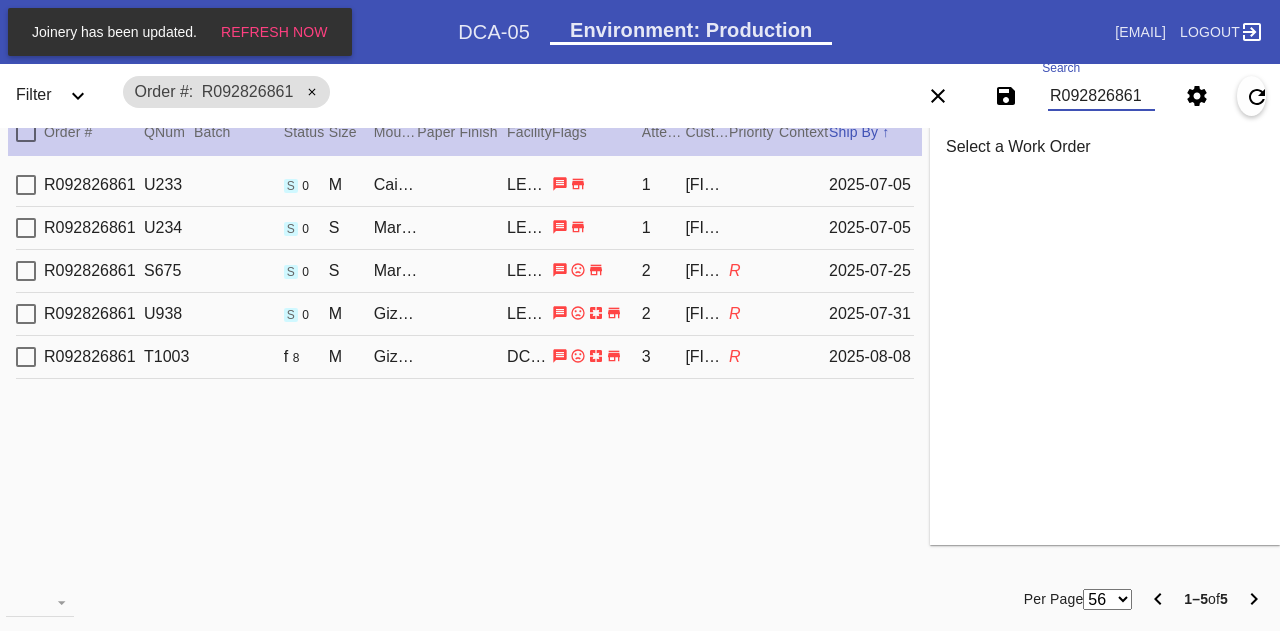 type on "R092826861" 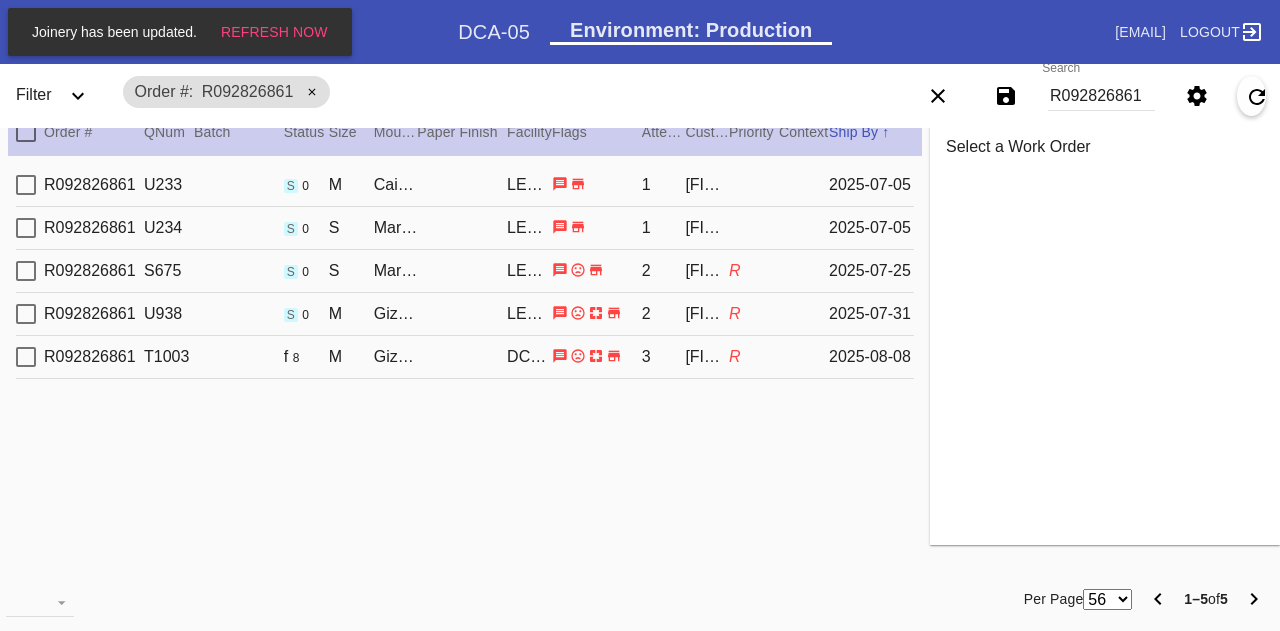 click on "LEX-01" at bounding box center (529, 314) 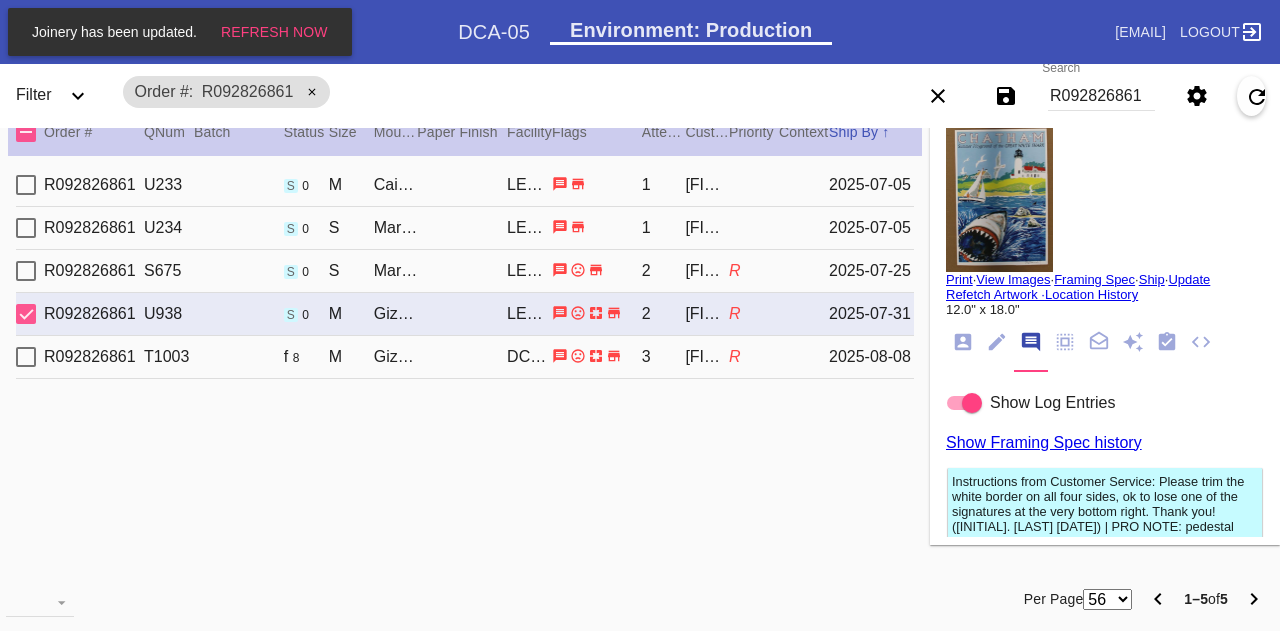 click at bounding box center (938, 96) 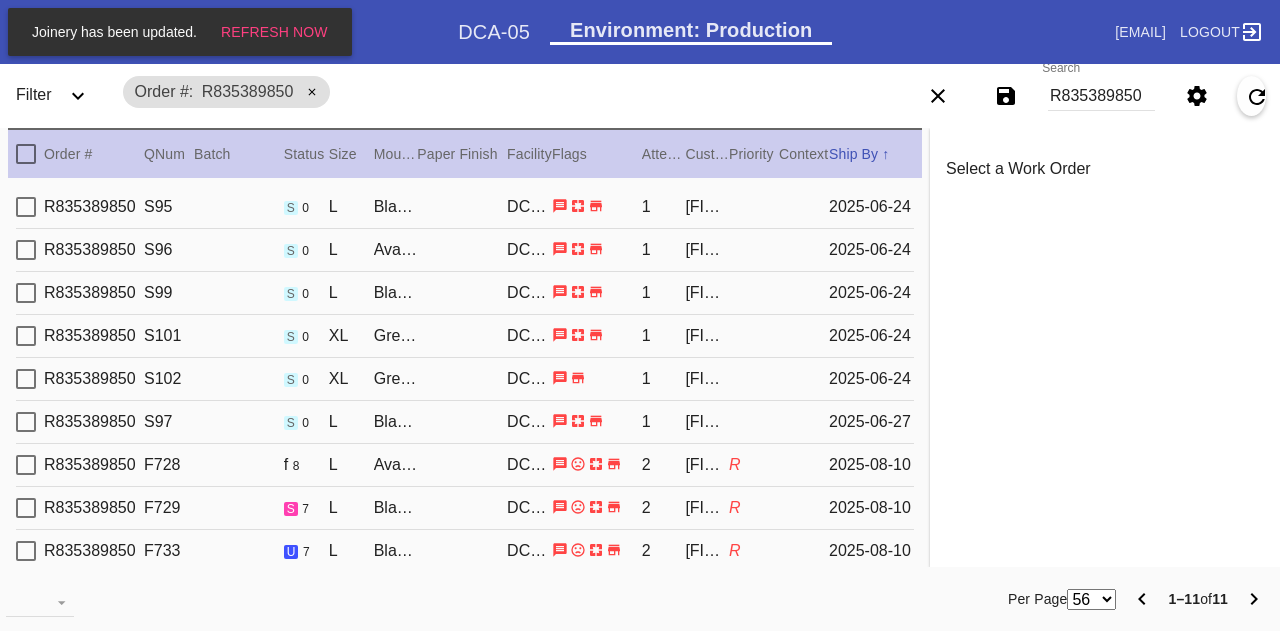 scroll, scrollTop: 0, scrollLeft: 0, axis: both 